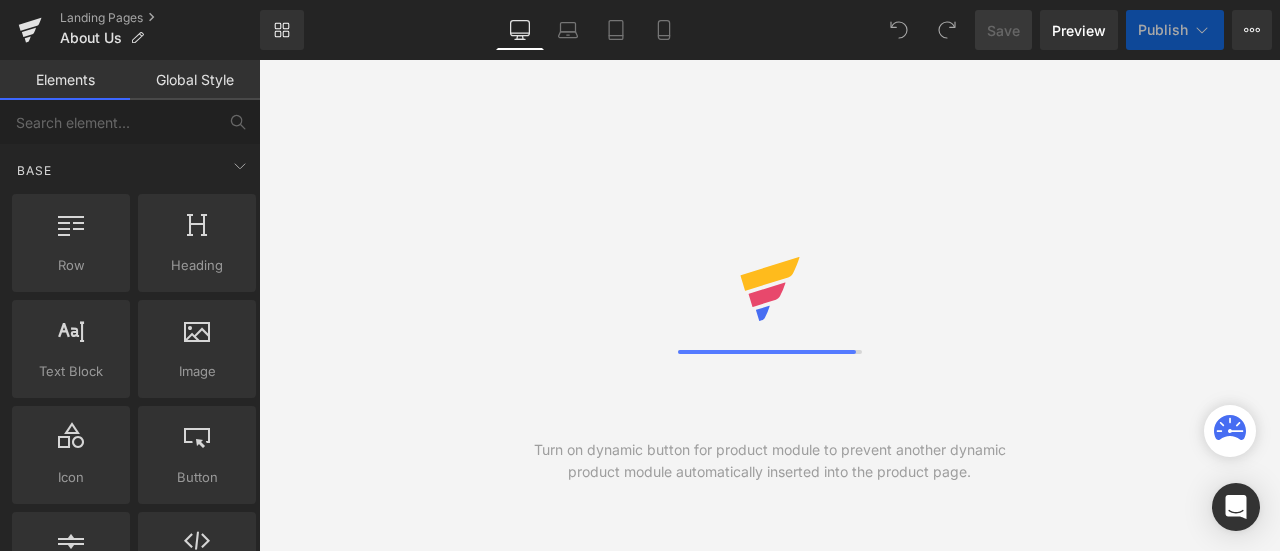scroll, scrollTop: 0, scrollLeft: 0, axis: both 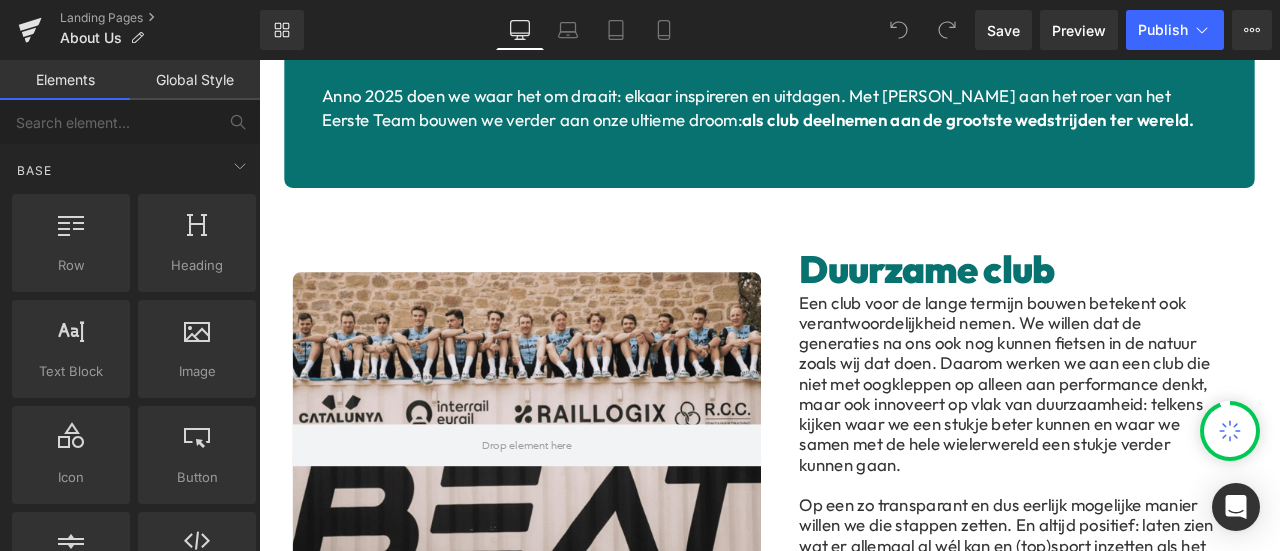 click at bounding box center (576, 512) 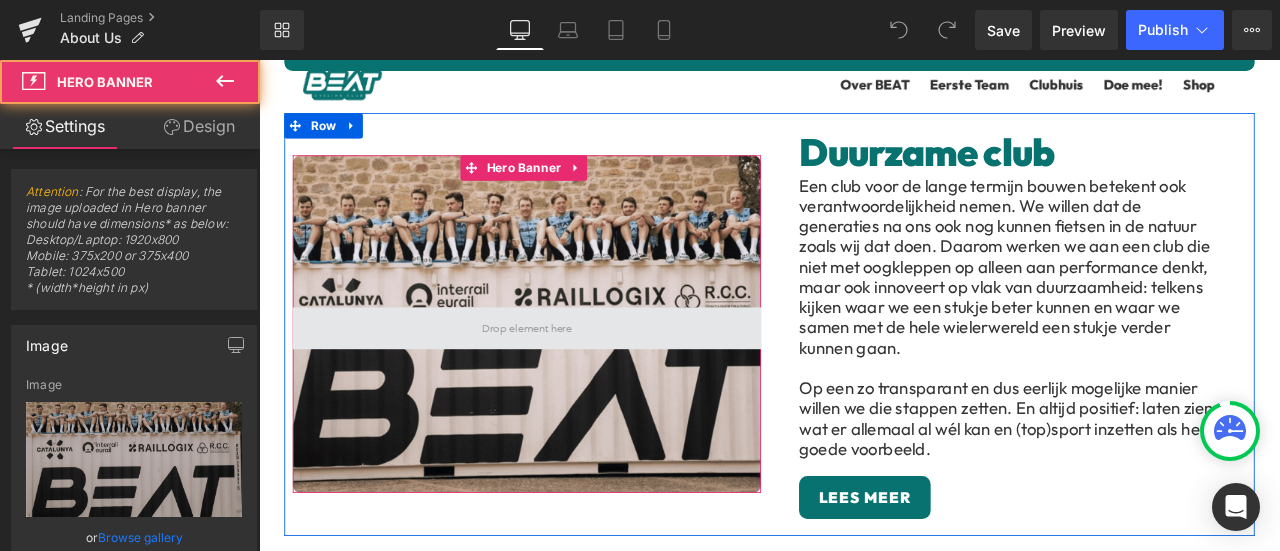 scroll, scrollTop: 2000, scrollLeft: 0, axis: vertical 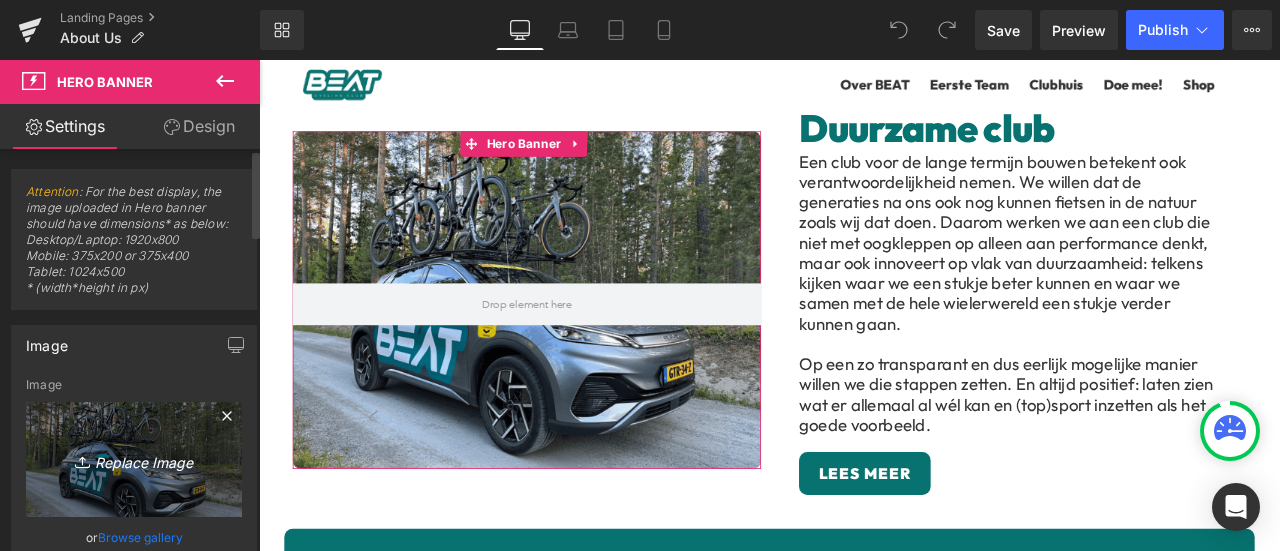 click on "Replace Image" at bounding box center [134, 459] 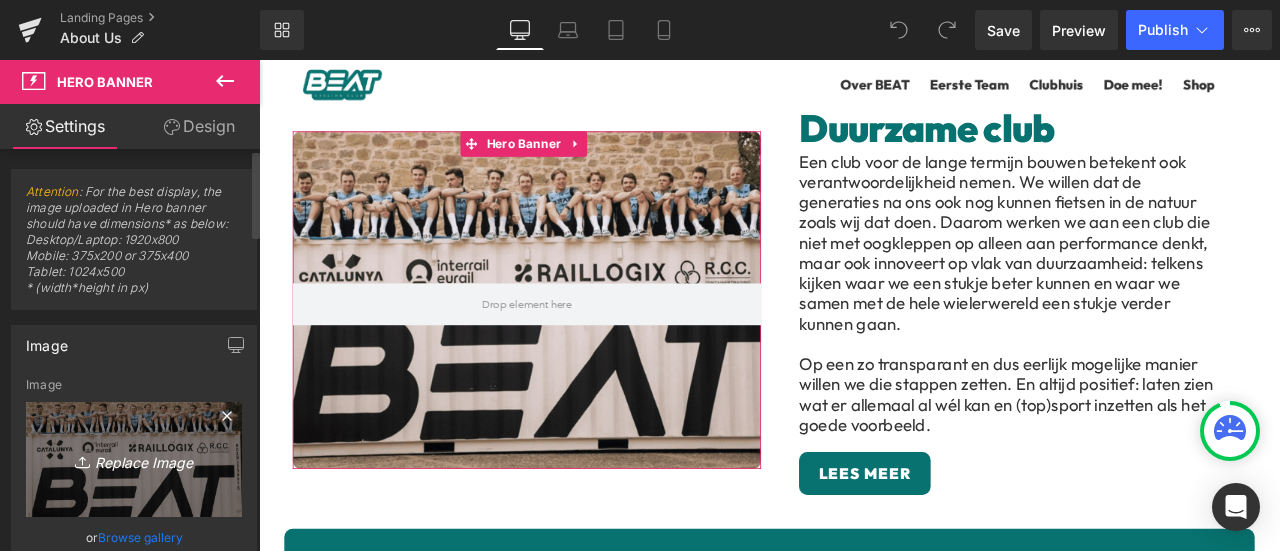 type on "C:\fakepath\Website_ Home Banner (GIF) (2).gif" 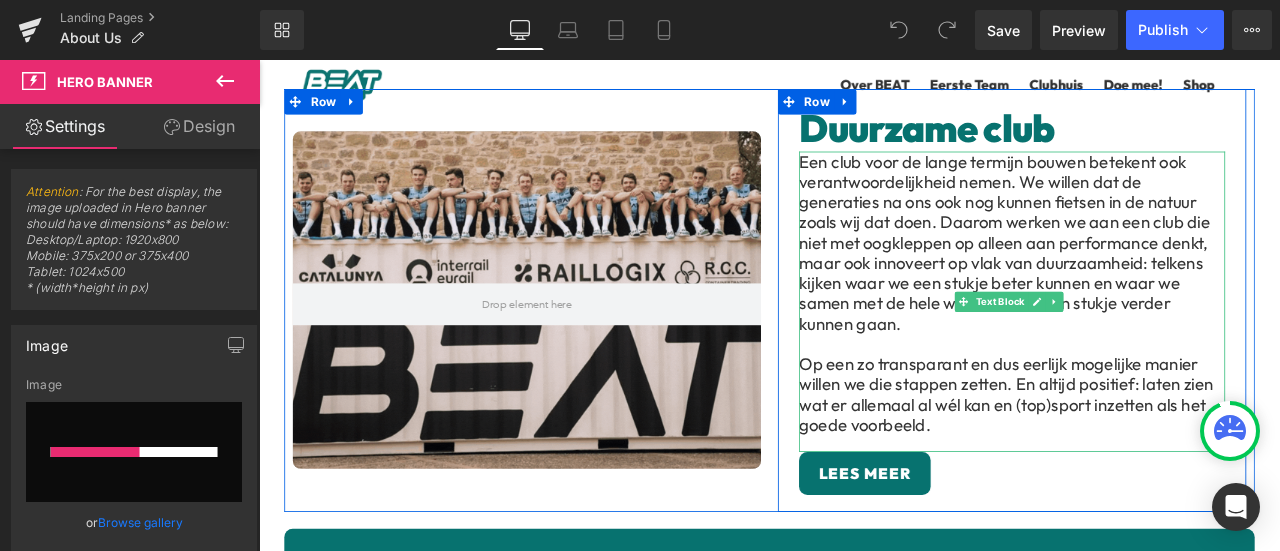 type 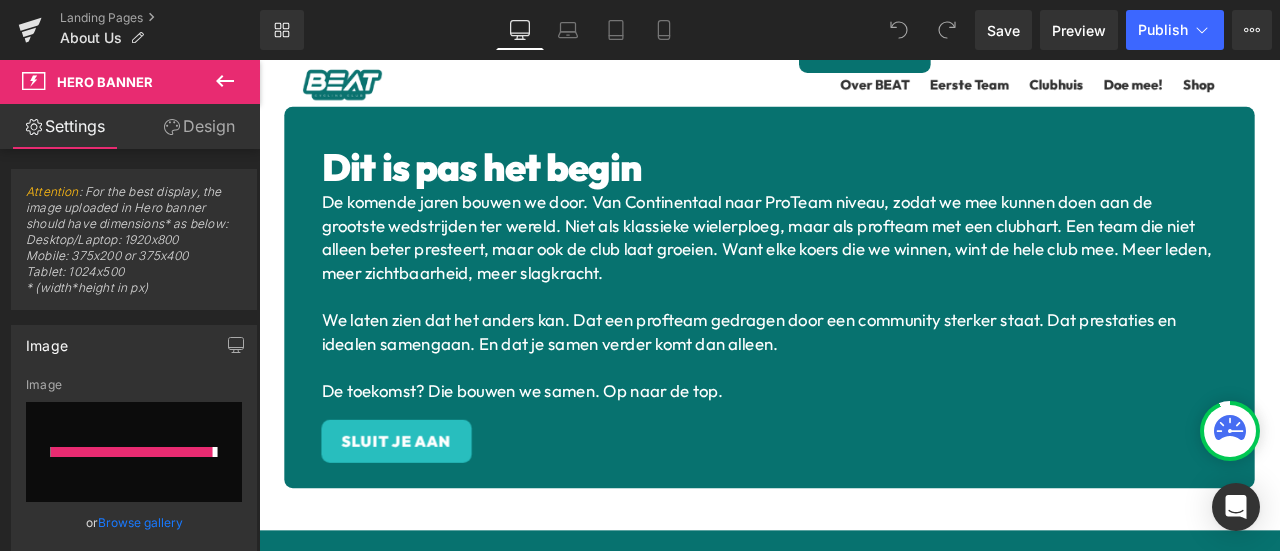 type on "[URL][DOMAIN_NAME]" 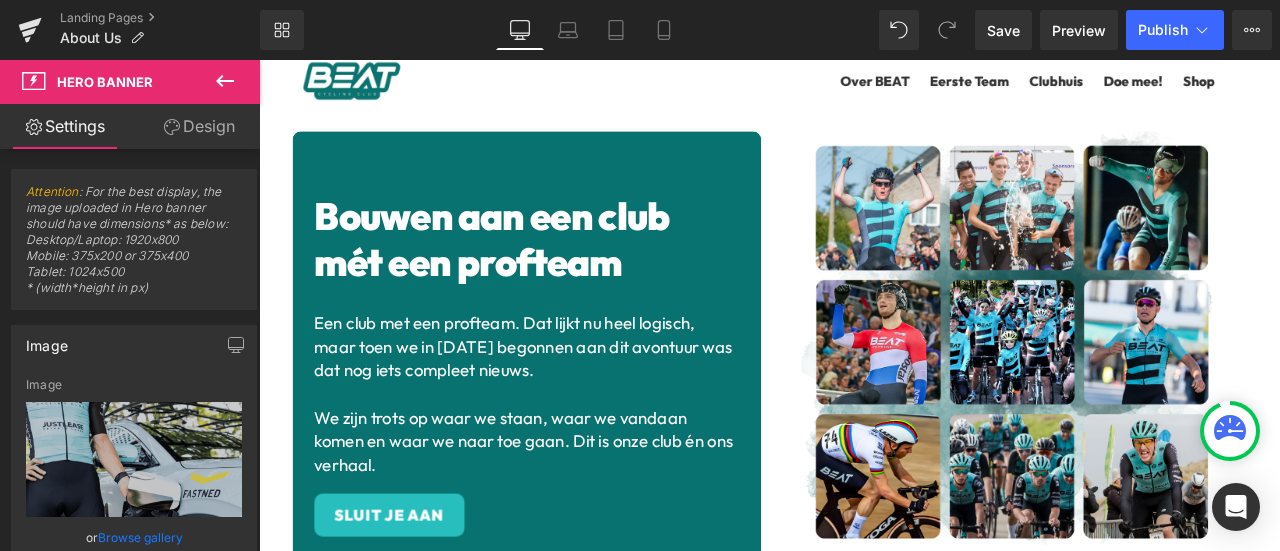 scroll, scrollTop: 0, scrollLeft: 0, axis: both 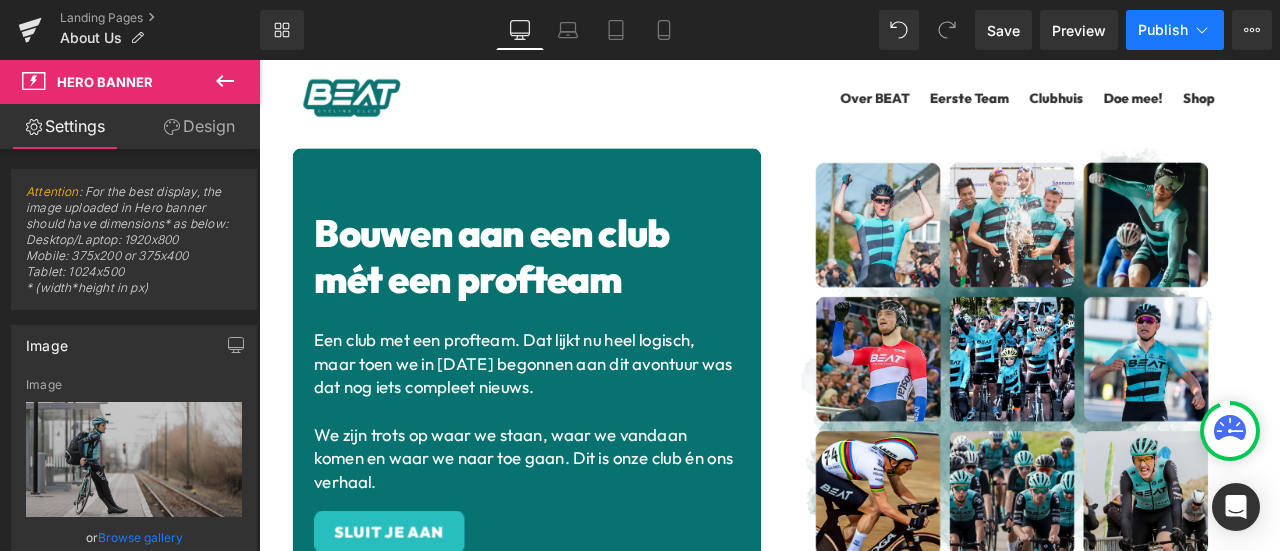 click on "Publish" at bounding box center [1175, 30] 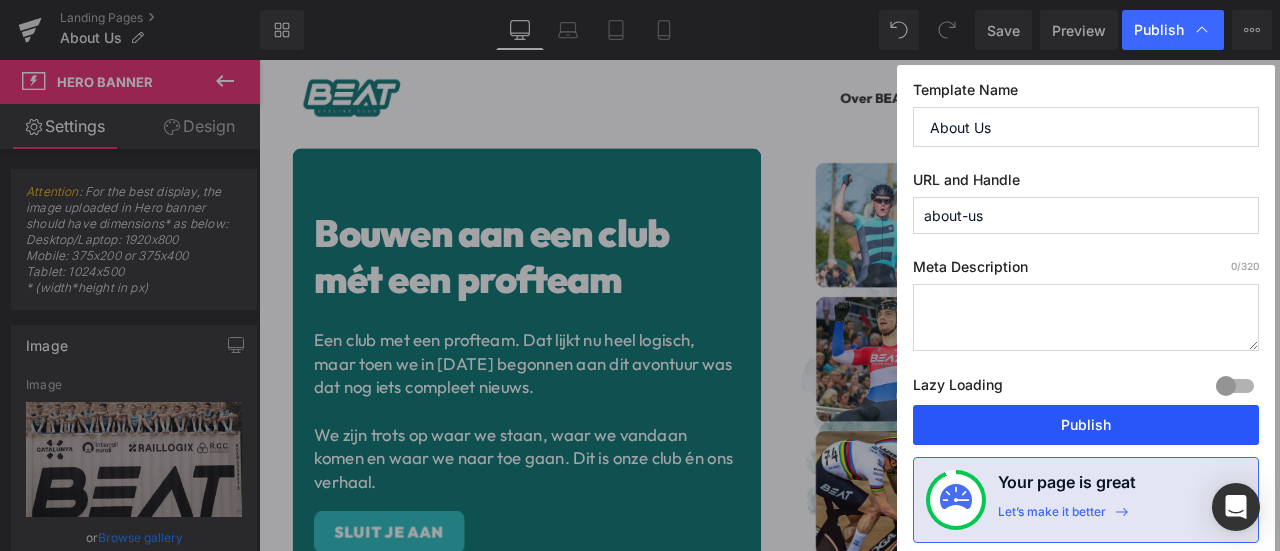 drag, startPoint x: 1056, startPoint y: 420, endPoint x: 945, endPoint y: 427, distance: 111.220505 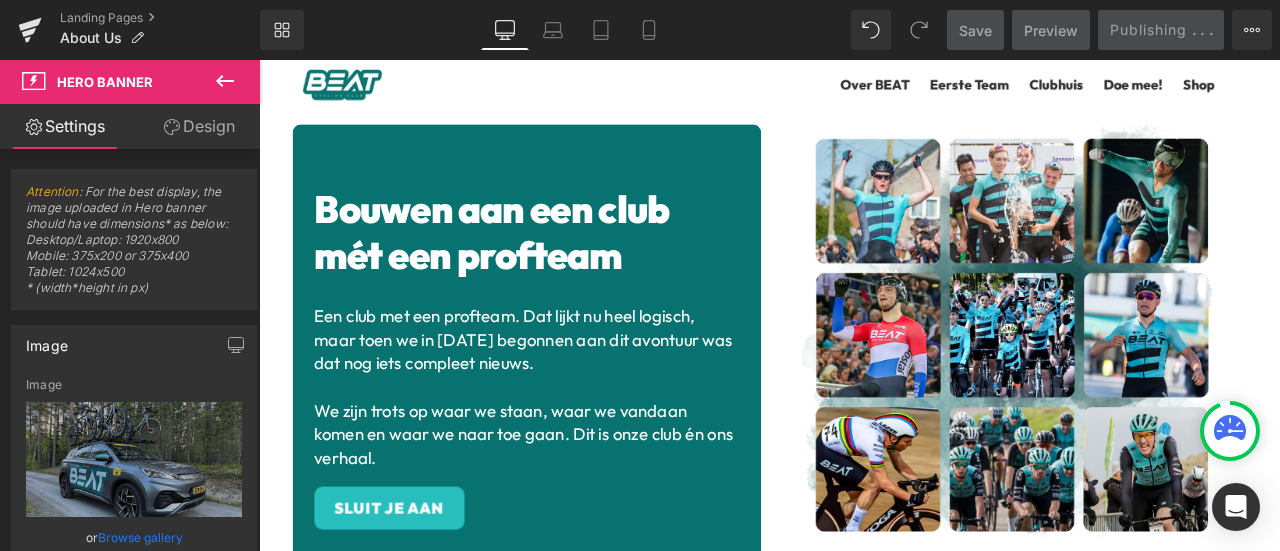 scroll, scrollTop: 0, scrollLeft: 0, axis: both 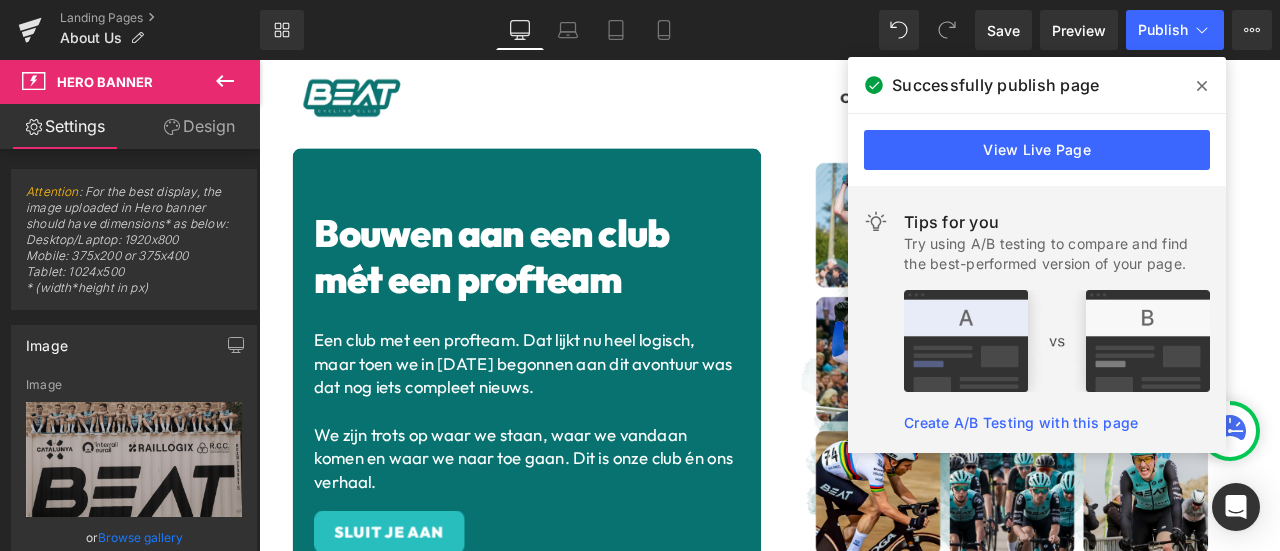 click 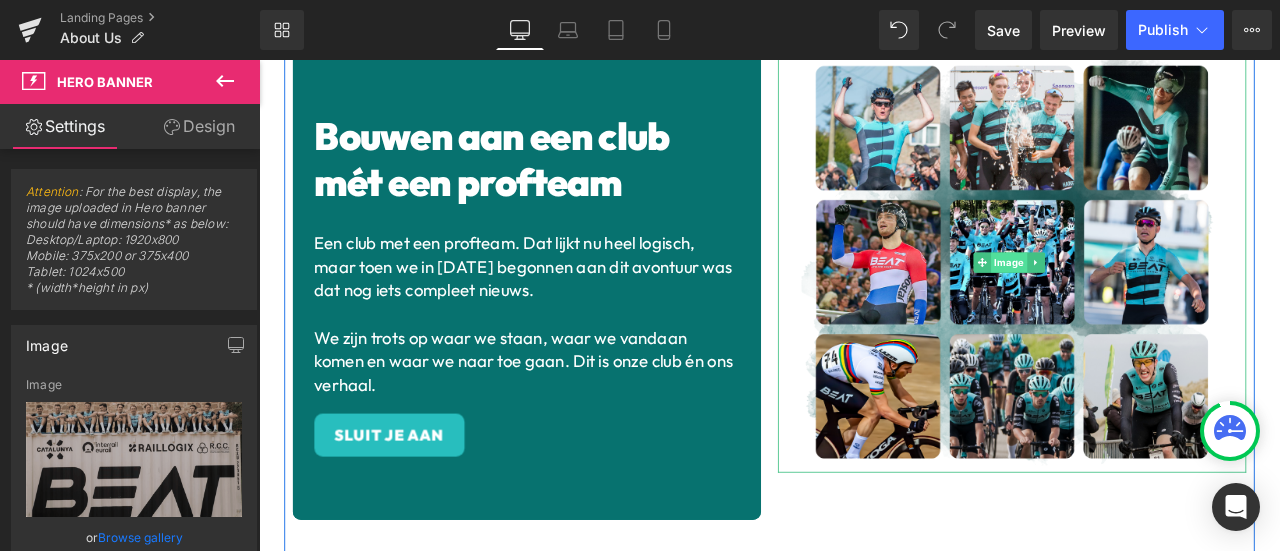 scroll, scrollTop: 166, scrollLeft: 0, axis: vertical 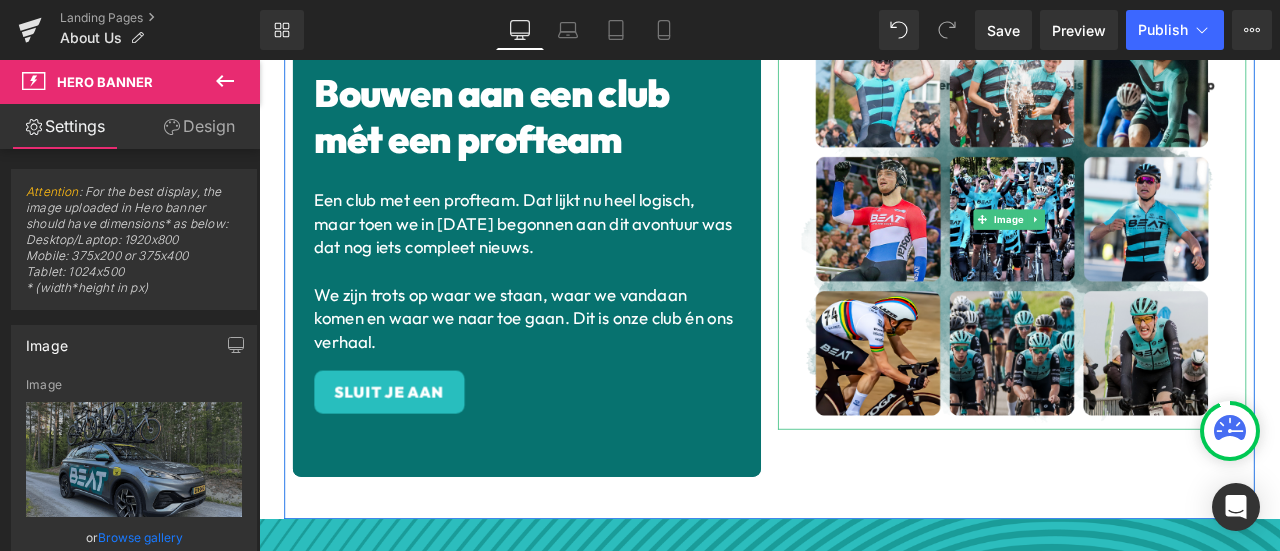 click at bounding box center (1151, 248) 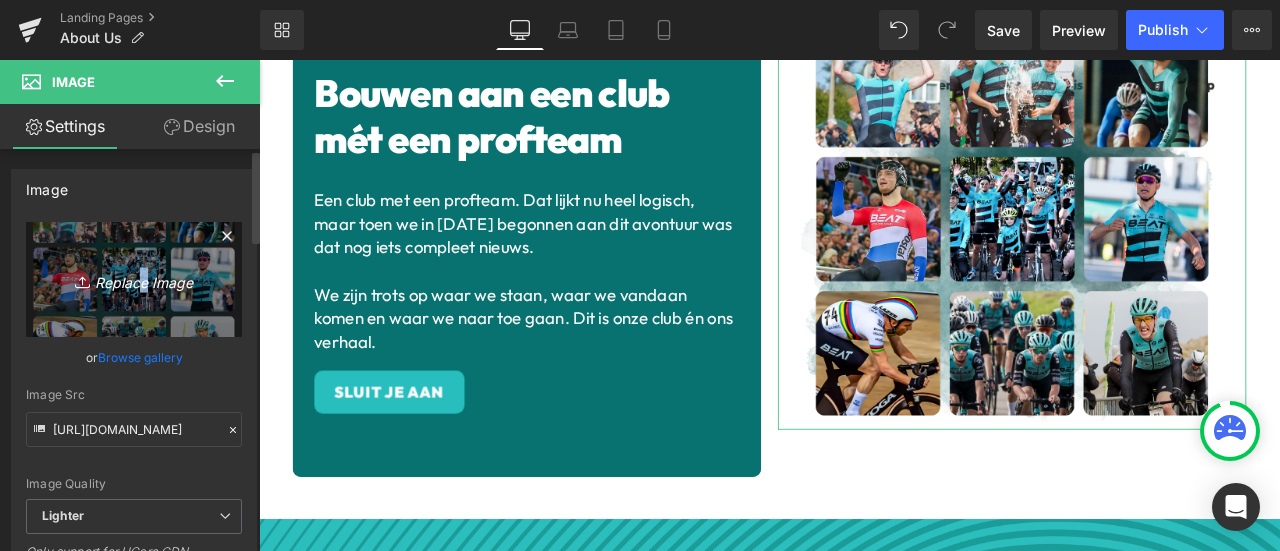 click on "Replace Image" at bounding box center [134, 279] 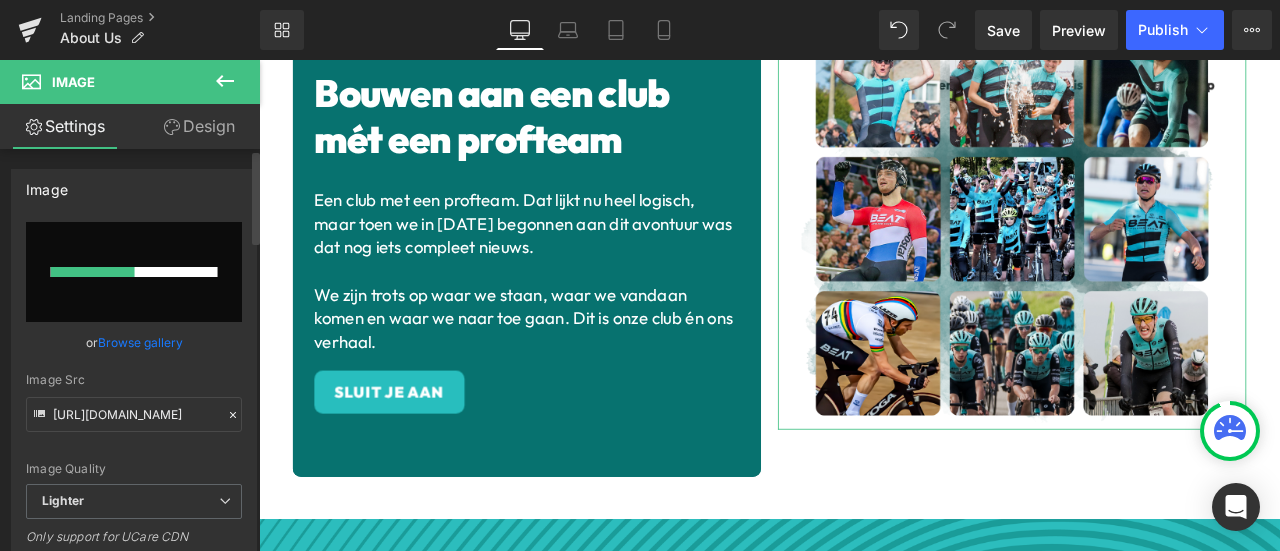 type 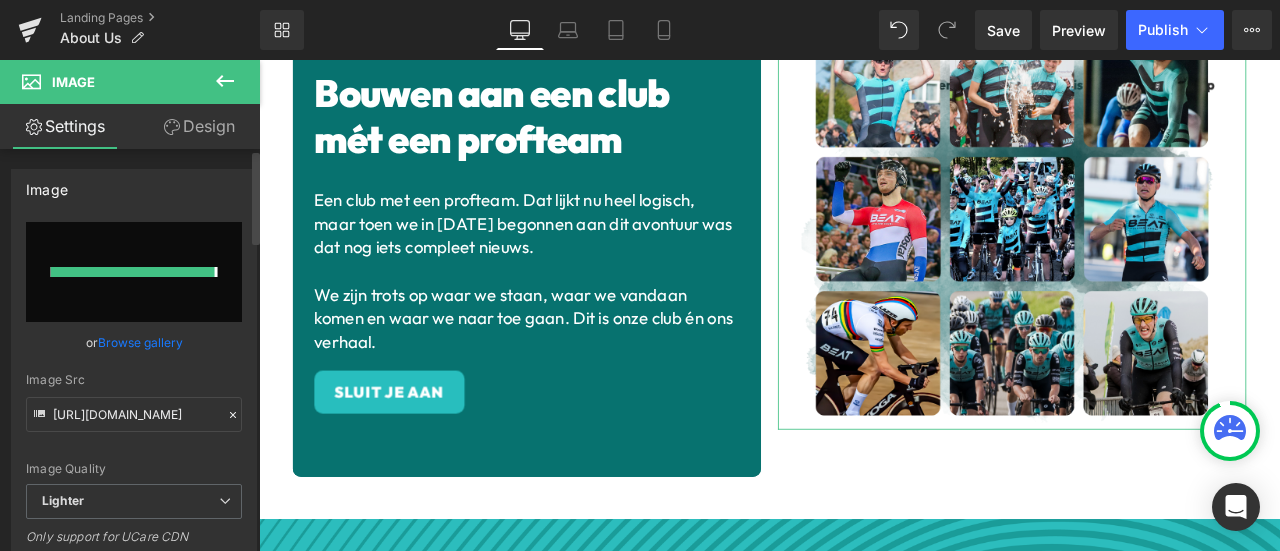 type on "[URL][DOMAIN_NAME]" 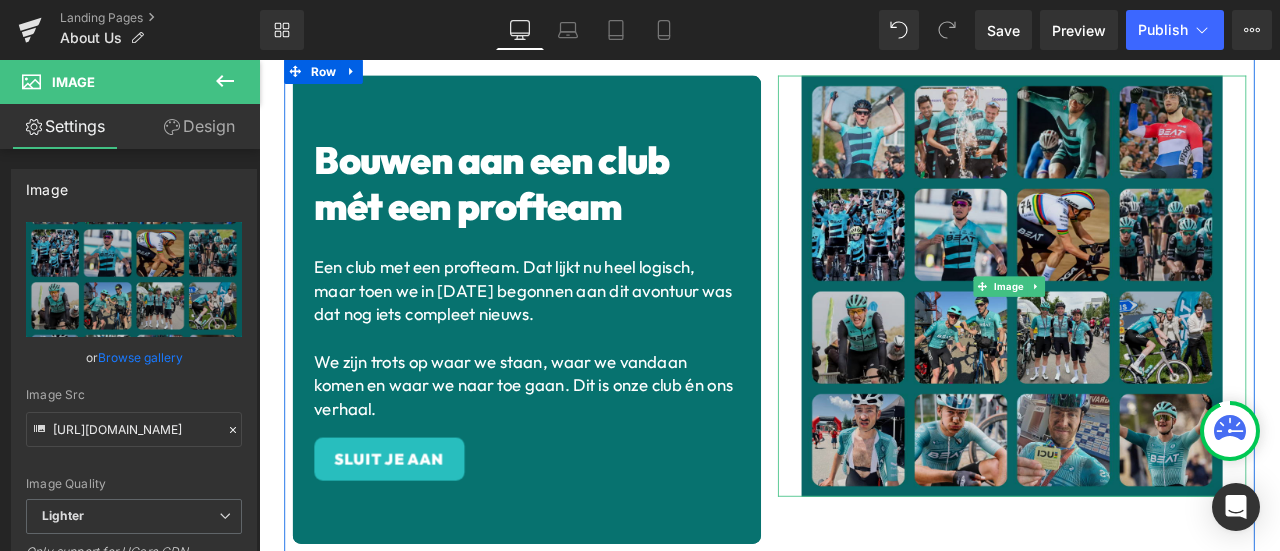 scroll, scrollTop: 166, scrollLeft: 0, axis: vertical 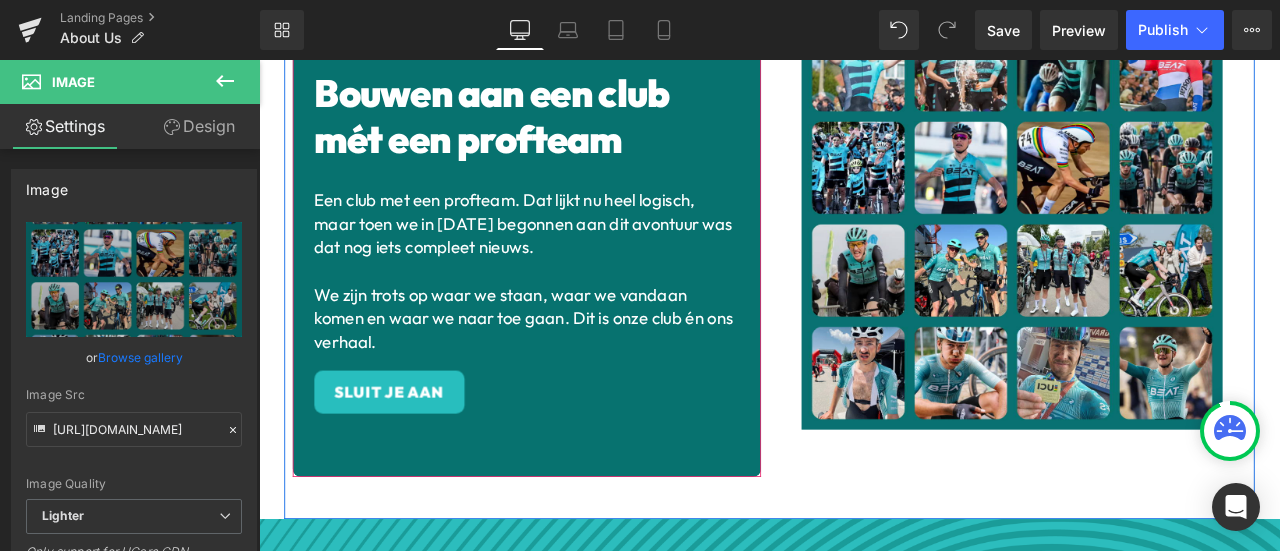 click on "Bouwen aan een club mét een profteam Heading         Een club met een profteam. Dat lijkt nu heel logisch, maar toen we in [DATE] begonnen aan dit avontuur was dat nog iets compleet nieuws.  We zijn trots op waar we staan, waar we vandaan komen en waar we naar toe gaan. Dit is onze club én ons verhaal.
Text Block         SLUIT JE AAN Button         Row" at bounding box center (576, 276) 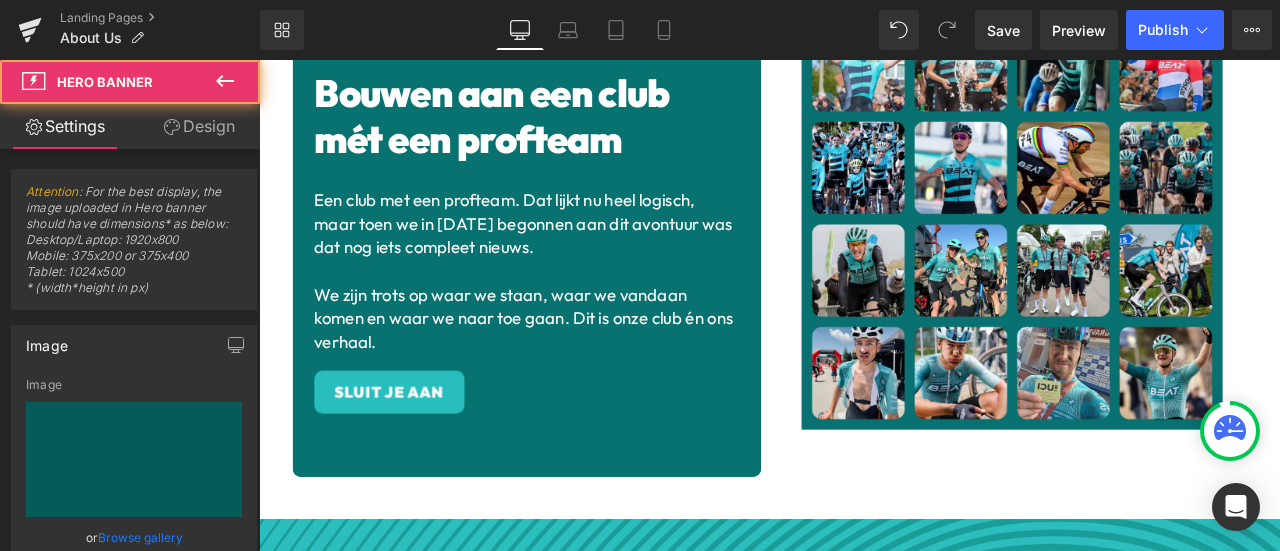 type on "[URL][DOMAIN_NAME]" 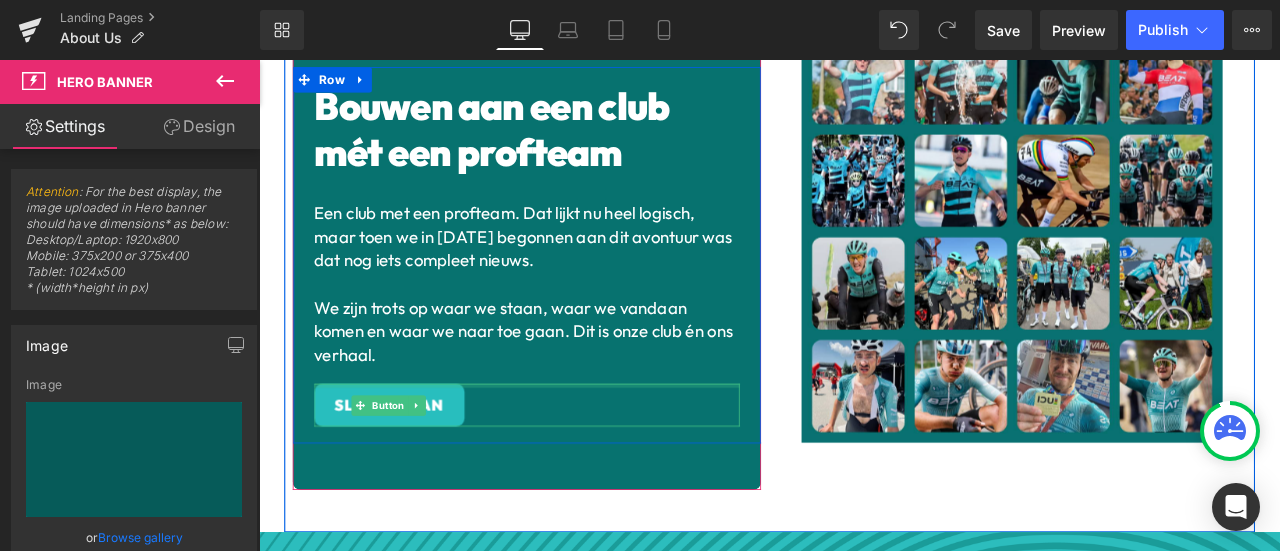scroll, scrollTop: 0, scrollLeft: 0, axis: both 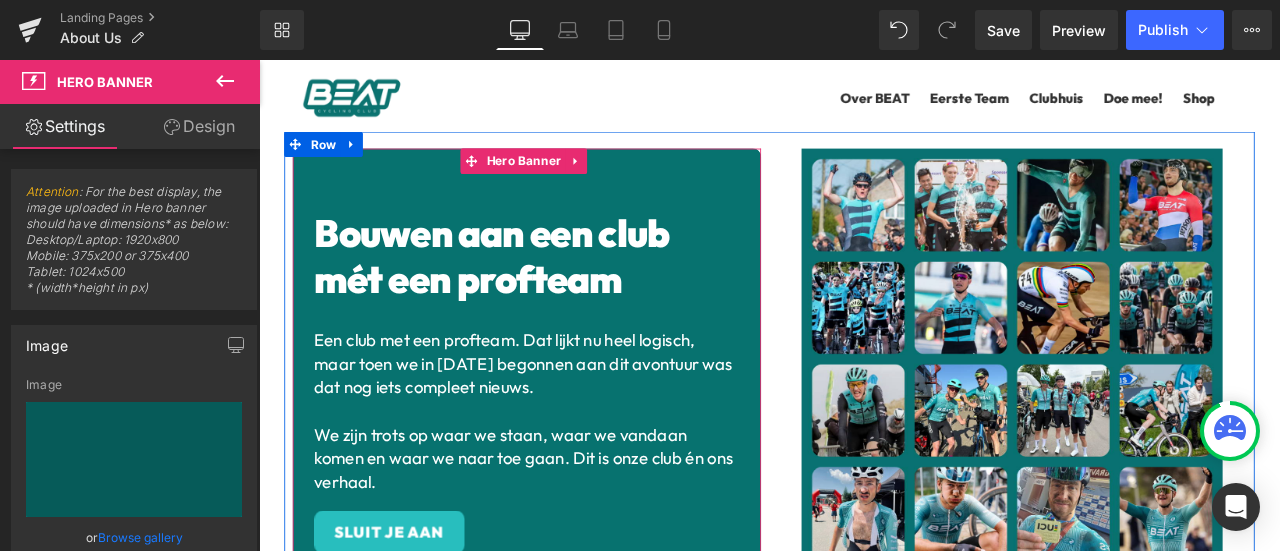 click on "Bouwen aan een club mét een profteam Heading         Een club met een profteam. Dat lijkt nu heel logisch, maar toen we in [DATE] begonnen aan dit avontuur was dat nog iets compleet nieuws.  We zijn trots op waar we staan, waar we vandaan komen en waar we naar toe gaan. Dit is onze club én ons verhaal.
Text Block         SLUIT JE AAN Button         Row" at bounding box center (576, 442) 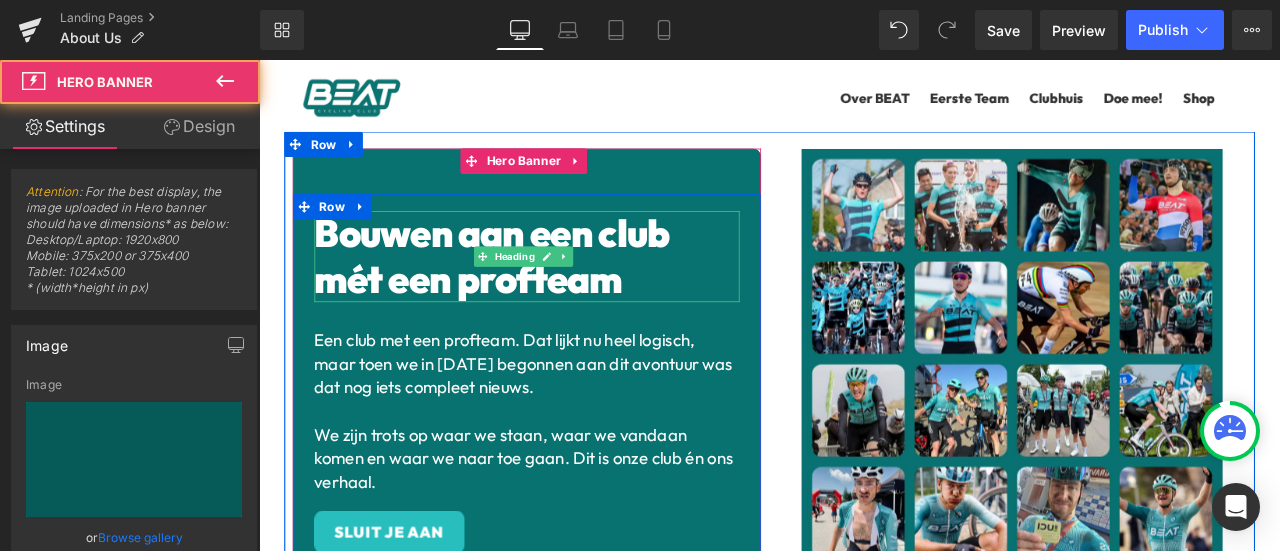 scroll, scrollTop: 333, scrollLeft: 0, axis: vertical 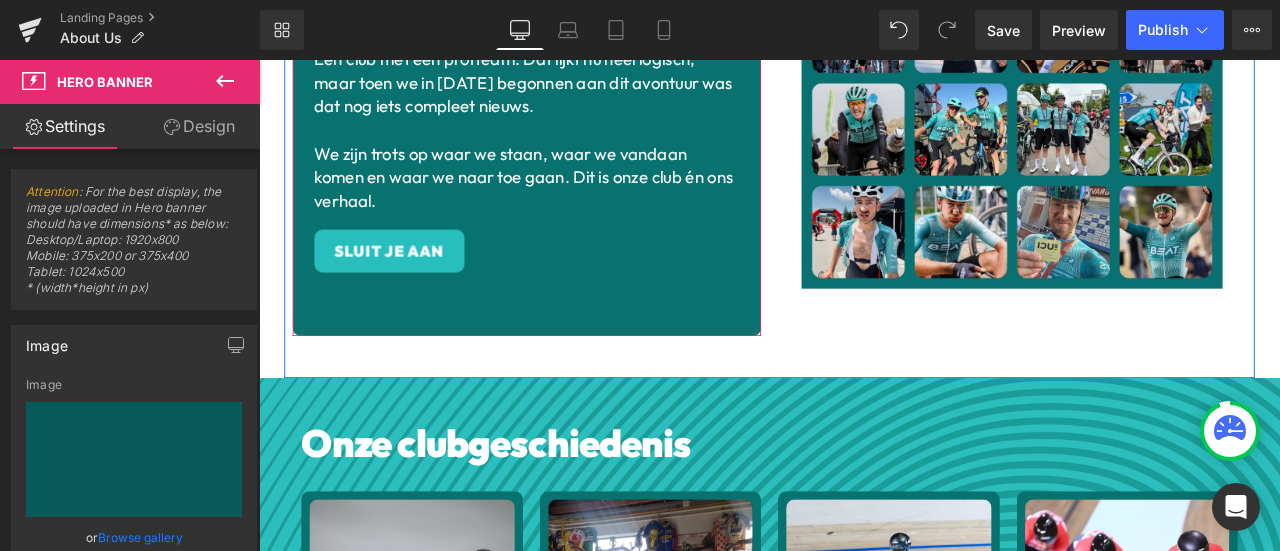click on "Bouwen aan een club mét een profteam Heading         Een club met een profteam. Dat lijkt nu heel logisch, maar toen we in [DATE] begonnen aan dit avontuur was dat nog iets compleet nieuws.  We zijn trots op waar we staan, waar we vandaan komen en waar we naar toe gaan. Dit is onze club én ons verhaal.
Text Block         SLUIT JE AAN Button         Row" at bounding box center (576, 109) 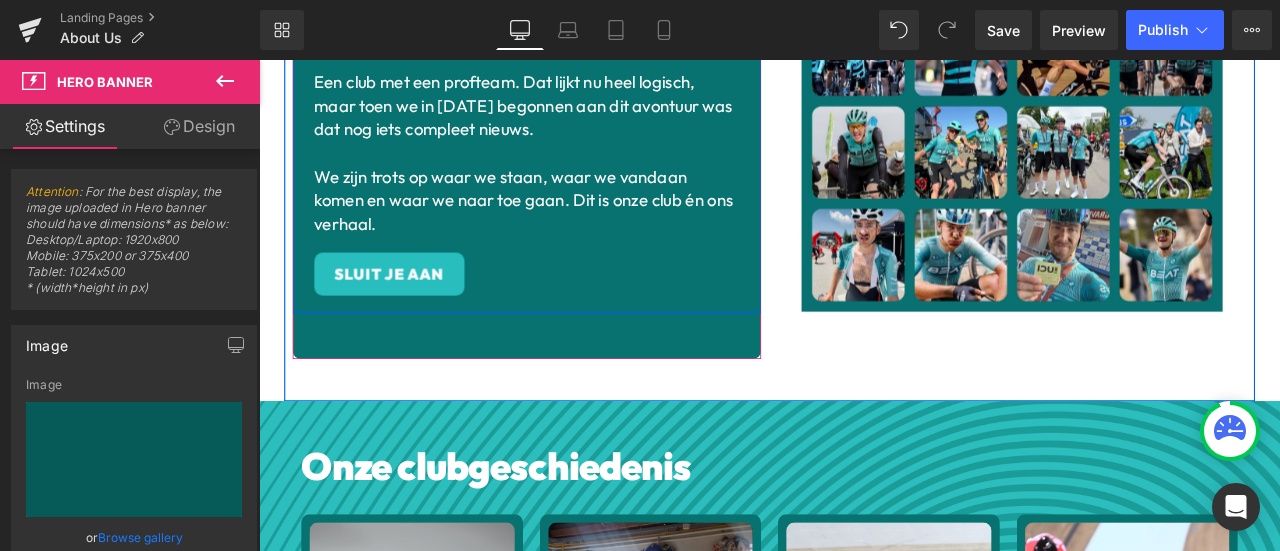 scroll, scrollTop: 333, scrollLeft: 0, axis: vertical 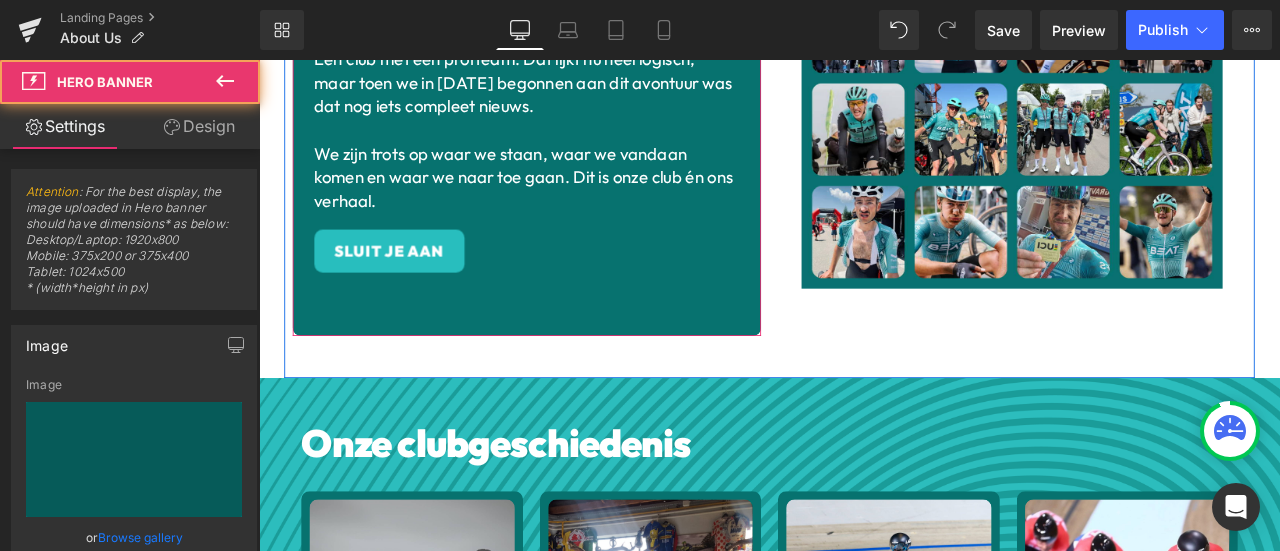 drag, startPoint x: 757, startPoint y: 376, endPoint x: 757, endPoint y: 351, distance: 25 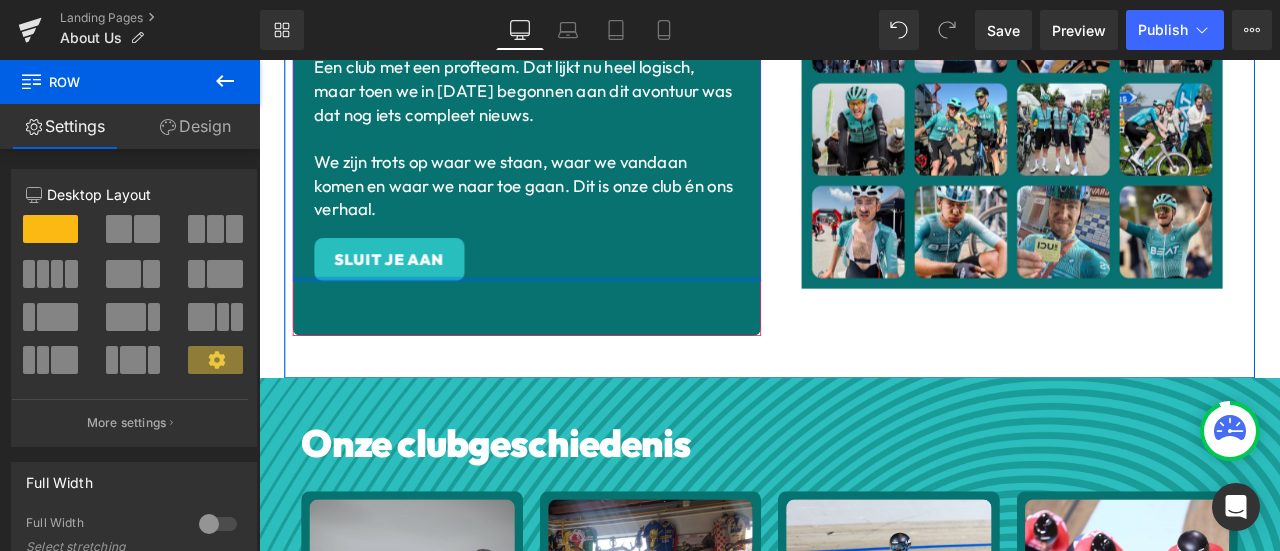 drag, startPoint x: 615, startPoint y: 305, endPoint x: 626, endPoint y: 264, distance: 42.44997 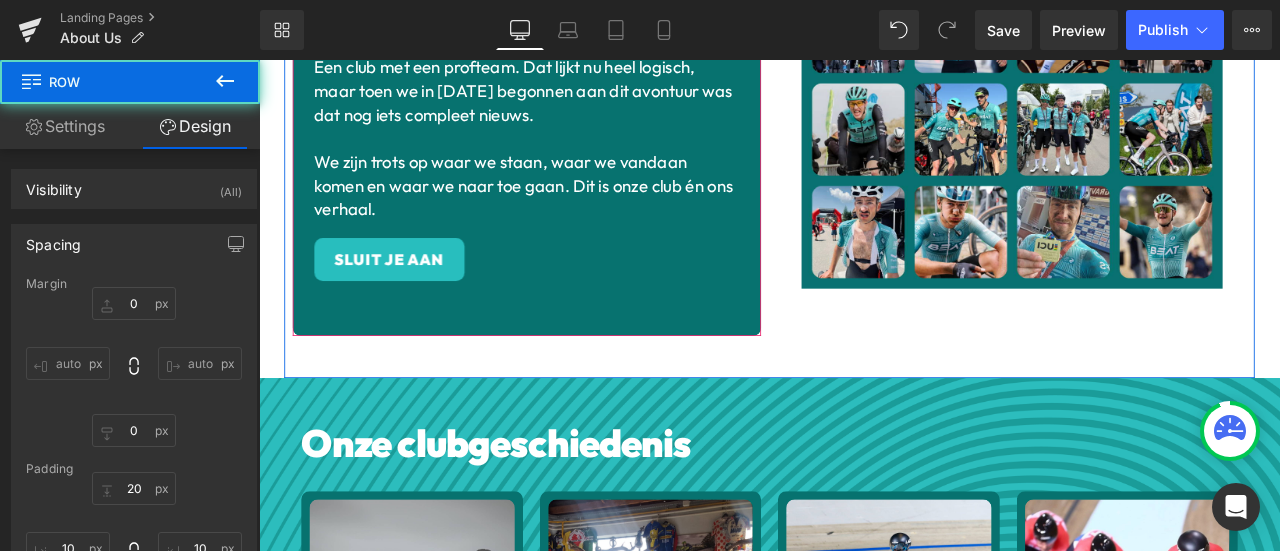 scroll, scrollTop: 0, scrollLeft: 0, axis: both 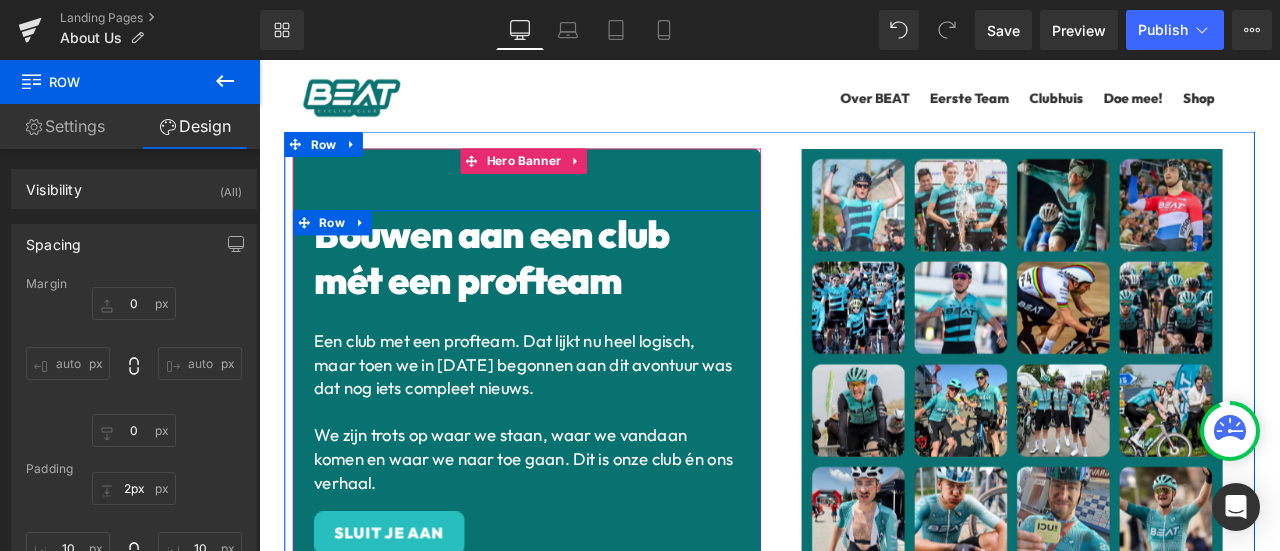 type on "0px" 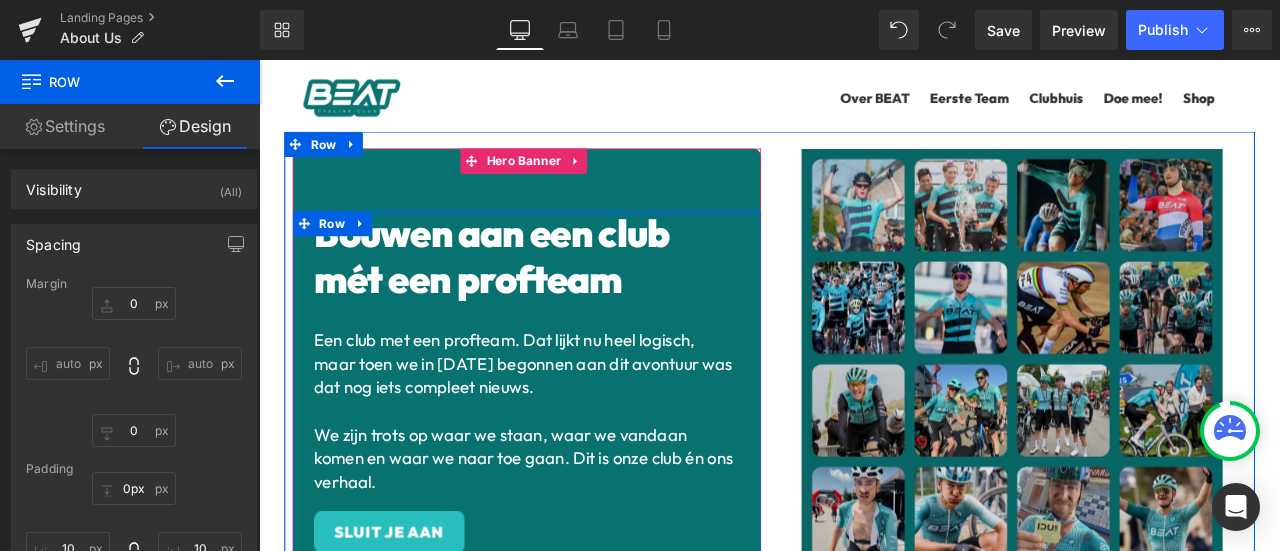 click on "Bouwen aan een club mét een profteam Heading         Een club met een profteam. Dat lijkt nu heel logisch, maar toen we in [DATE] begonnen aan dit avontuur was dat nog iets compleet nieuws.  We zijn trots op waar we staan, waar we vandaan komen en waar we naar toe gaan. Dit is onze club én ons verhaal.
Text Block         SLUIT JE AAN Button         Row" at bounding box center (576, 442) 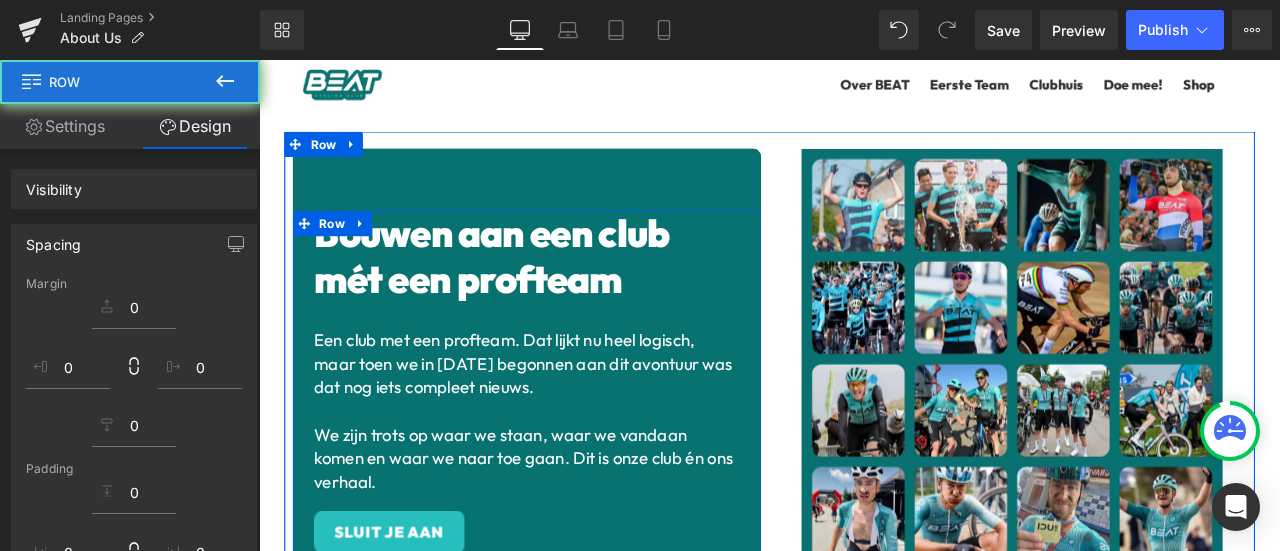 click at bounding box center [1151, 414] 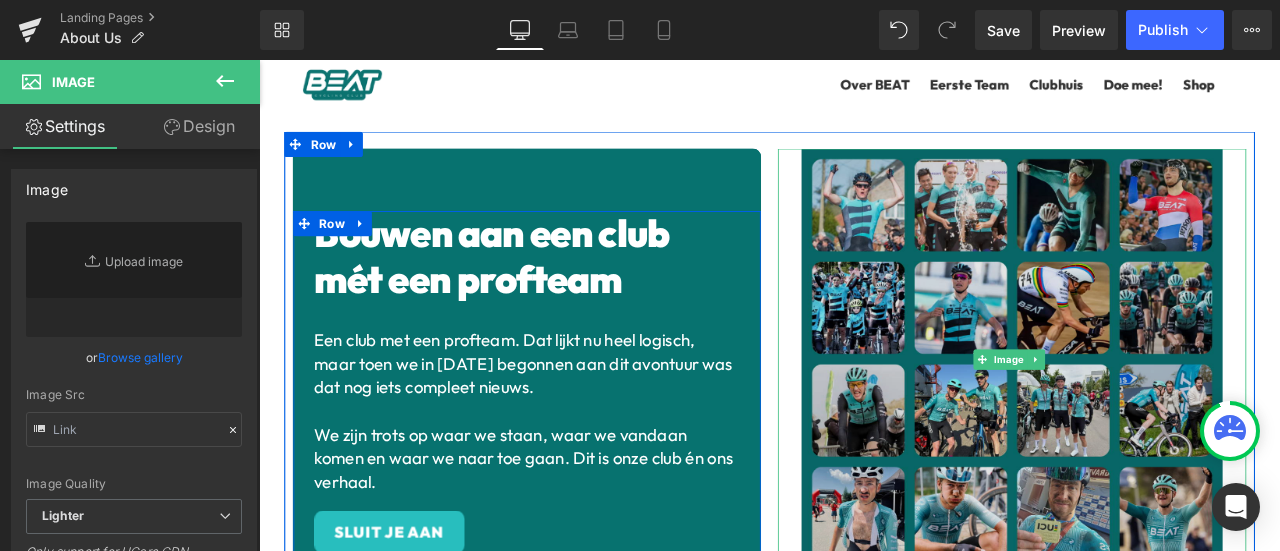 click at bounding box center (1151, 414) 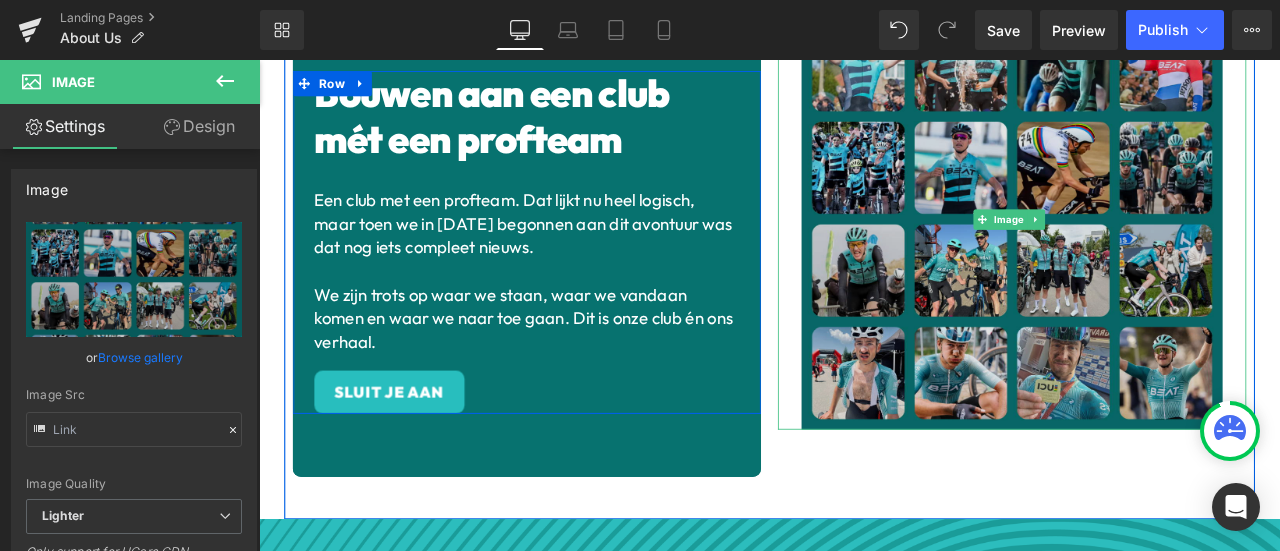type on "[URL][DOMAIN_NAME]" 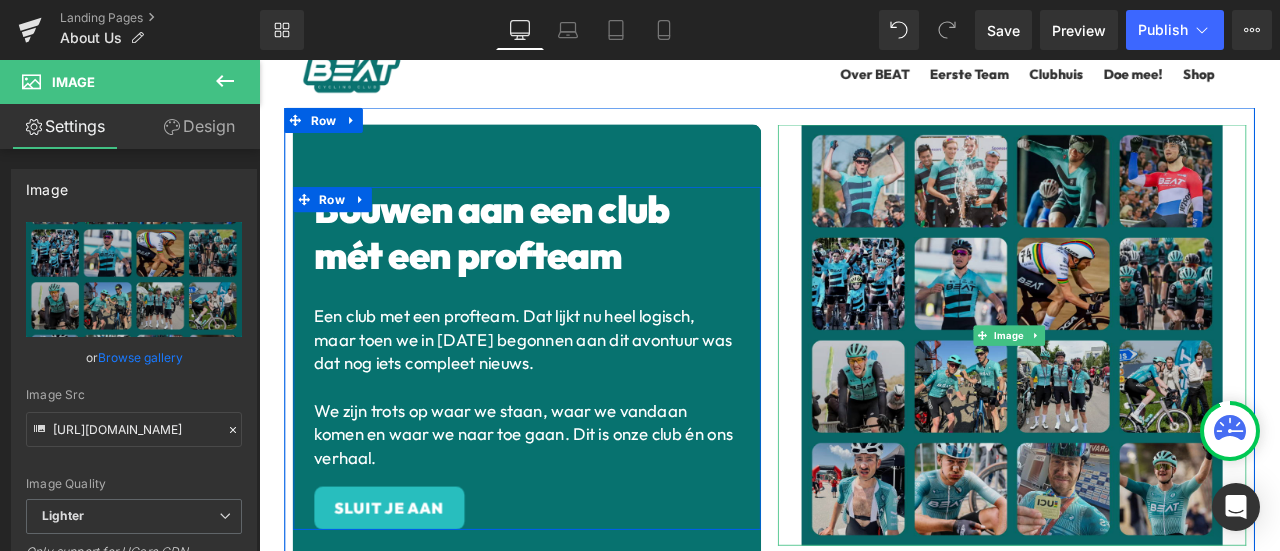 scroll, scrollTop: 0, scrollLeft: 0, axis: both 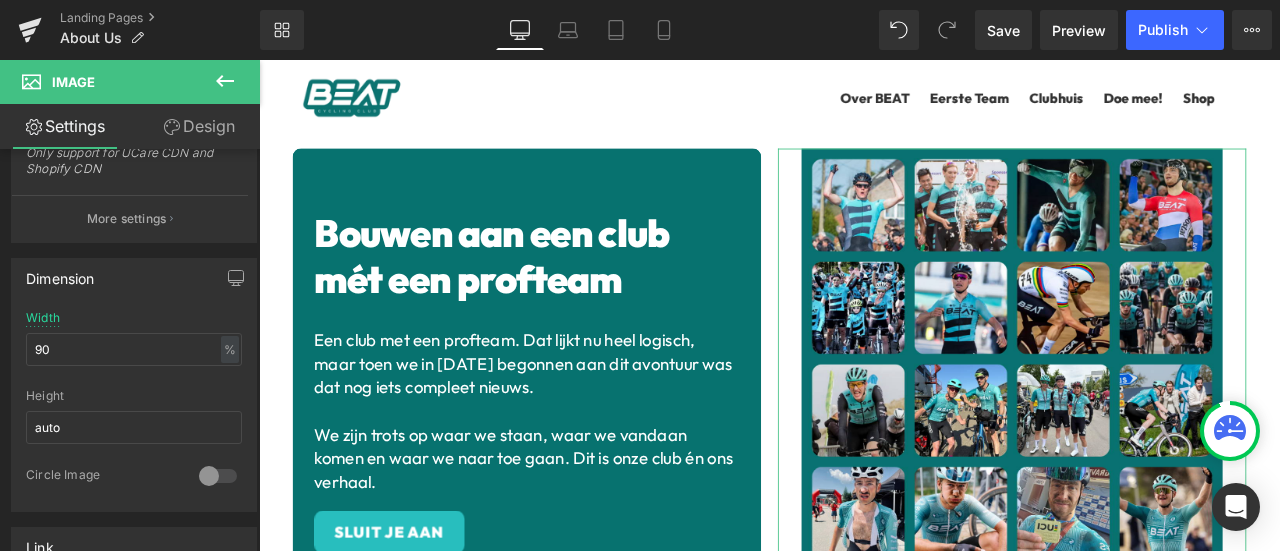 click on "Design" at bounding box center [199, 126] 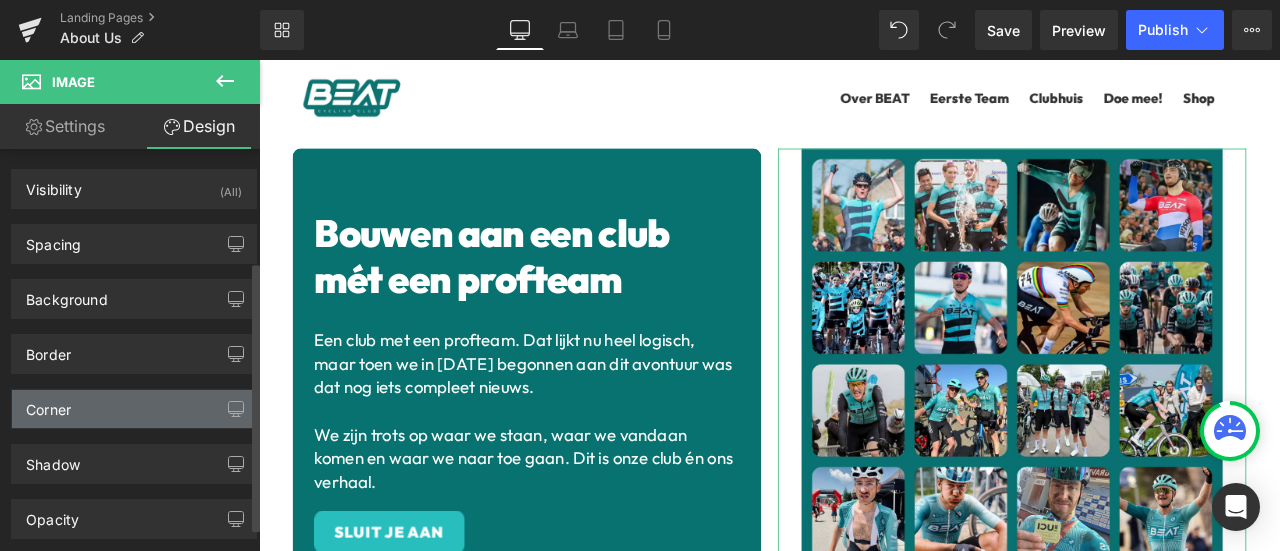 scroll, scrollTop: 166, scrollLeft: 0, axis: vertical 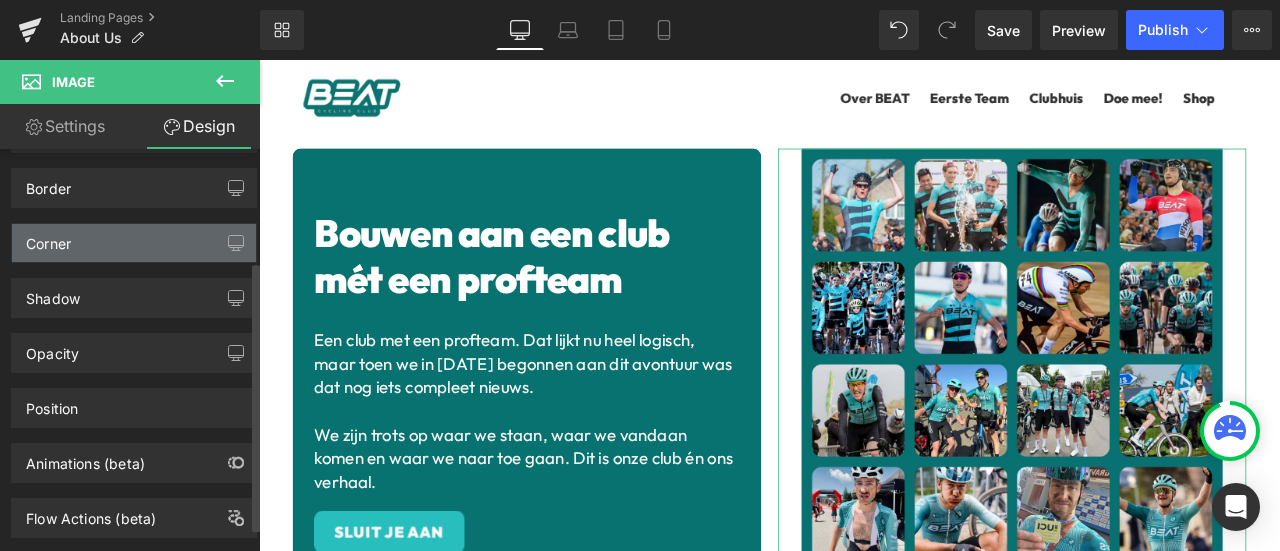click on "Corner" at bounding box center [134, 243] 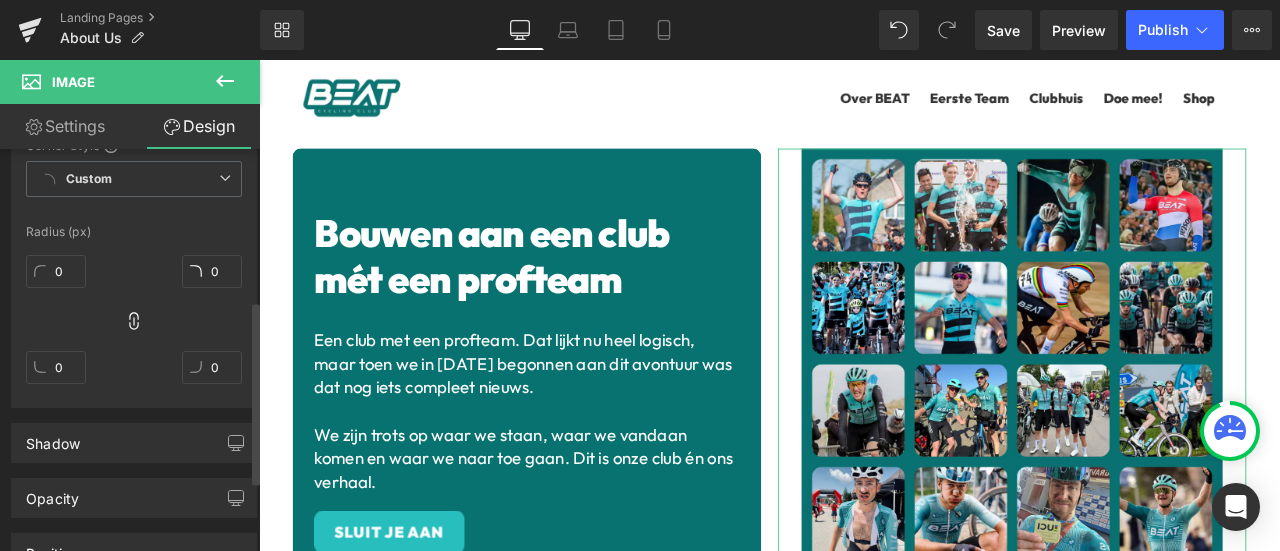 scroll, scrollTop: 333, scrollLeft: 0, axis: vertical 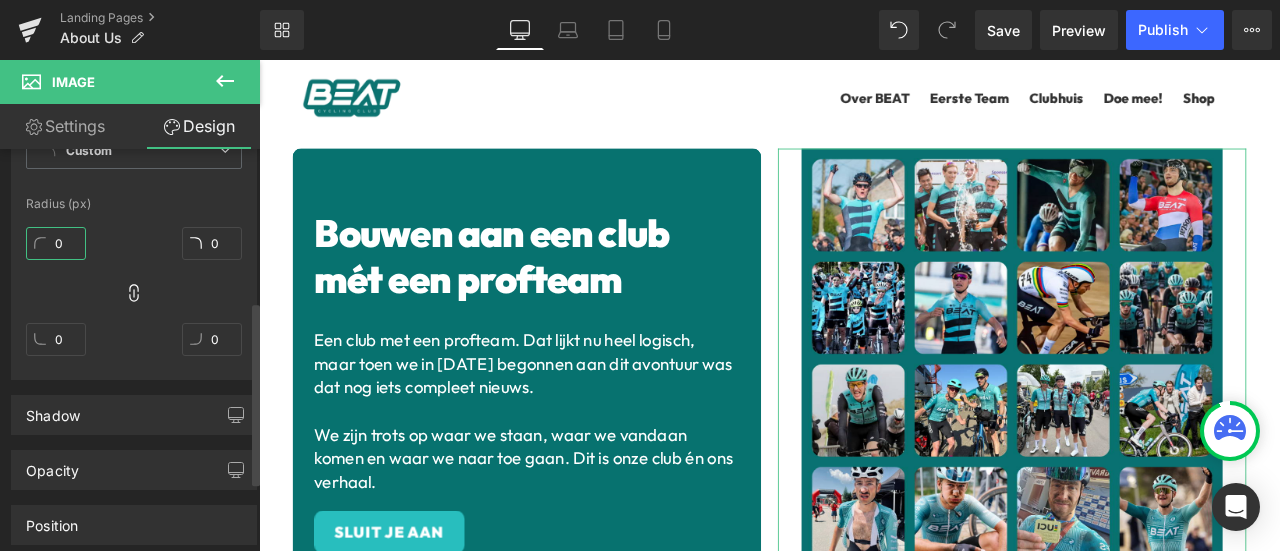 click on "0" at bounding box center (56, 243) 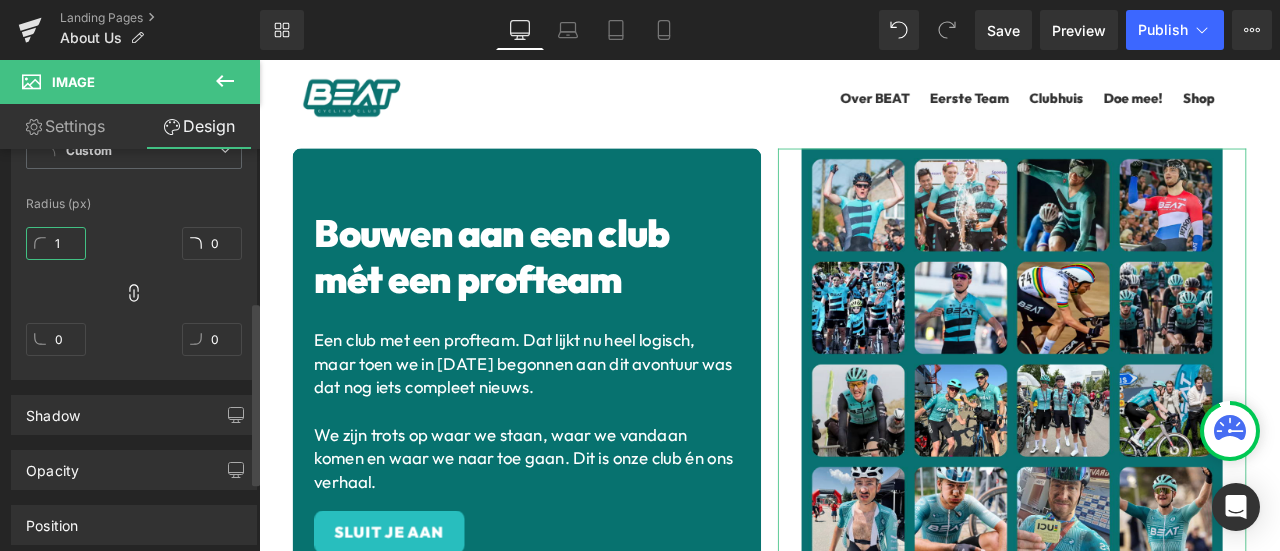type on "10" 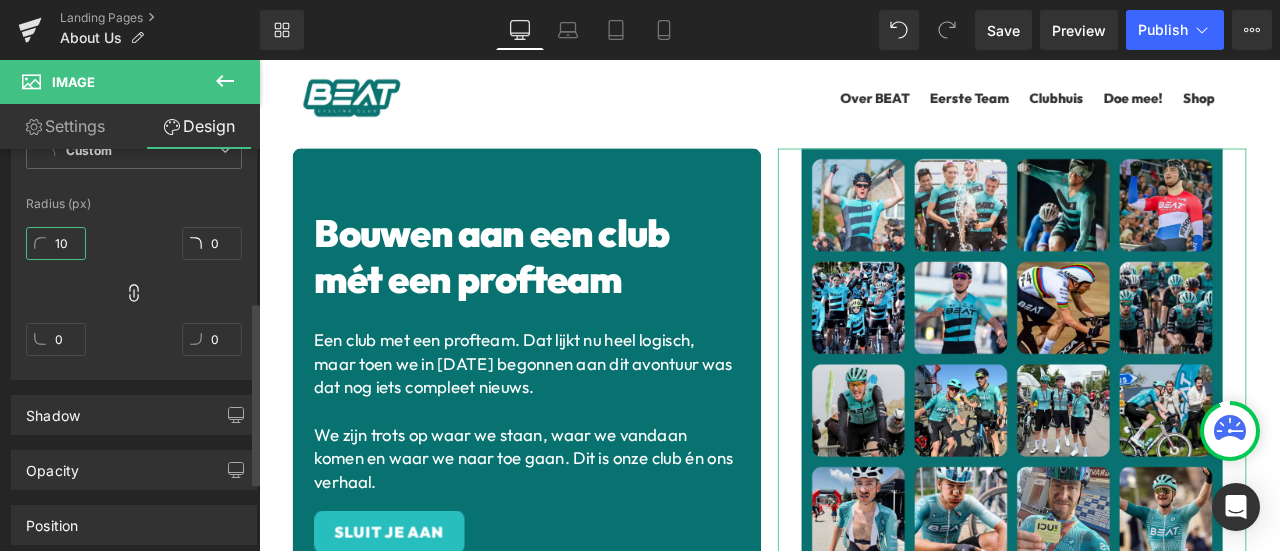 type on "10" 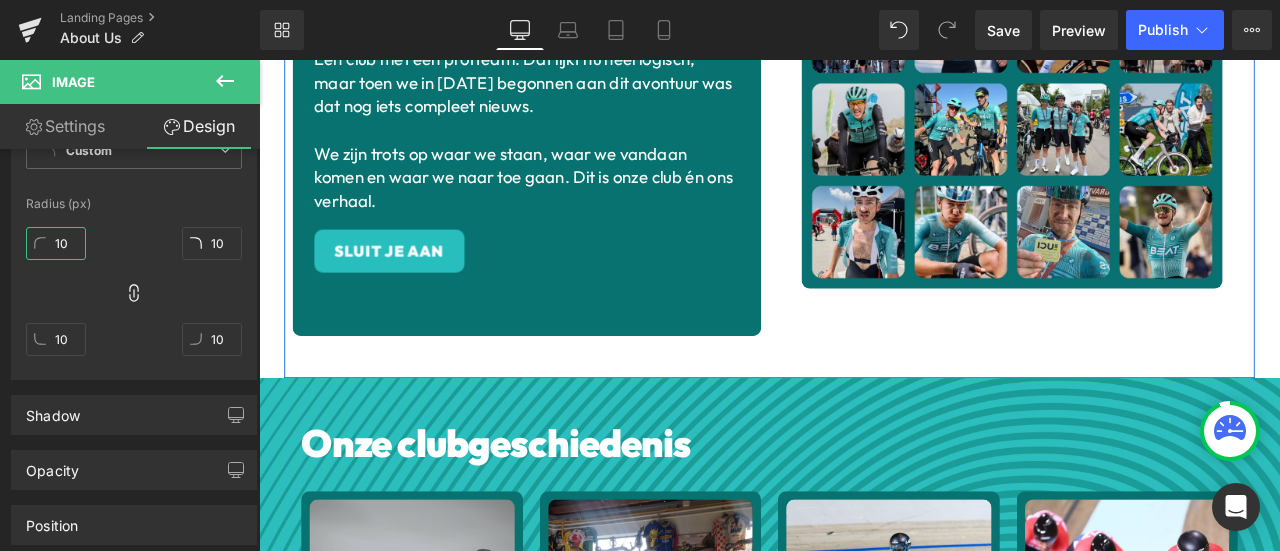 scroll, scrollTop: 166, scrollLeft: 0, axis: vertical 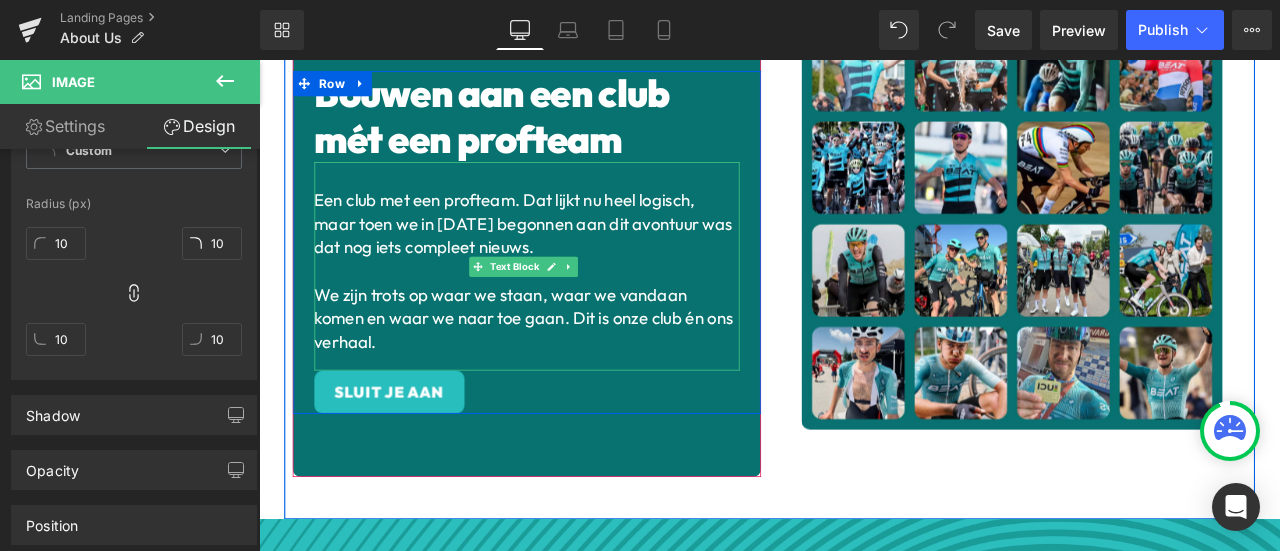 click at bounding box center (576, 310) 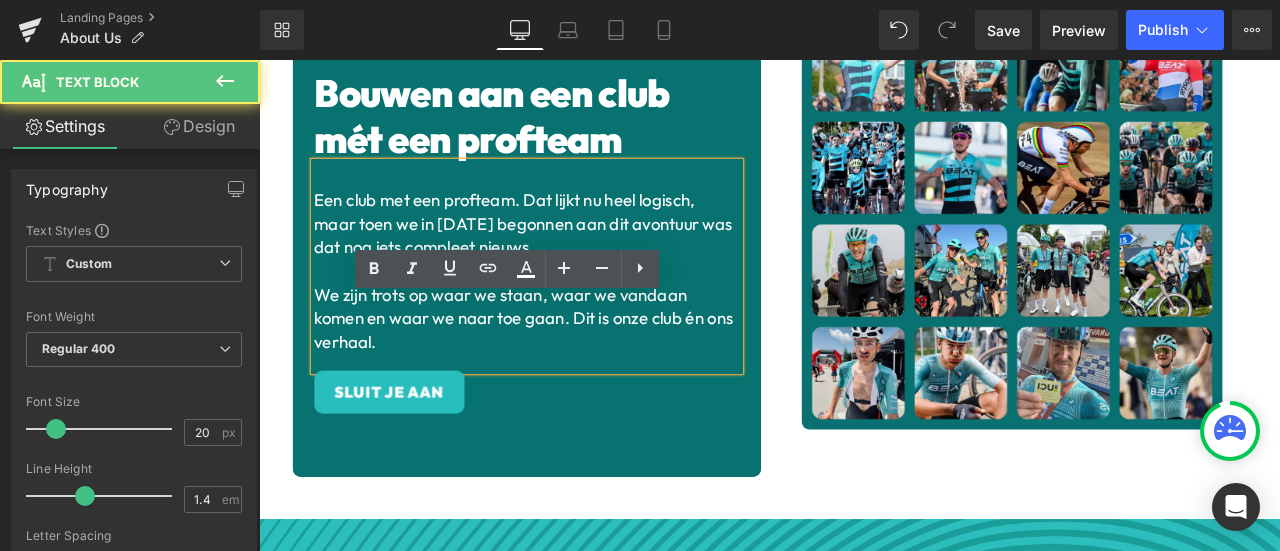 scroll, scrollTop: 0, scrollLeft: 0, axis: both 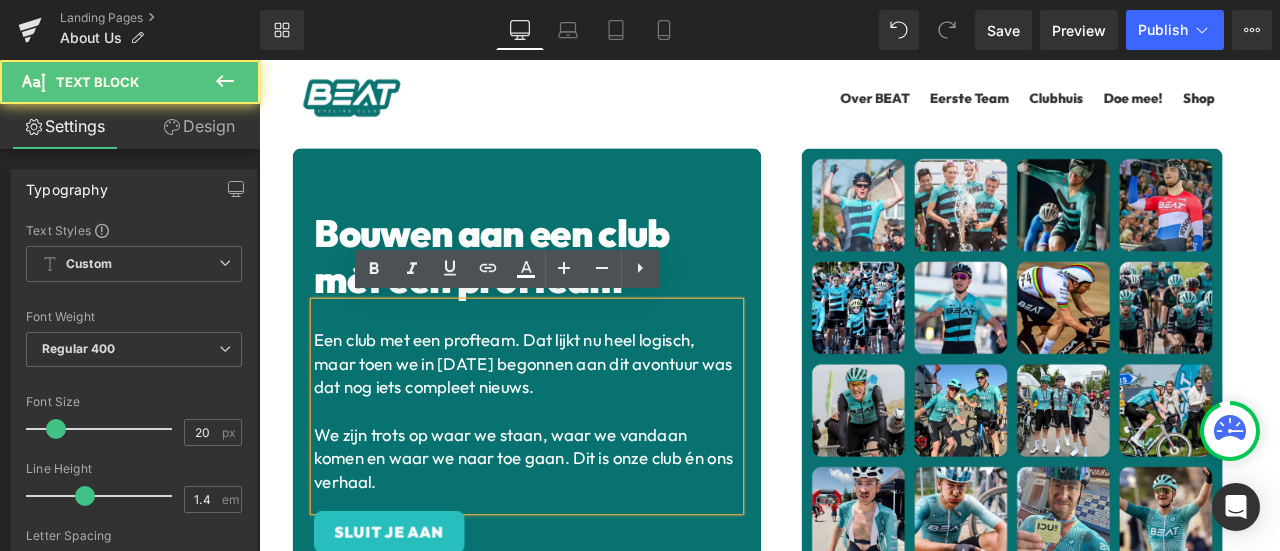 click at bounding box center (576, 364) 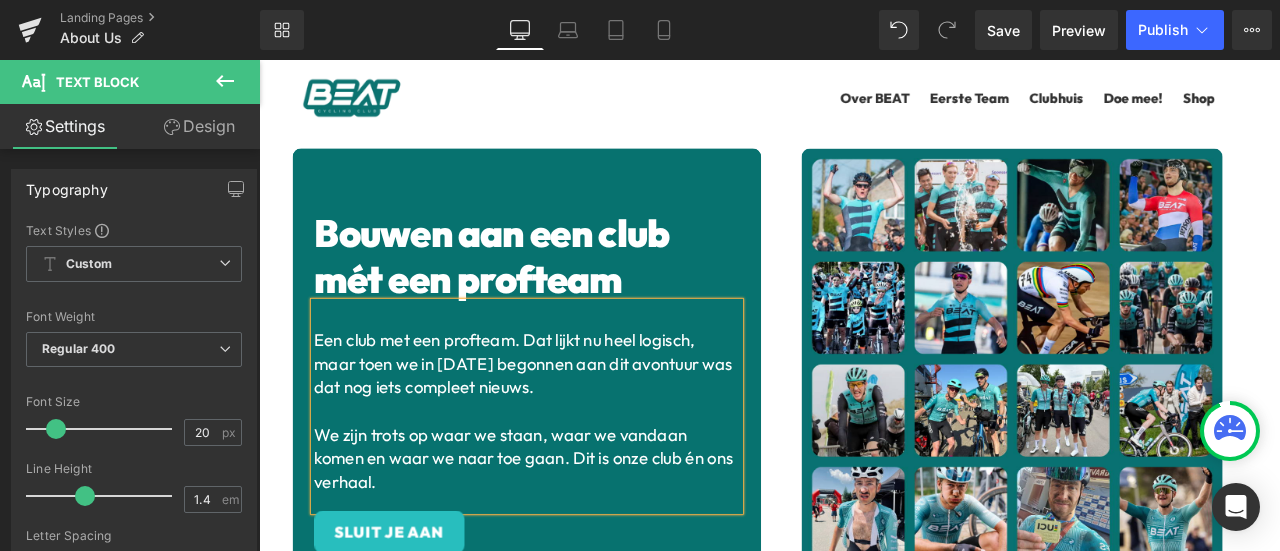 type 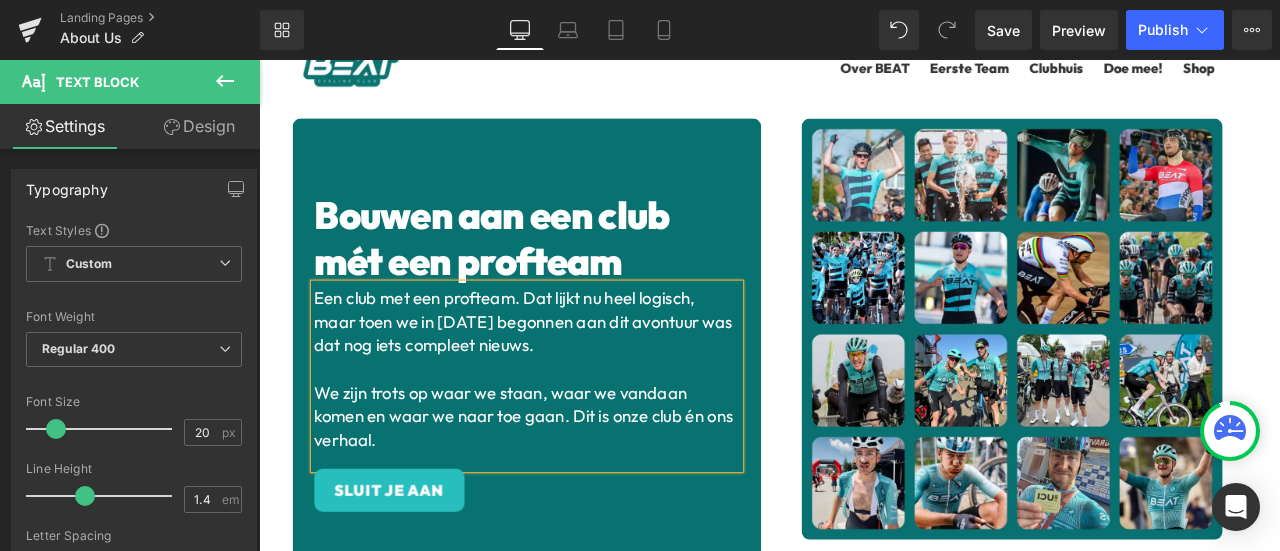 scroll, scrollTop: 166, scrollLeft: 0, axis: vertical 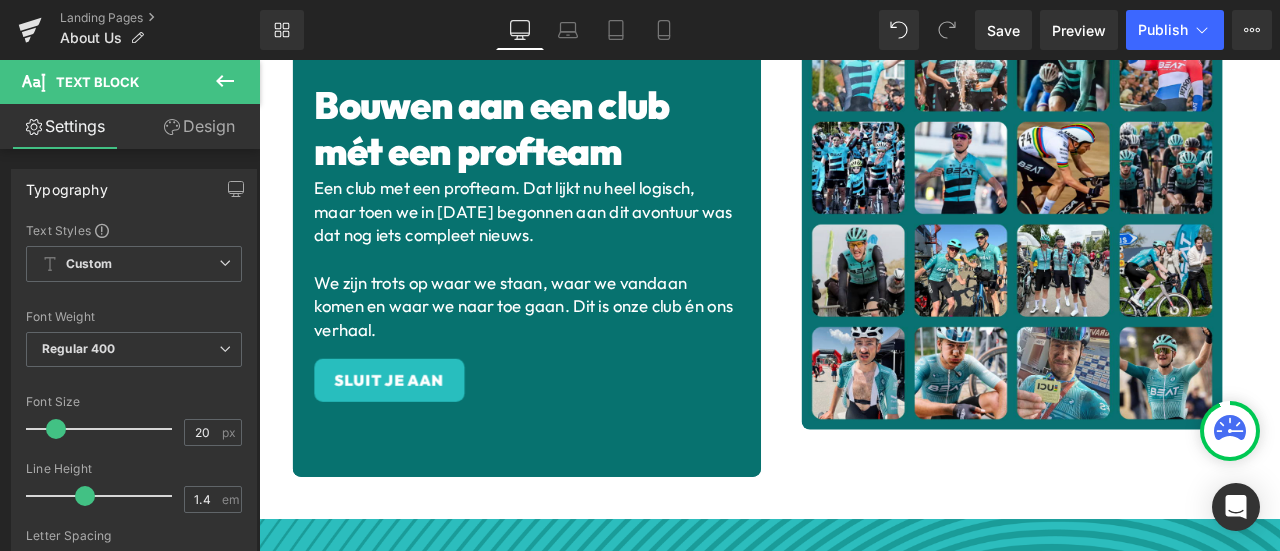 click on "Rendering Content" at bounding box center (640, 472) 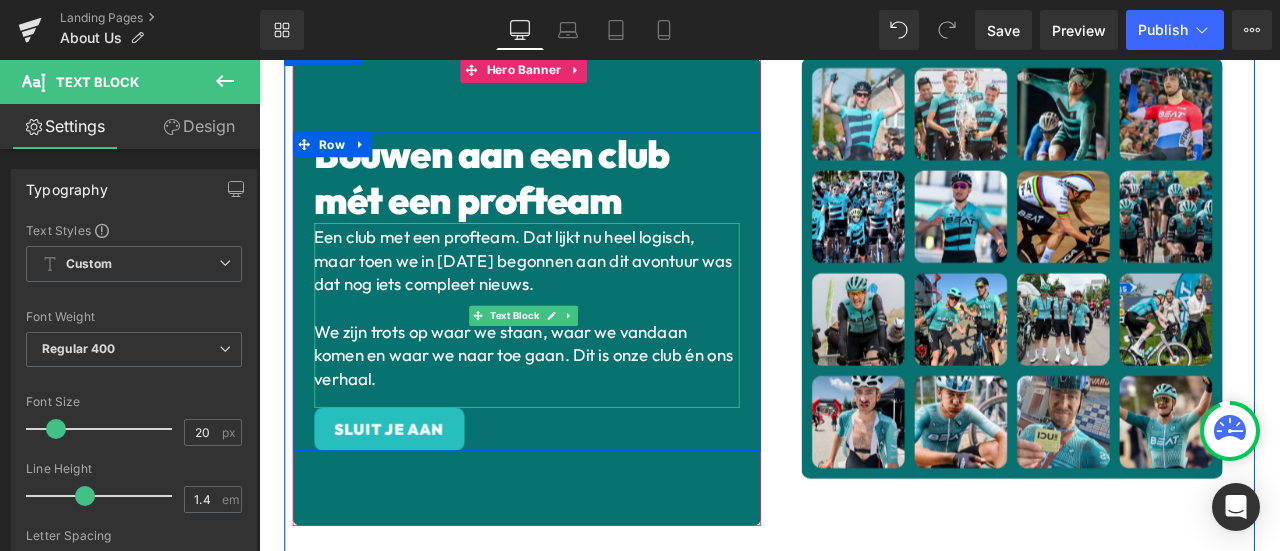 scroll, scrollTop: 0, scrollLeft: 0, axis: both 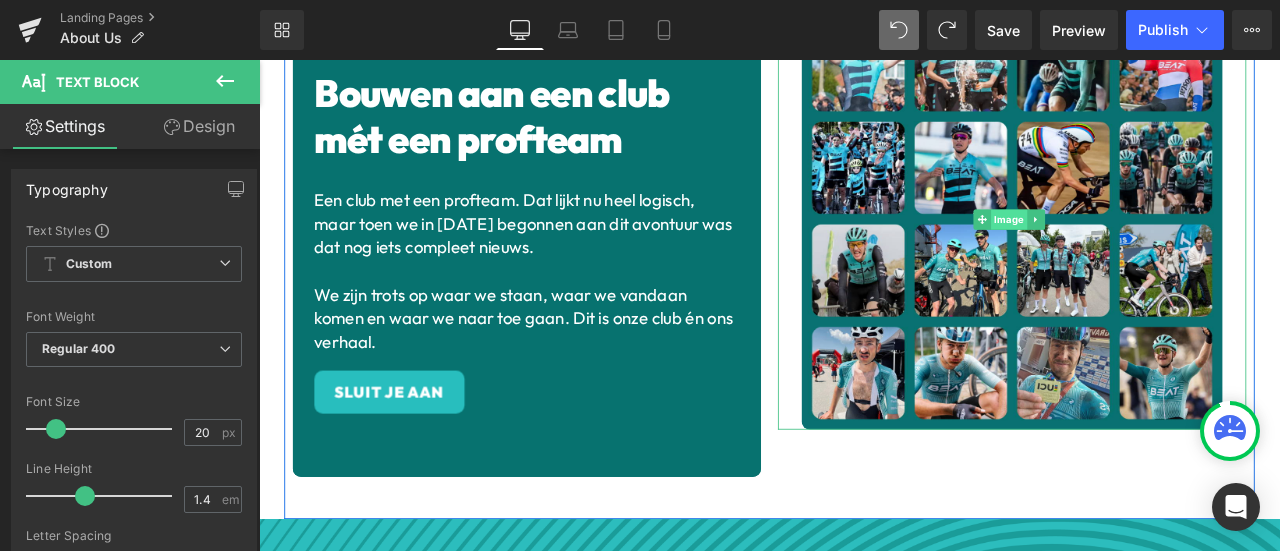 click on "Image" at bounding box center (1147, 249) 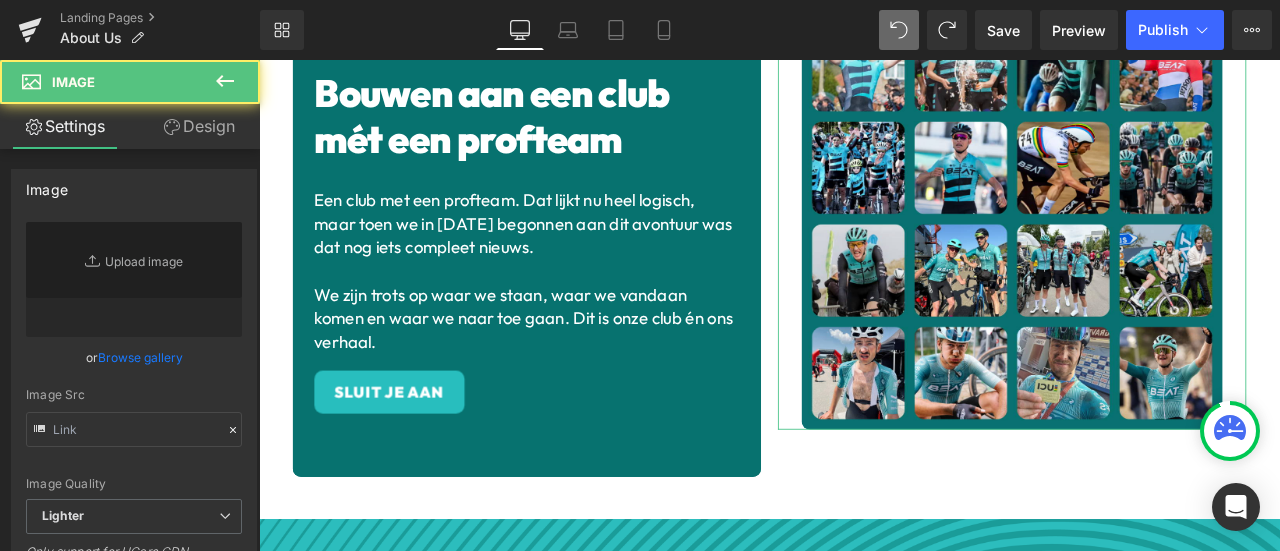 type on "[URL][DOMAIN_NAME]" 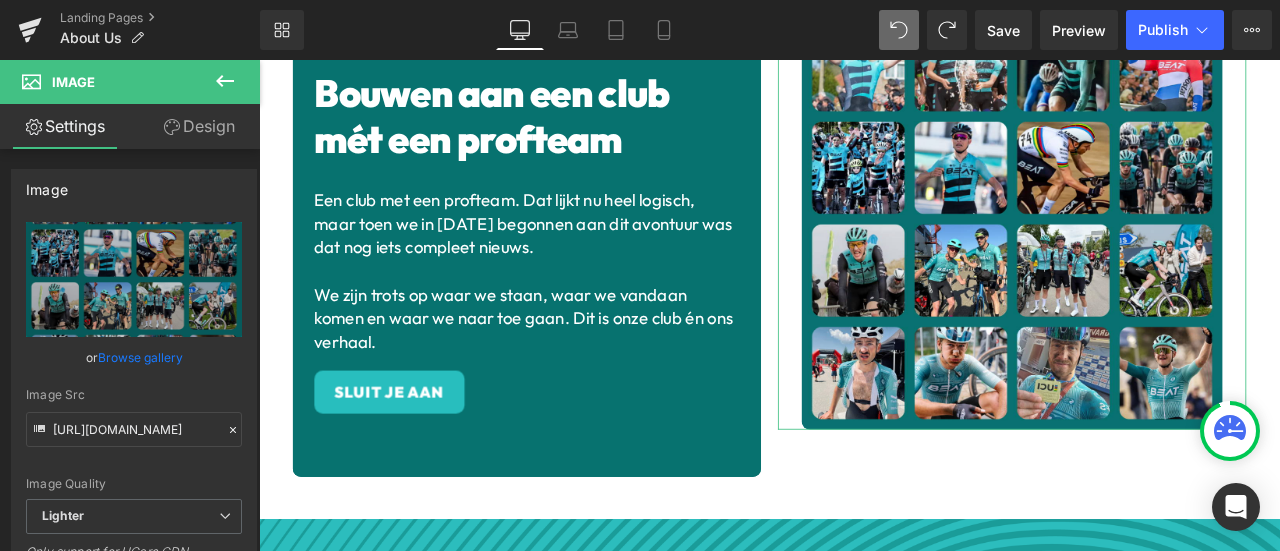 click on "Design" at bounding box center (199, 126) 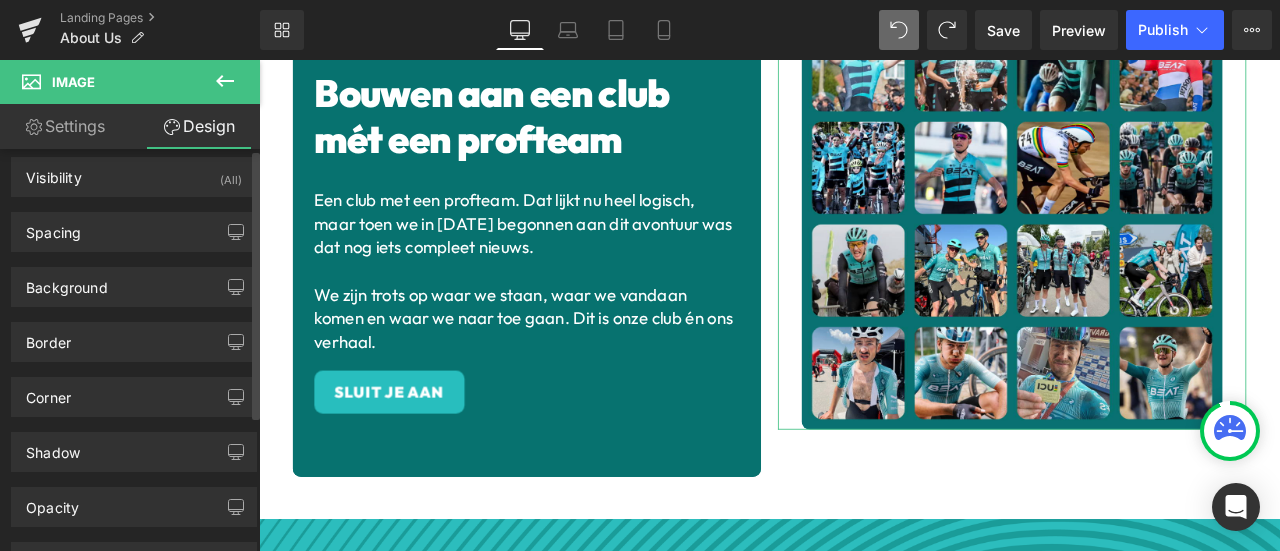 scroll, scrollTop: 0, scrollLeft: 0, axis: both 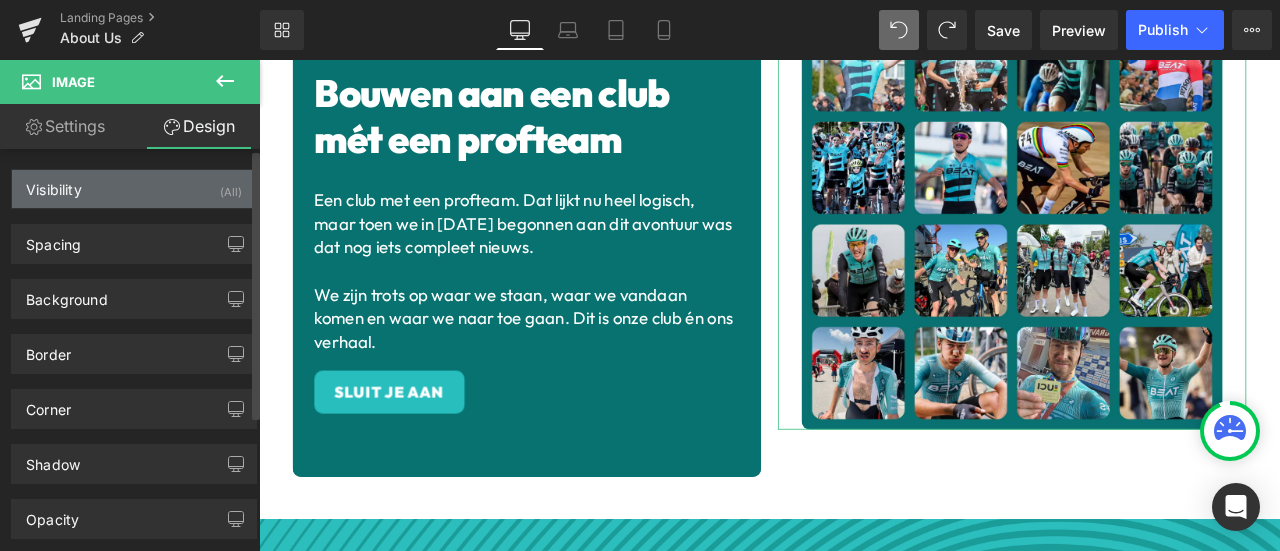click on "Visibility
(All)" at bounding box center [134, 189] 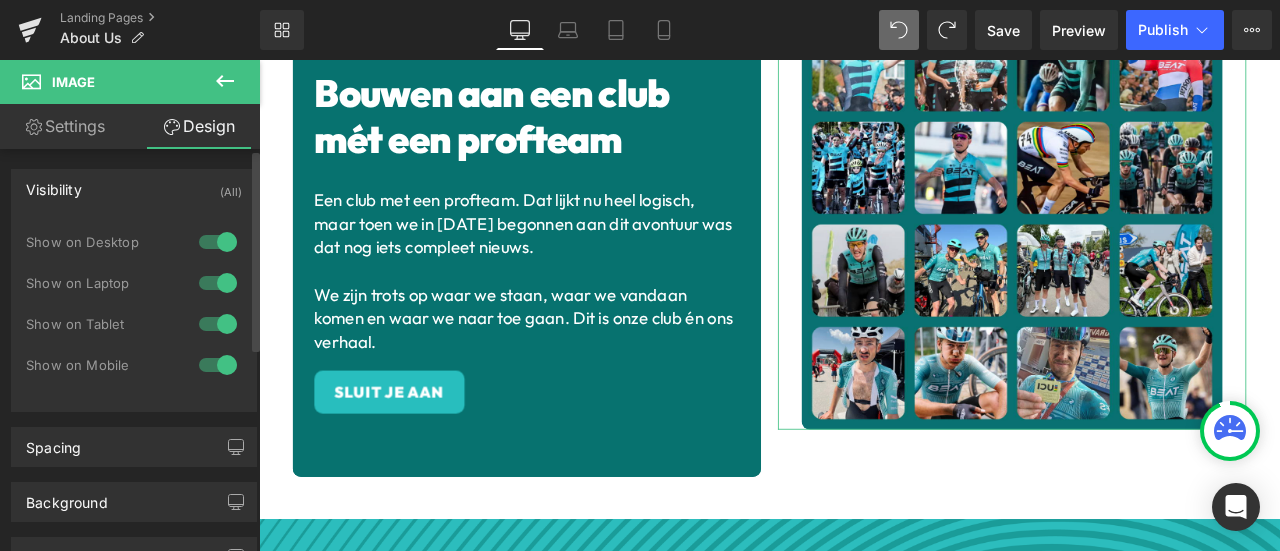 click on "Visibility
(All)" at bounding box center (134, 189) 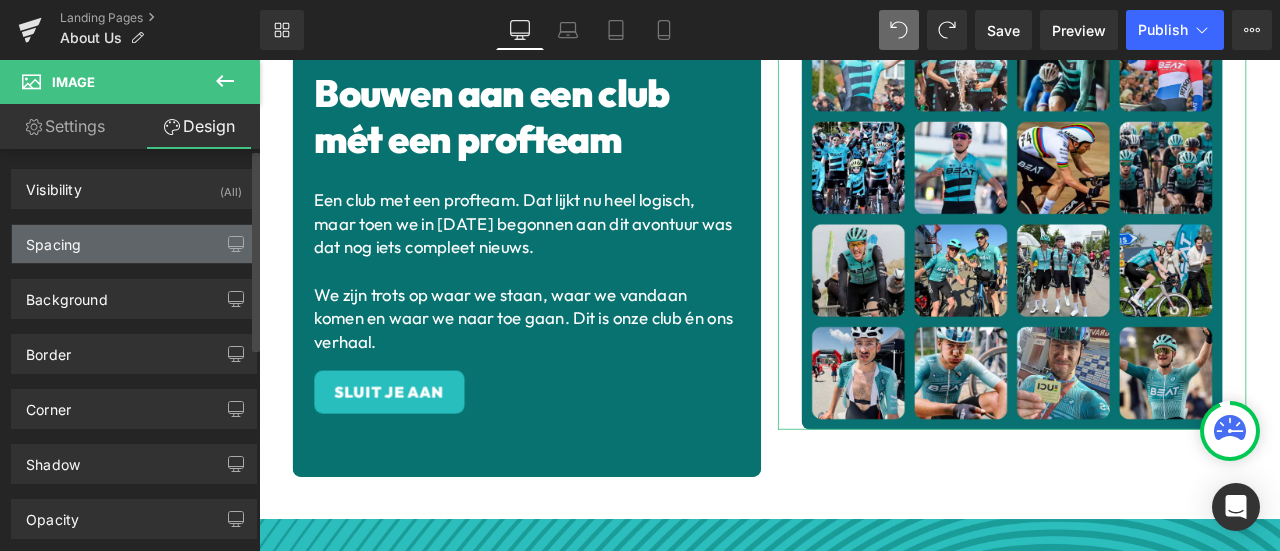 click on "Spacing" at bounding box center [134, 244] 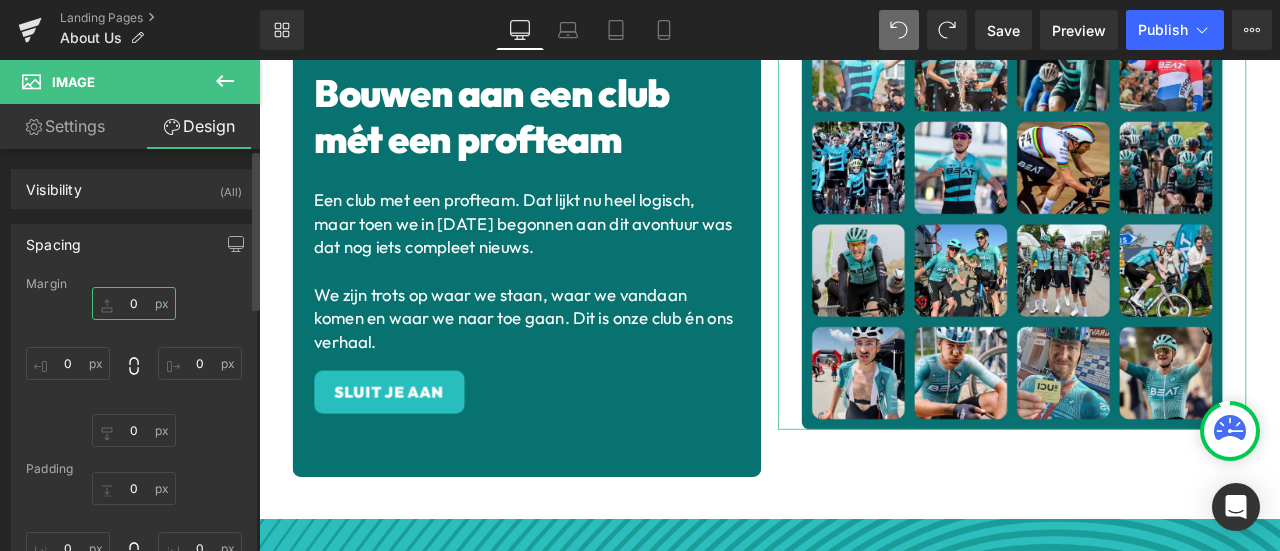click on "0" at bounding box center [134, 303] 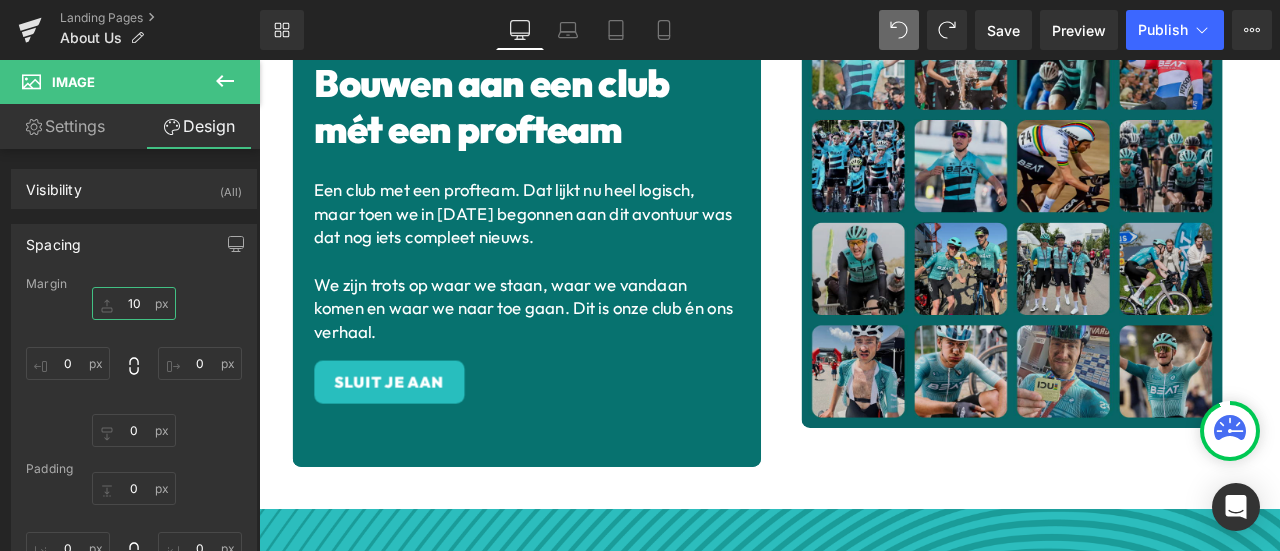 scroll, scrollTop: 333, scrollLeft: 0, axis: vertical 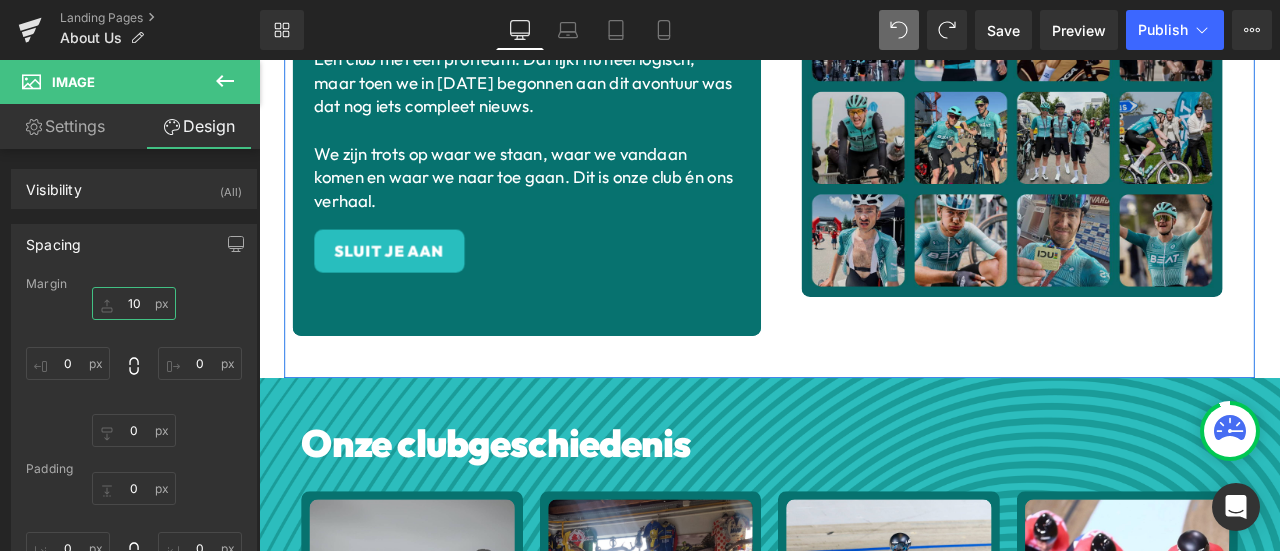 type on "1" 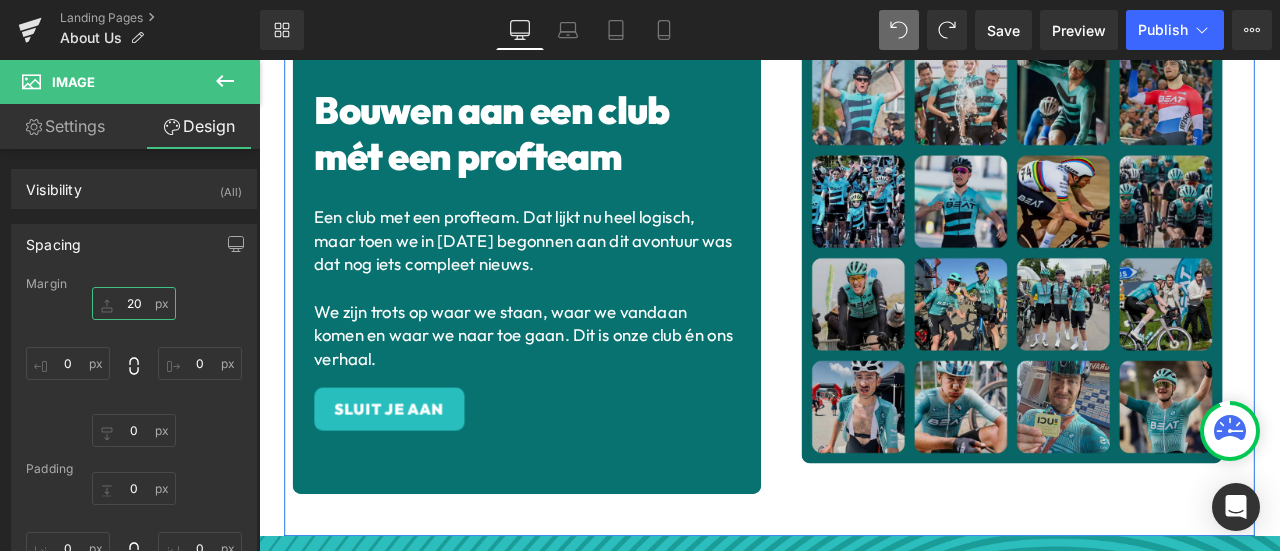scroll, scrollTop: 166, scrollLeft: 0, axis: vertical 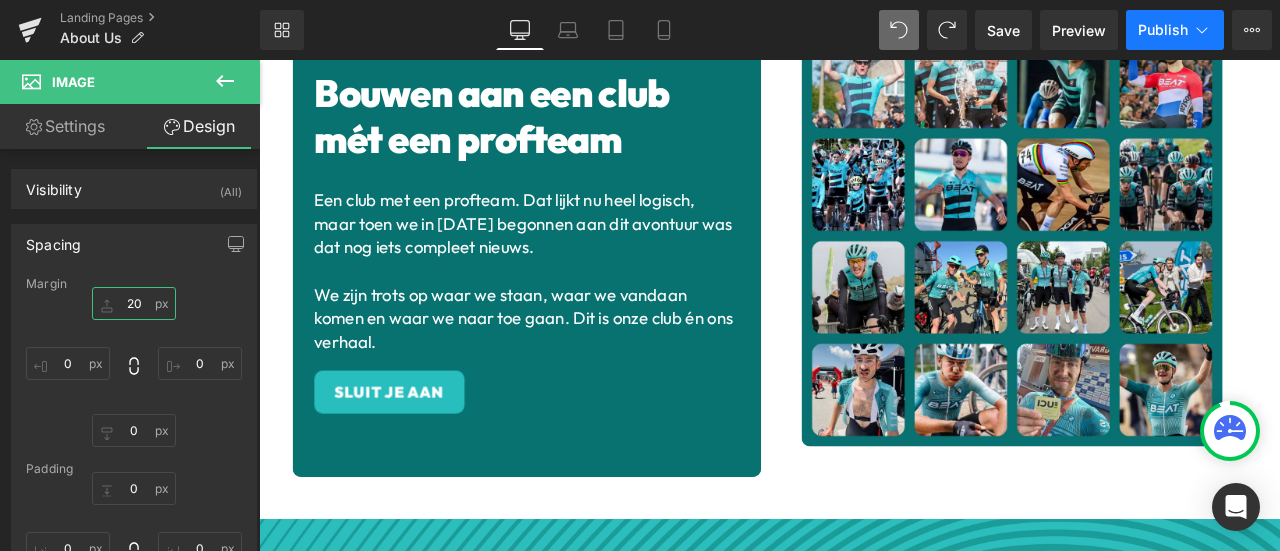 type on "20" 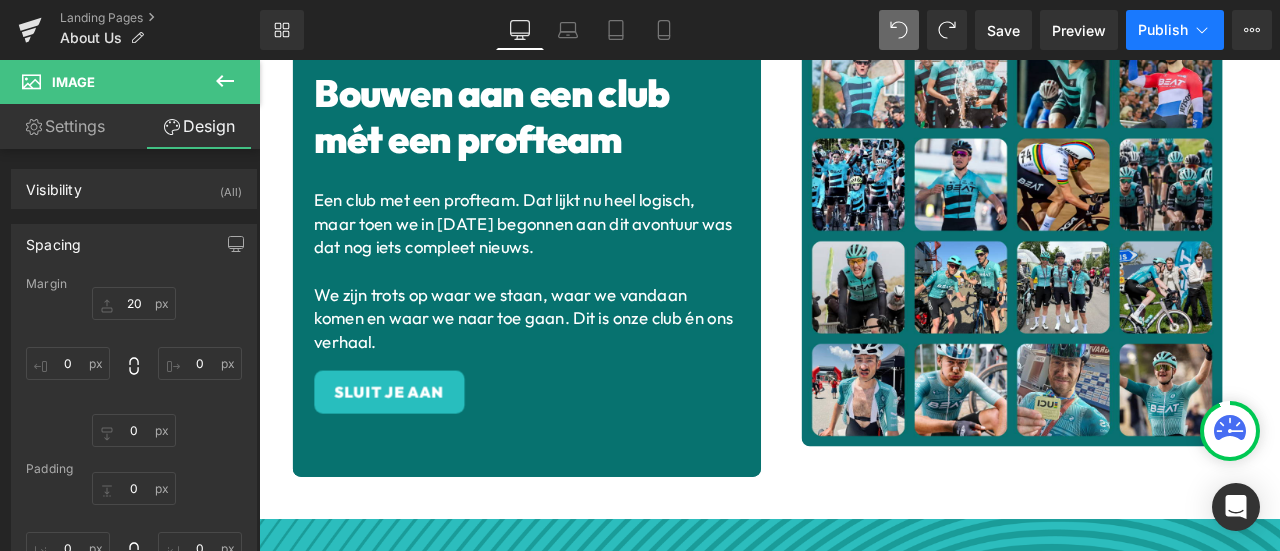 click on "Publish" at bounding box center [1163, 30] 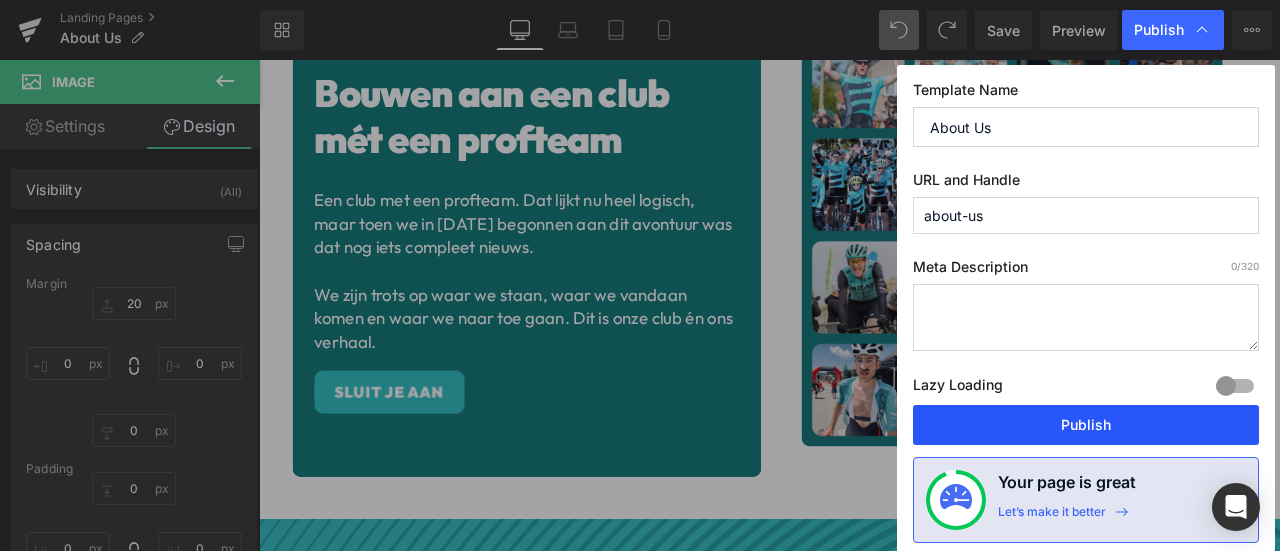 click on "Publish" at bounding box center [1086, 425] 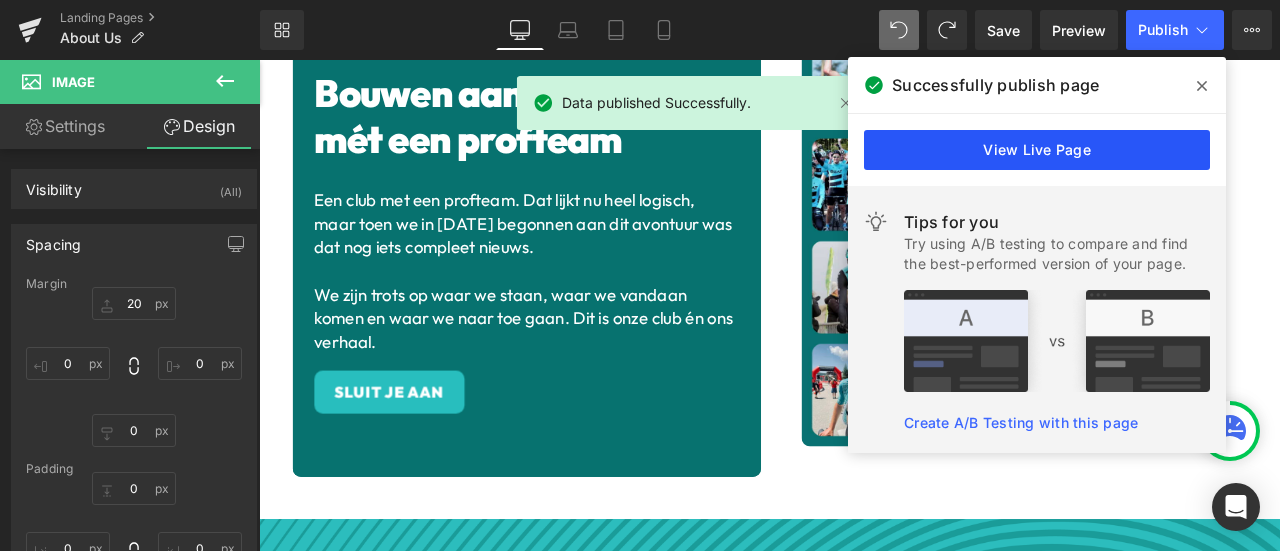 click on "View Live Page" at bounding box center [1037, 150] 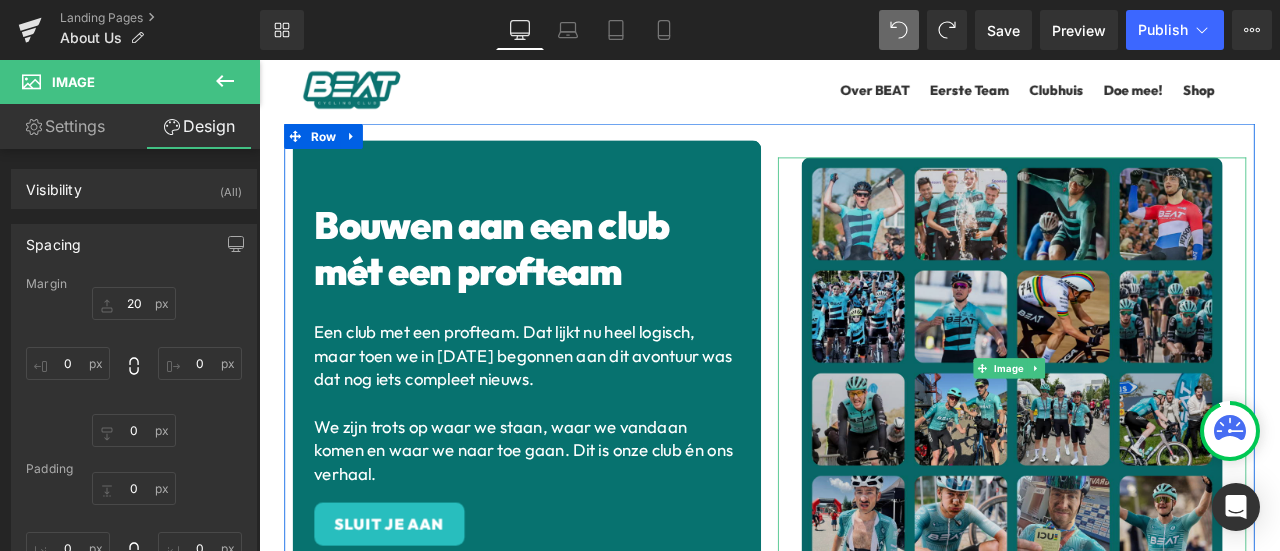 scroll, scrollTop: 0, scrollLeft: 0, axis: both 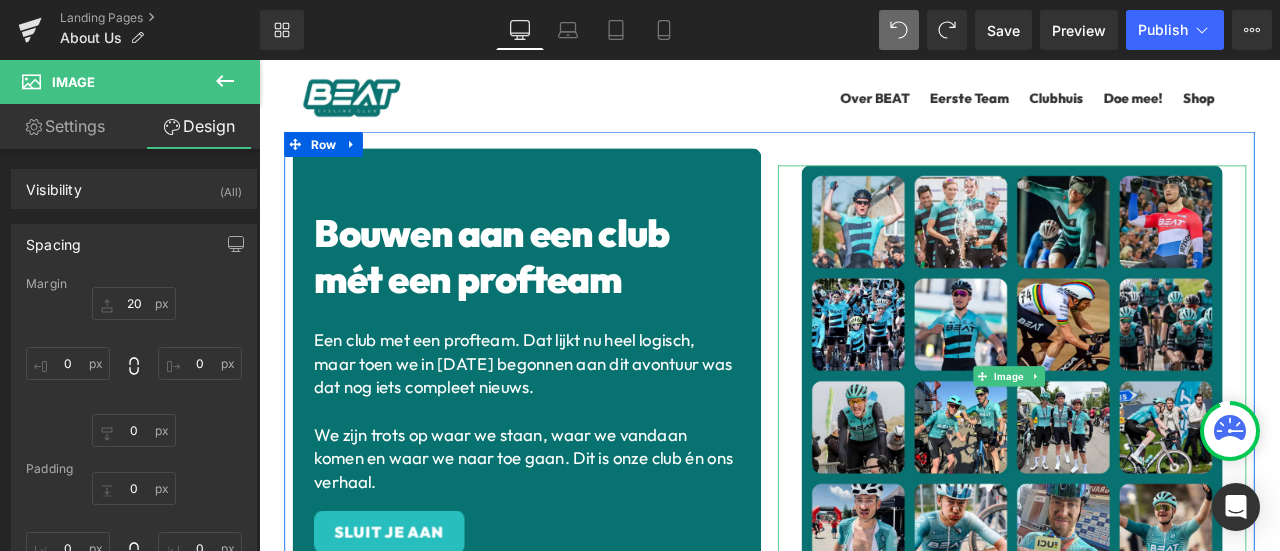 click at bounding box center [1151, 434] 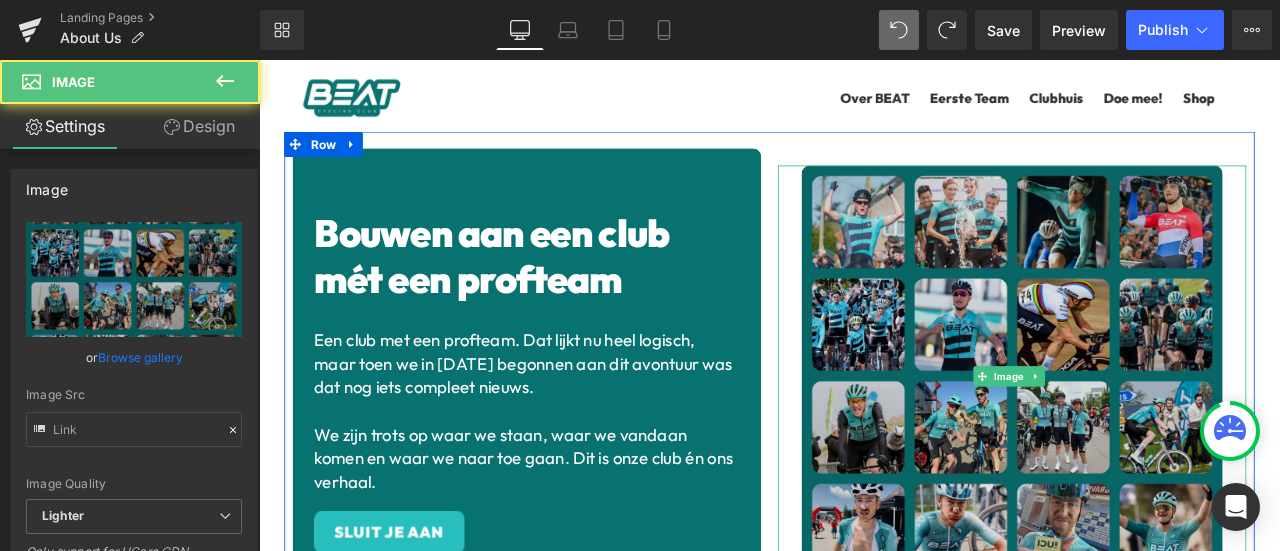 type on "[URL][DOMAIN_NAME]" 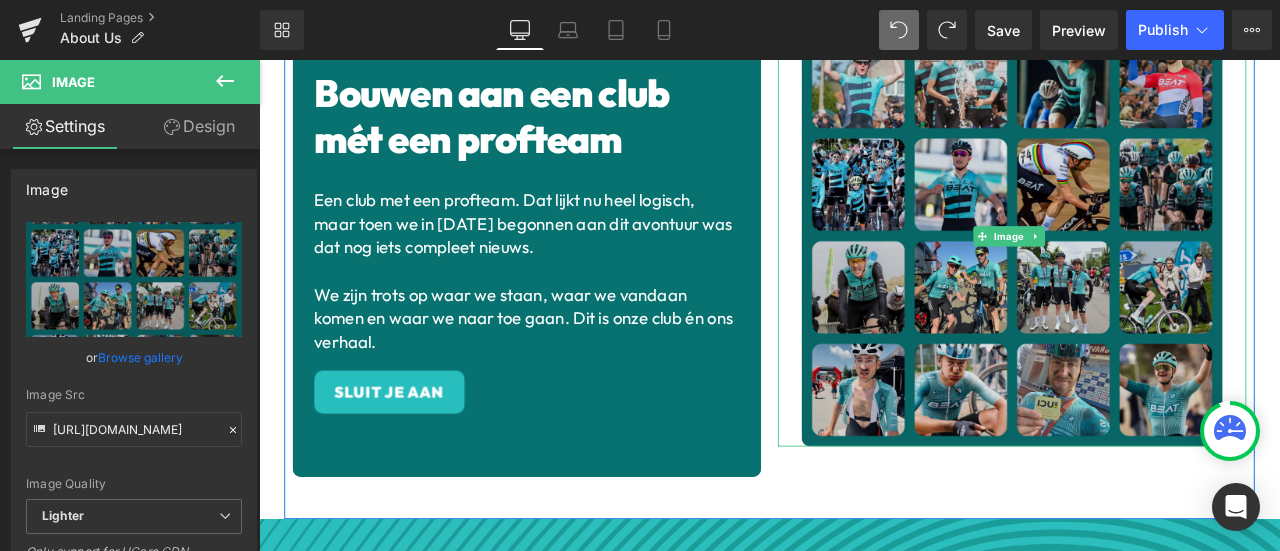 scroll, scrollTop: 0, scrollLeft: 0, axis: both 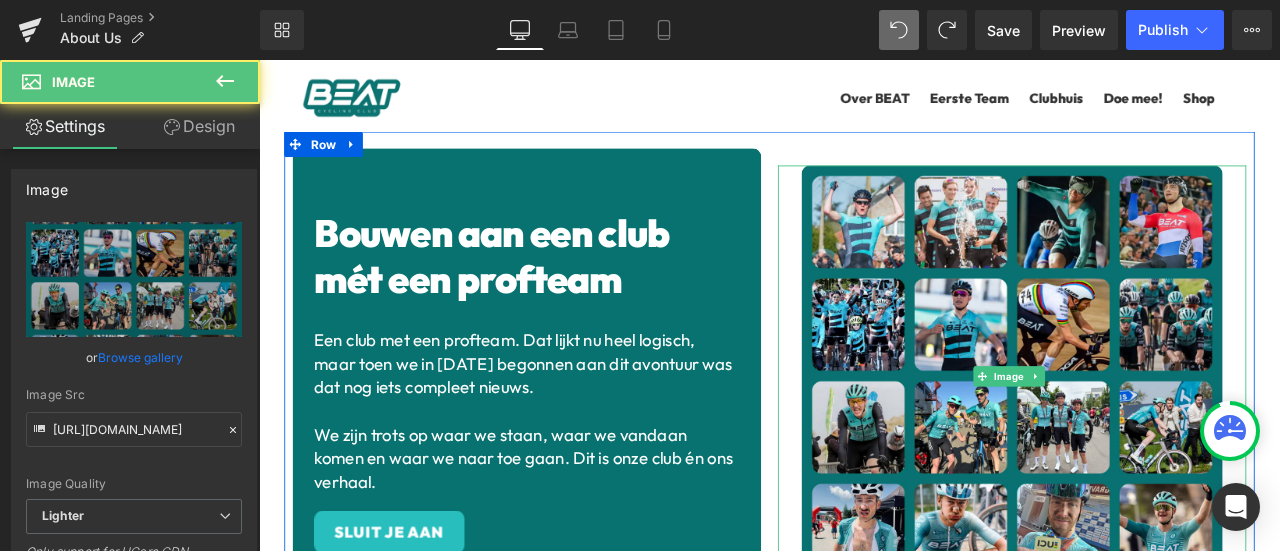 click at bounding box center (1151, 434) 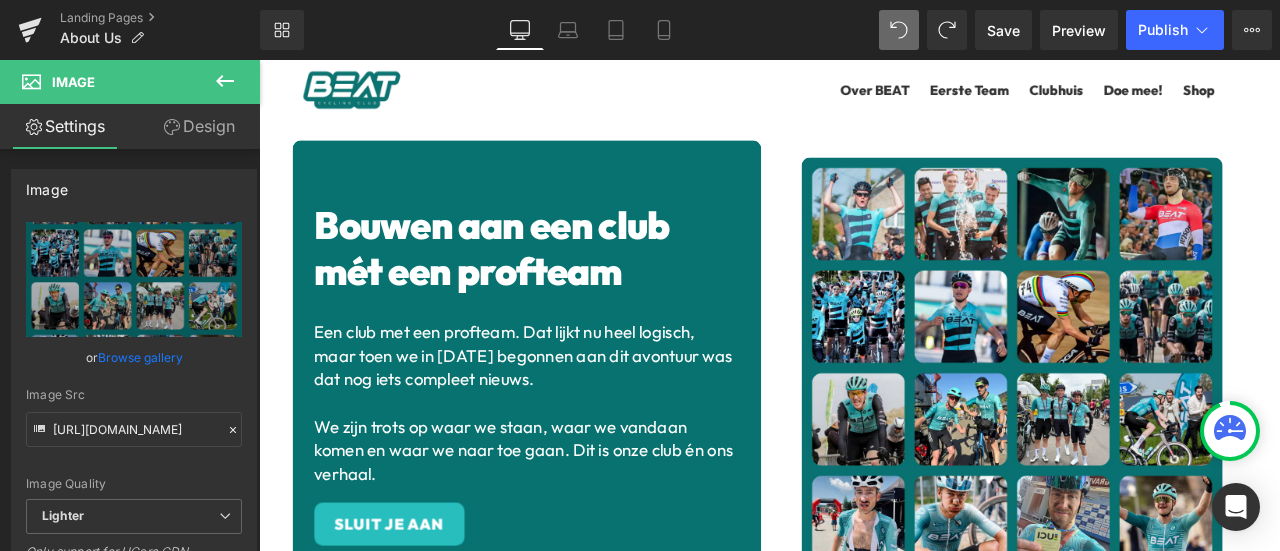 scroll, scrollTop: 0, scrollLeft: 0, axis: both 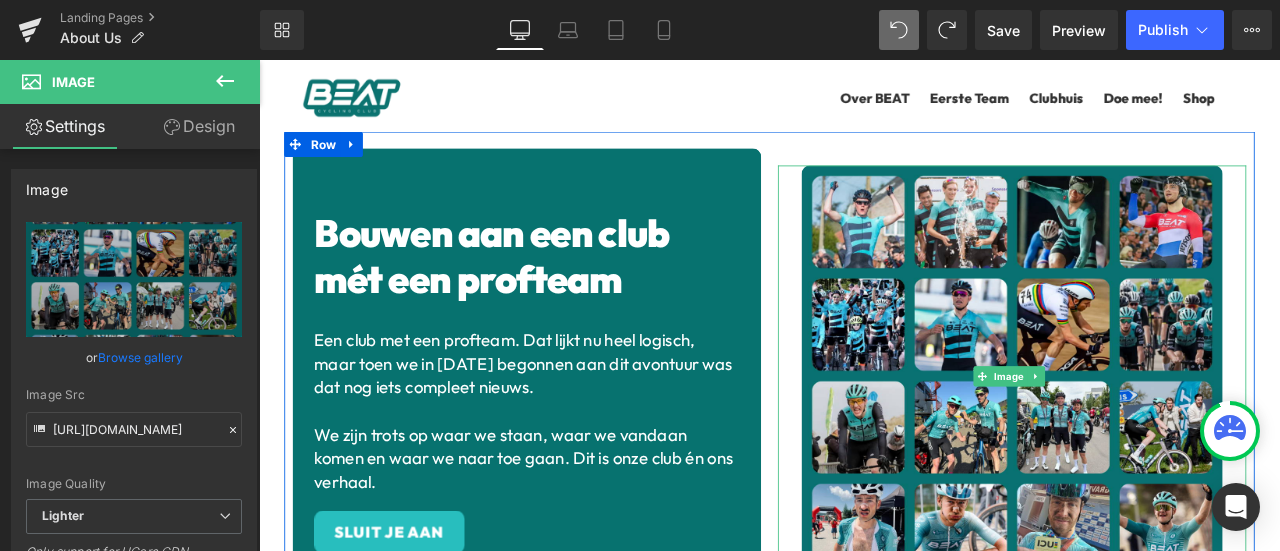 click at bounding box center [1151, 434] 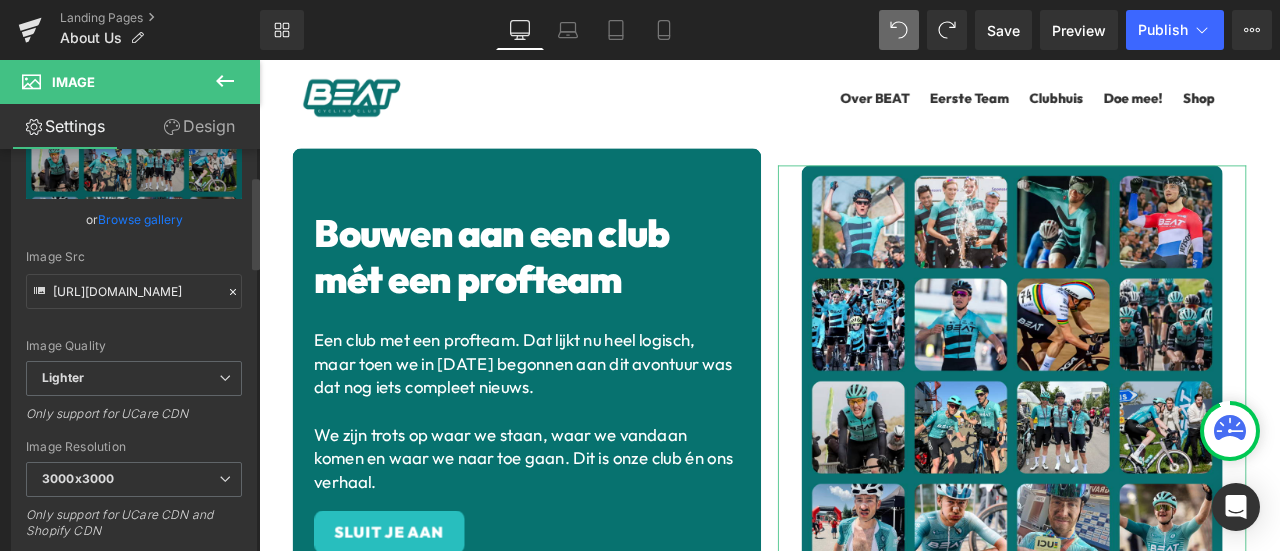 scroll, scrollTop: 166, scrollLeft: 0, axis: vertical 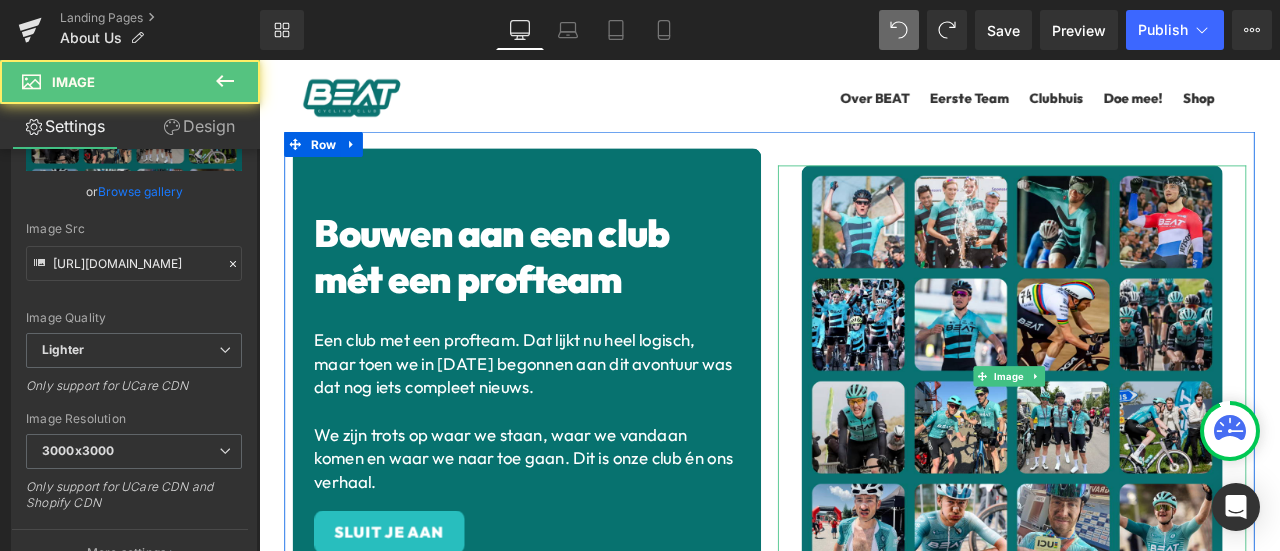 click at bounding box center (1151, 434) 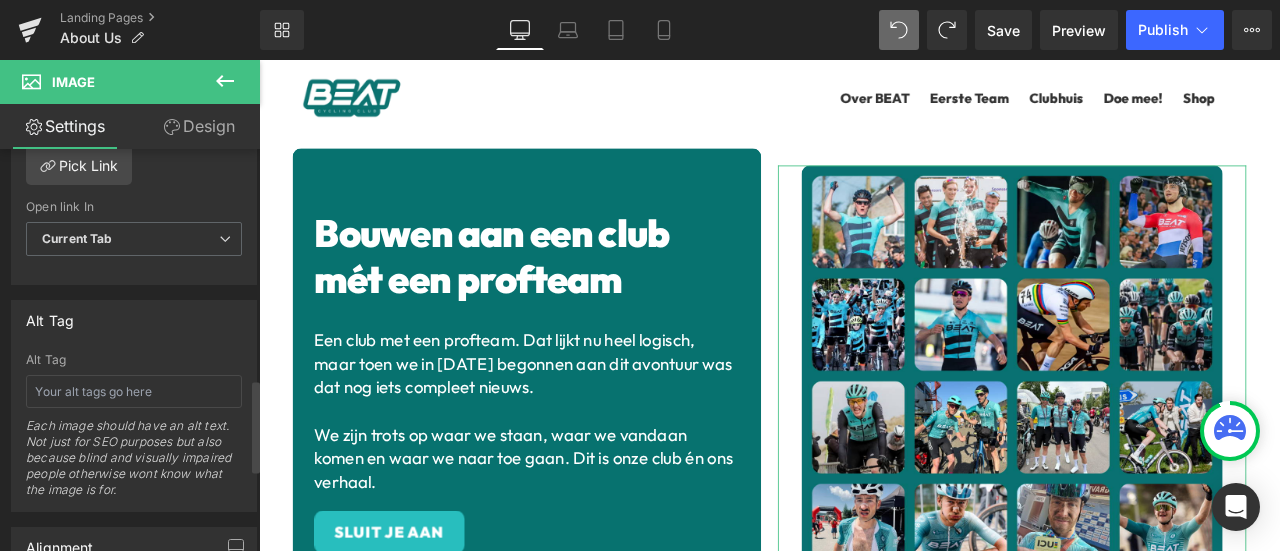 scroll, scrollTop: 1166, scrollLeft: 0, axis: vertical 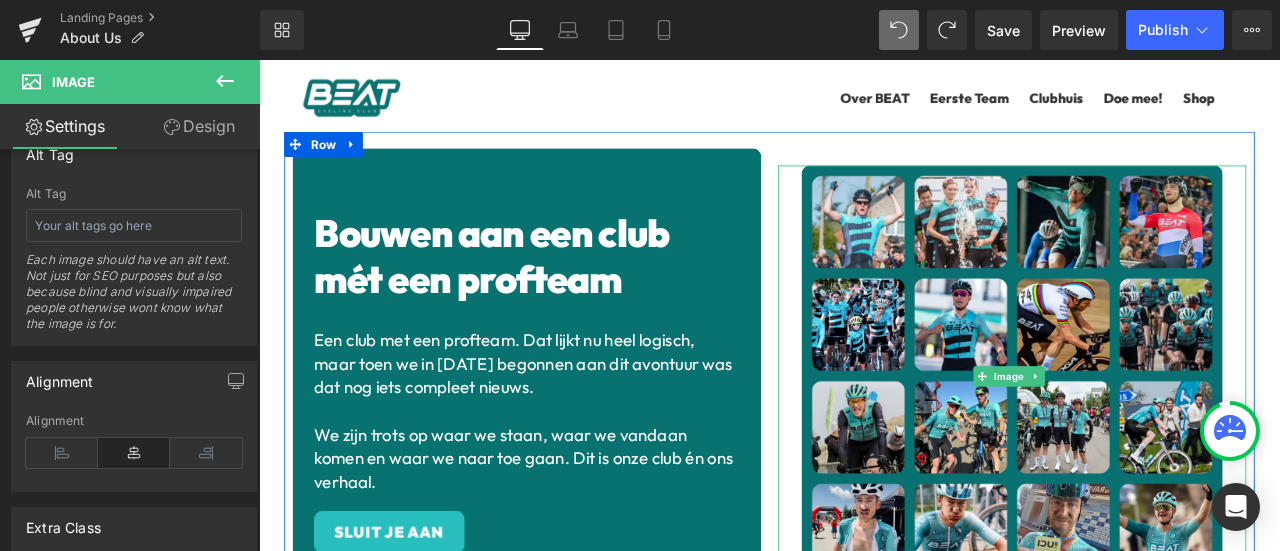 click at bounding box center [1151, 434] 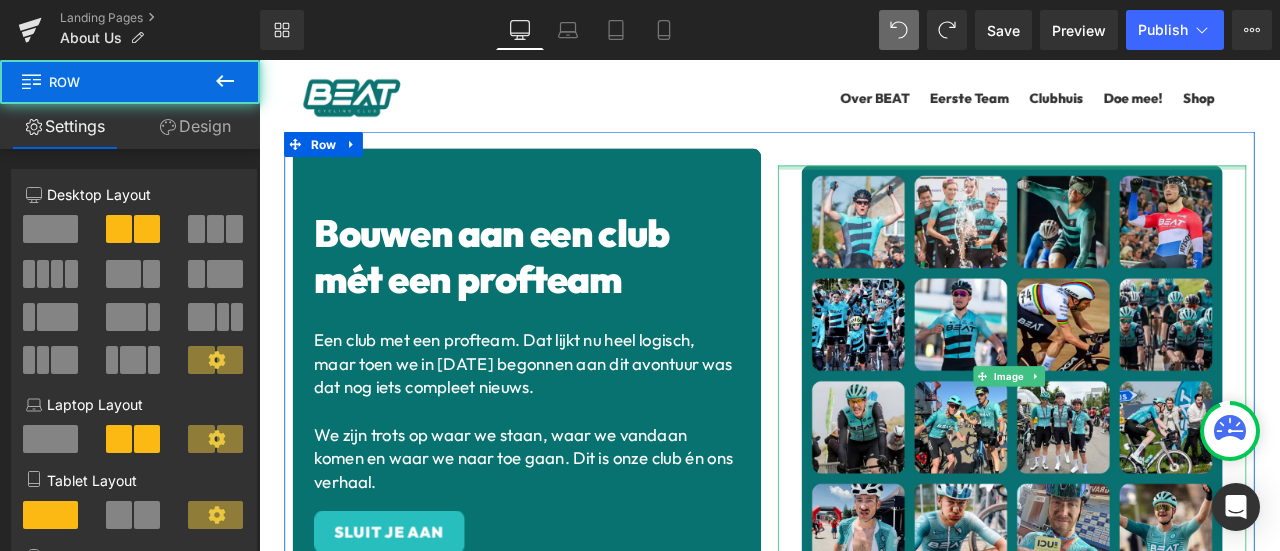 click on "Image" at bounding box center [1151, 442] 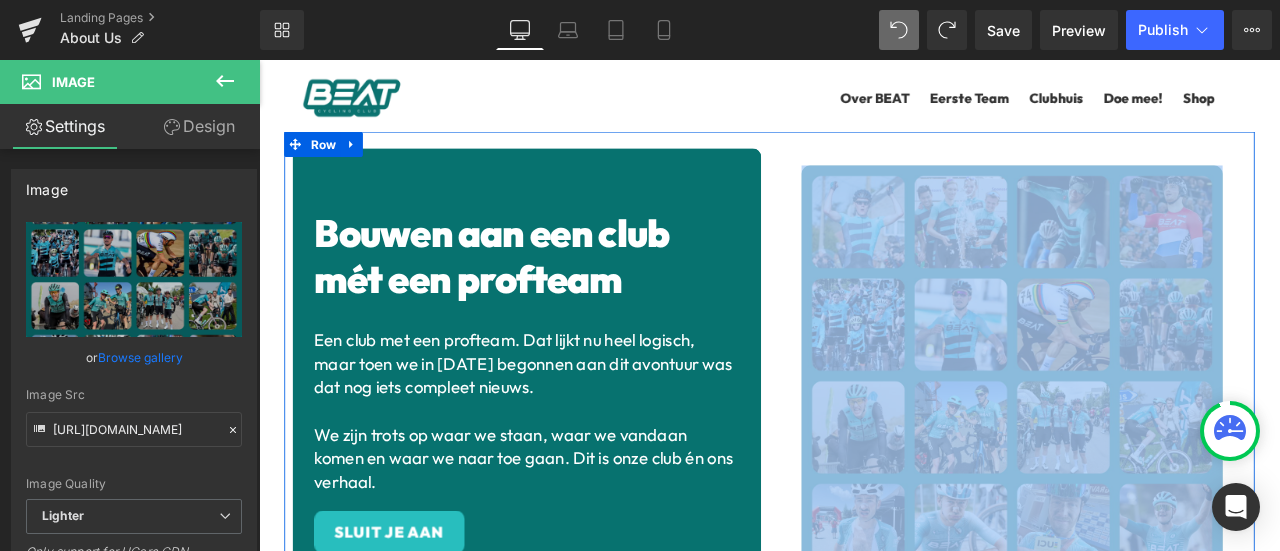 drag, startPoint x: 886, startPoint y: 183, endPoint x: 883, endPoint y: 157, distance: 26.172504 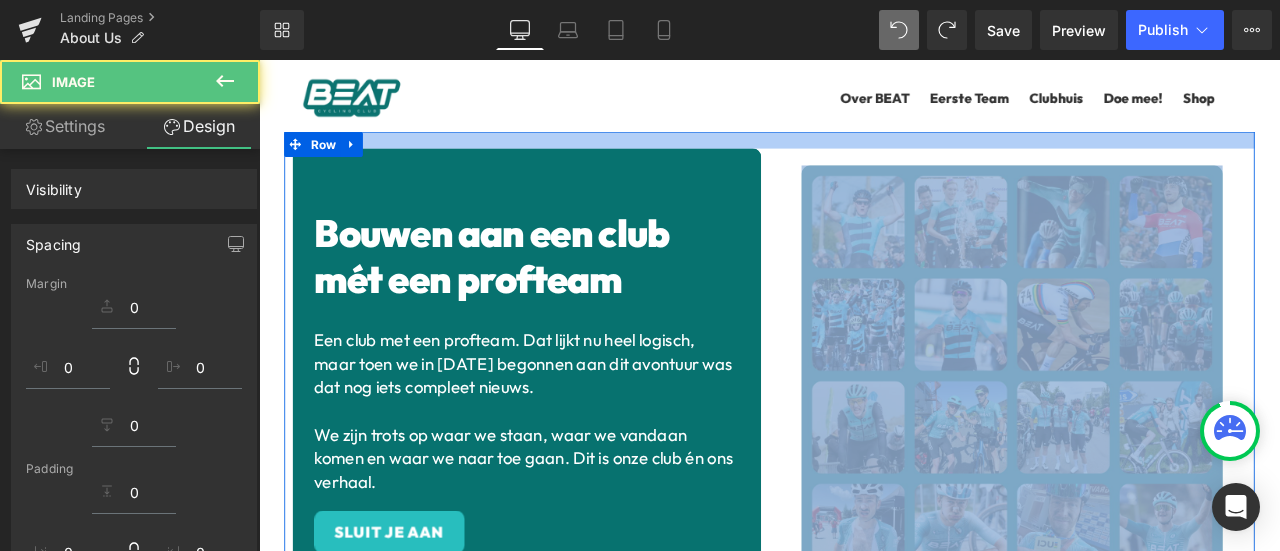 click on "Open winkelwagen
Winkelwagen
( 0 )
Over BEAT
Eerste Team
Clubhuis
Doe mee!
Shop
0" at bounding box center (864, 105) 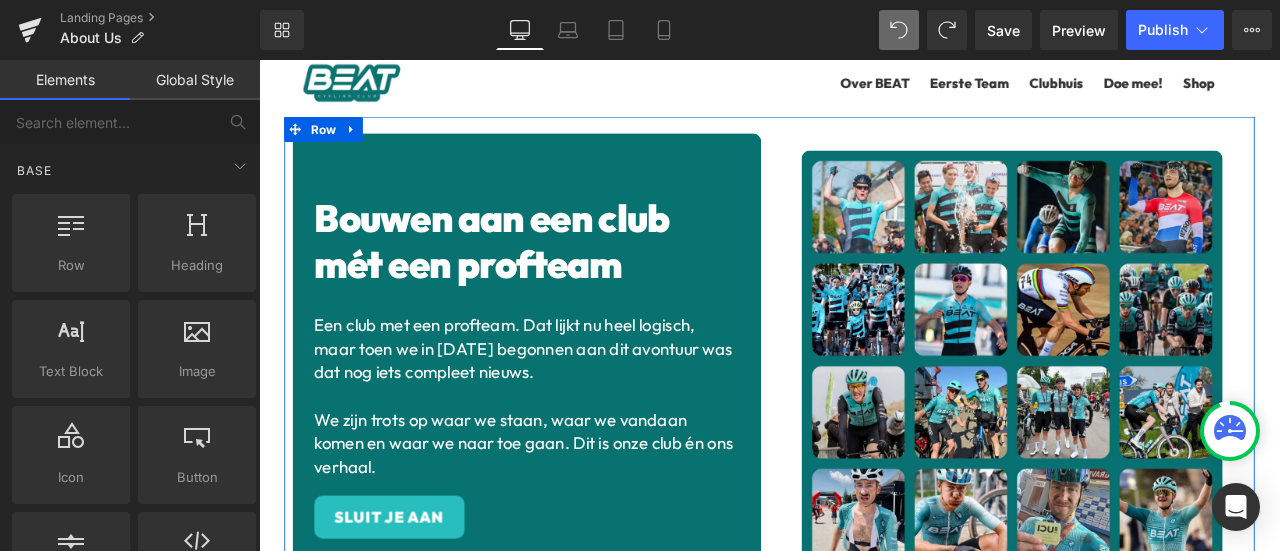 scroll, scrollTop: 0, scrollLeft: 0, axis: both 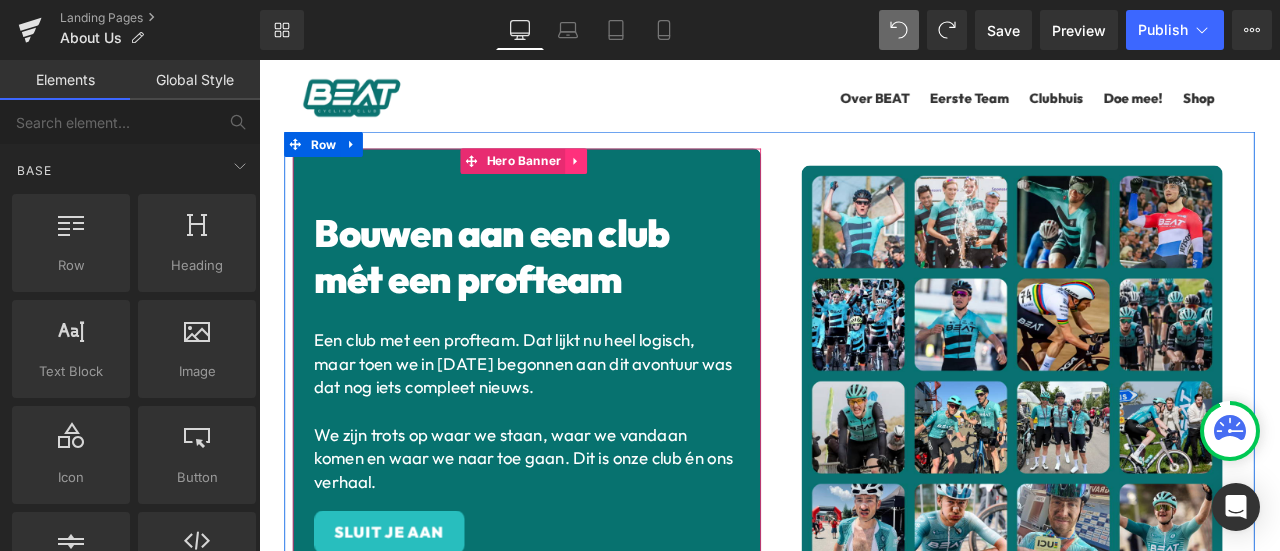 click 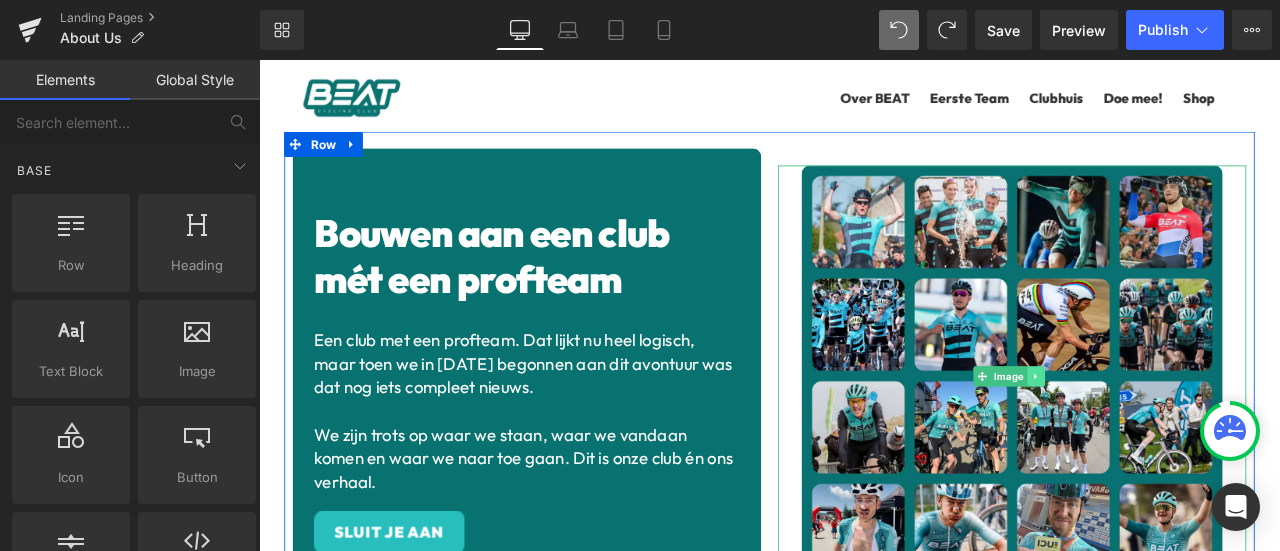 click 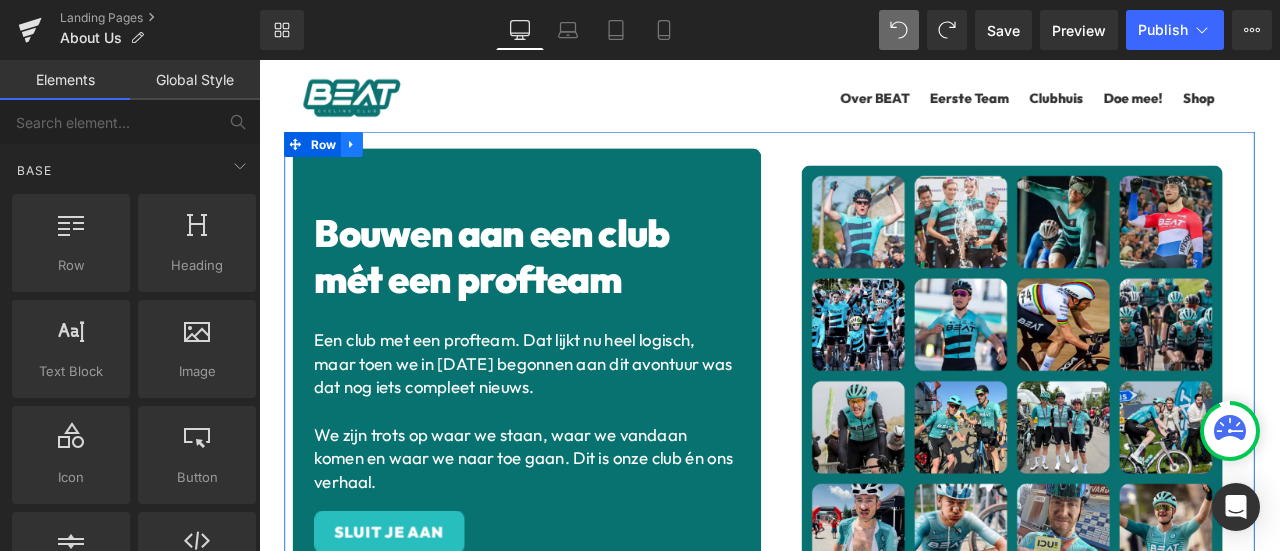 click 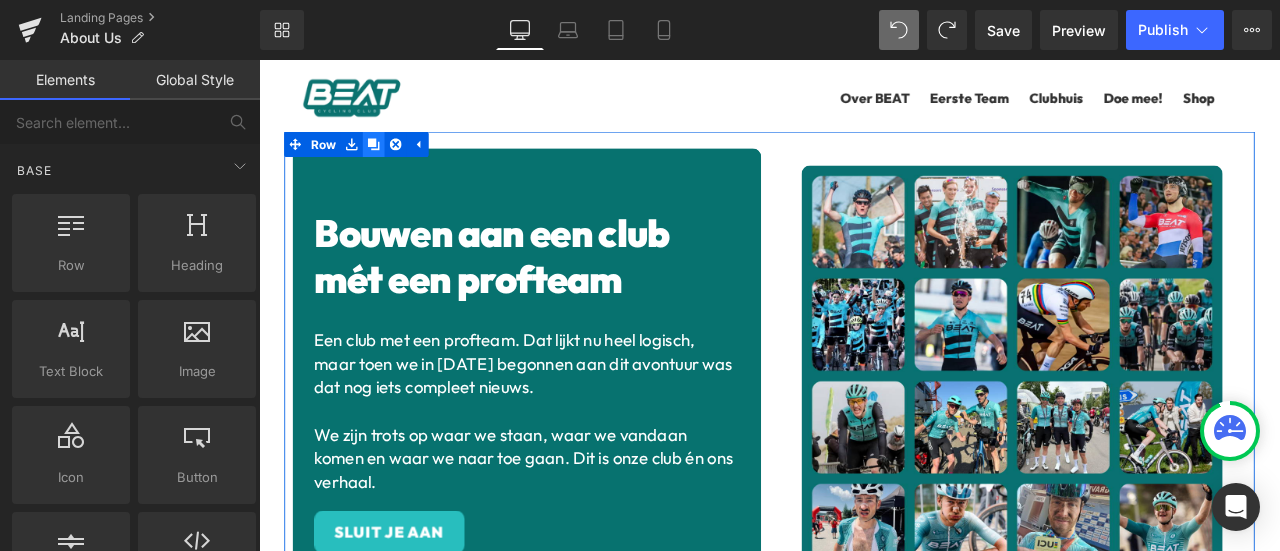 click 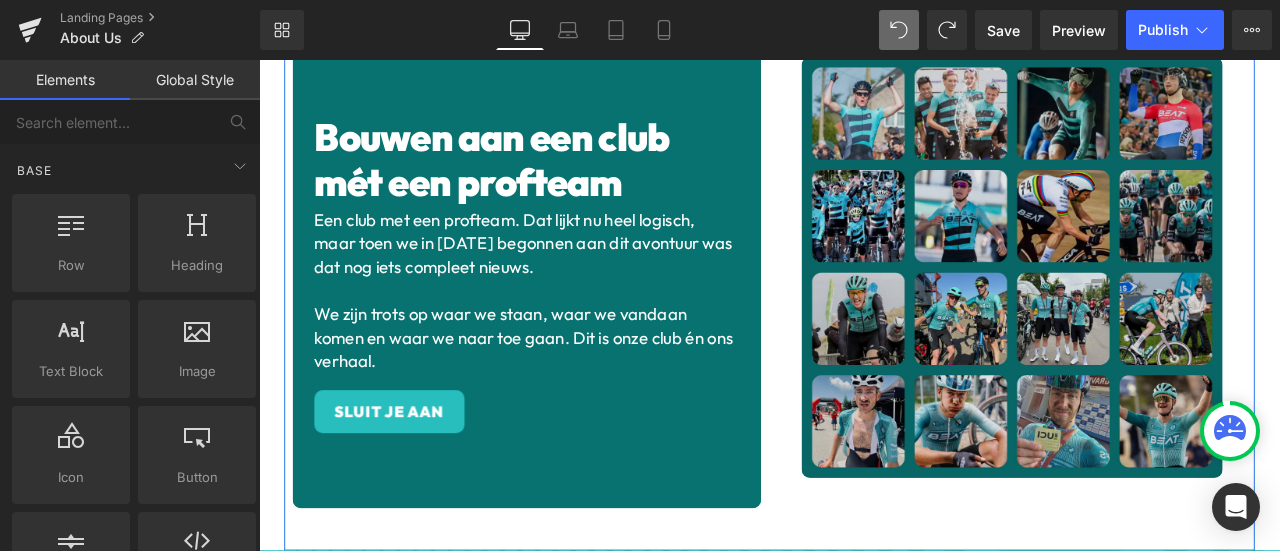 scroll, scrollTop: 620, scrollLeft: 0, axis: vertical 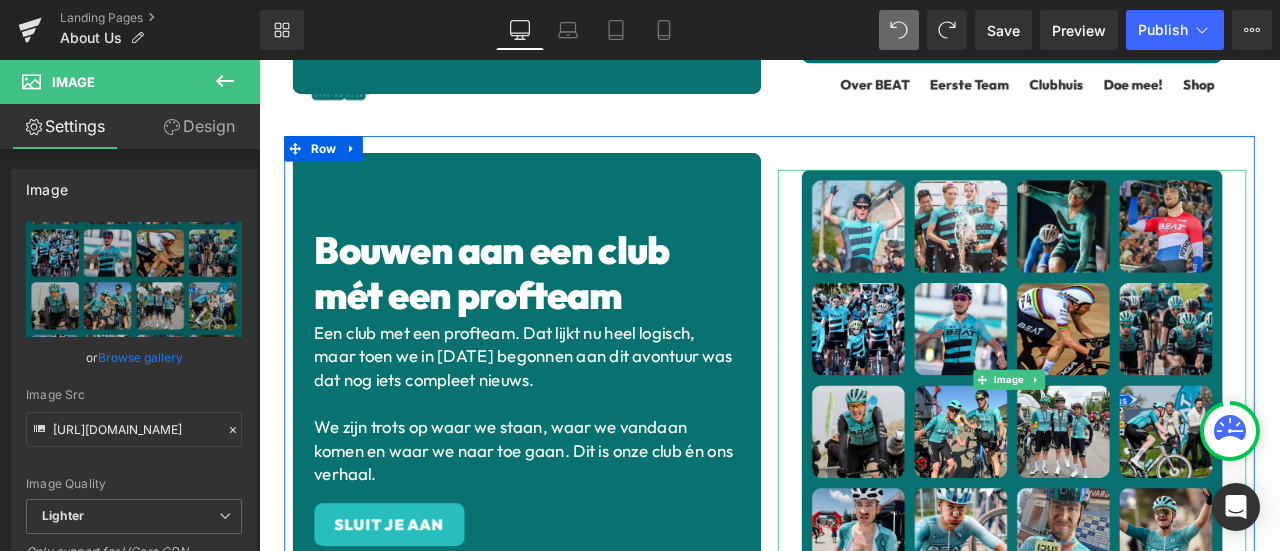 click at bounding box center (1179, 439) 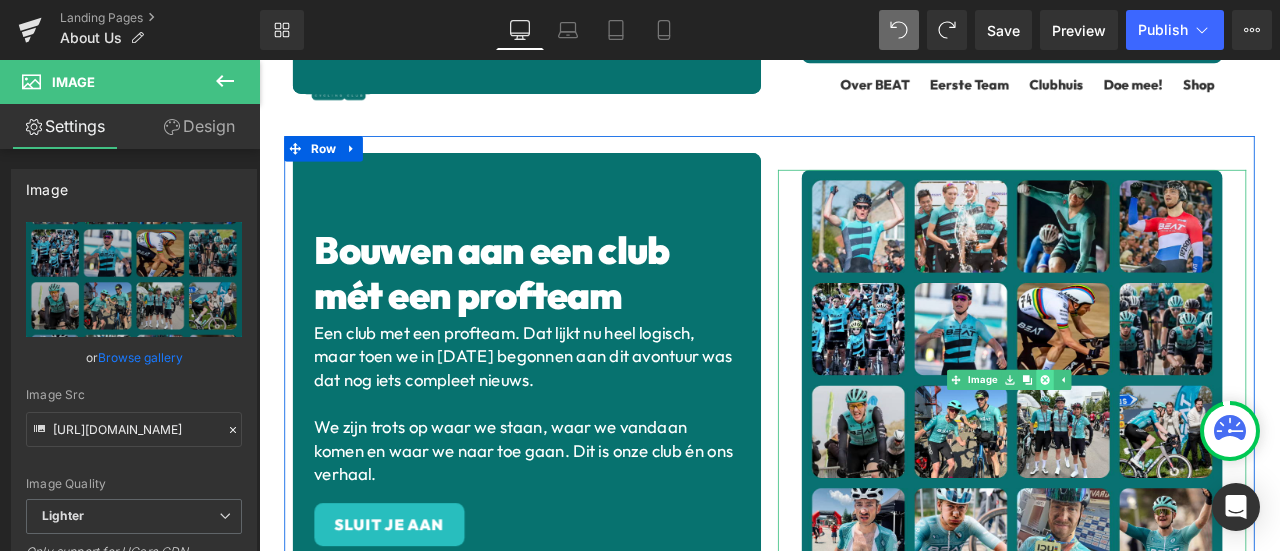 click 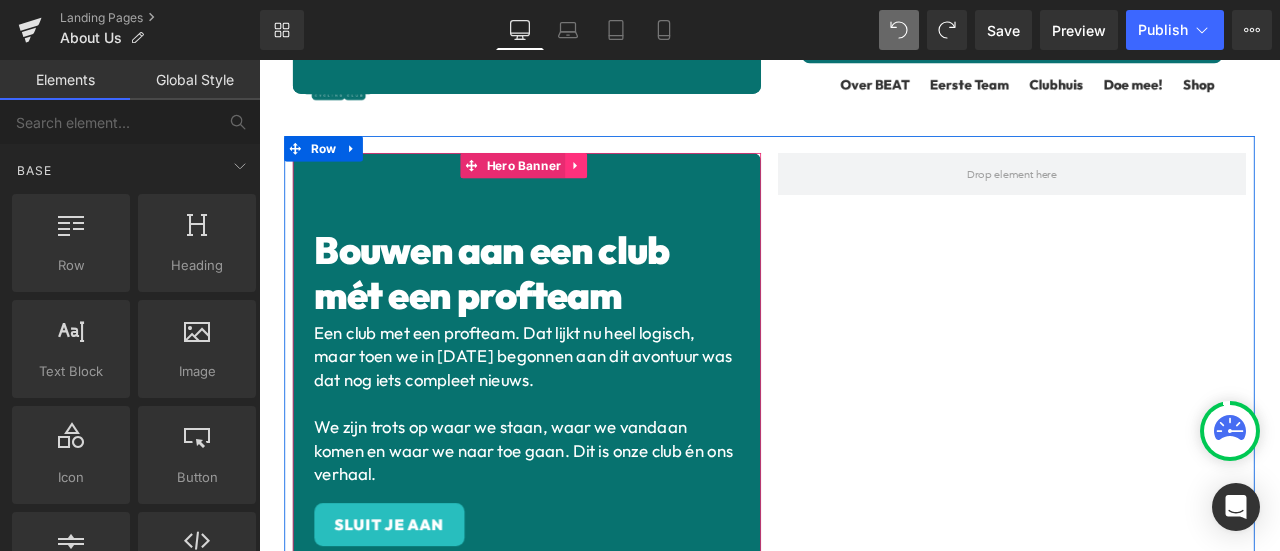 click 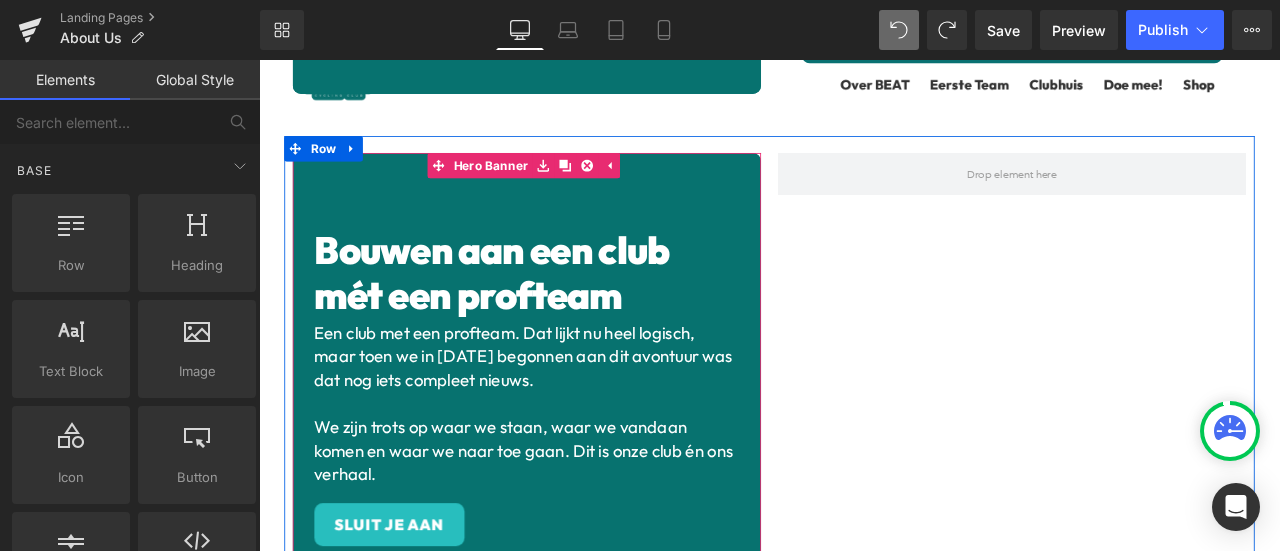 drag, startPoint x: 619, startPoint y: 172, endPoint x: 771, endPoint y: 241, distance: 166.92813 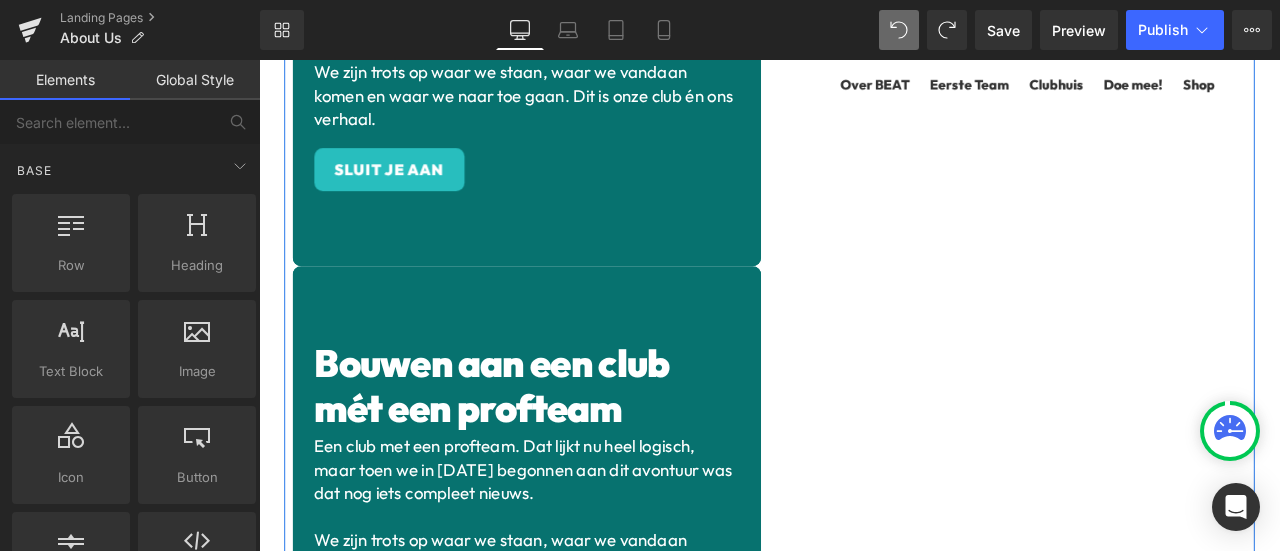 scroll, scrollTop: 1021, scrollLeft: 0, axis: vertical 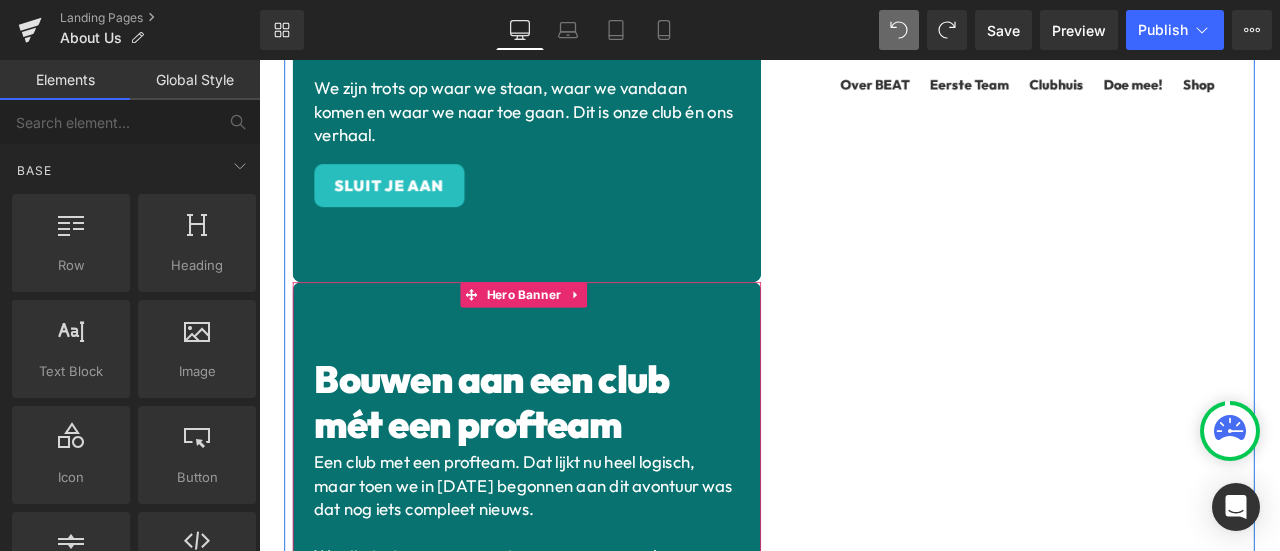 click on "Bouwen aan een club mét een profteam Heading         Een club met een profteam. Dat lijkt nu heel logisch, maar toen we in [DATE] begonnen aan dit avontuur was dat nog iets compleet nieuws.  We zijn trots op waar we staan, waar we vandaan komen en waar we naar toe gaan. Dit is onze club én ons verhaal.
Text Block         SLUIT JE AAN Button         Row" at bounding box center [576, 601] 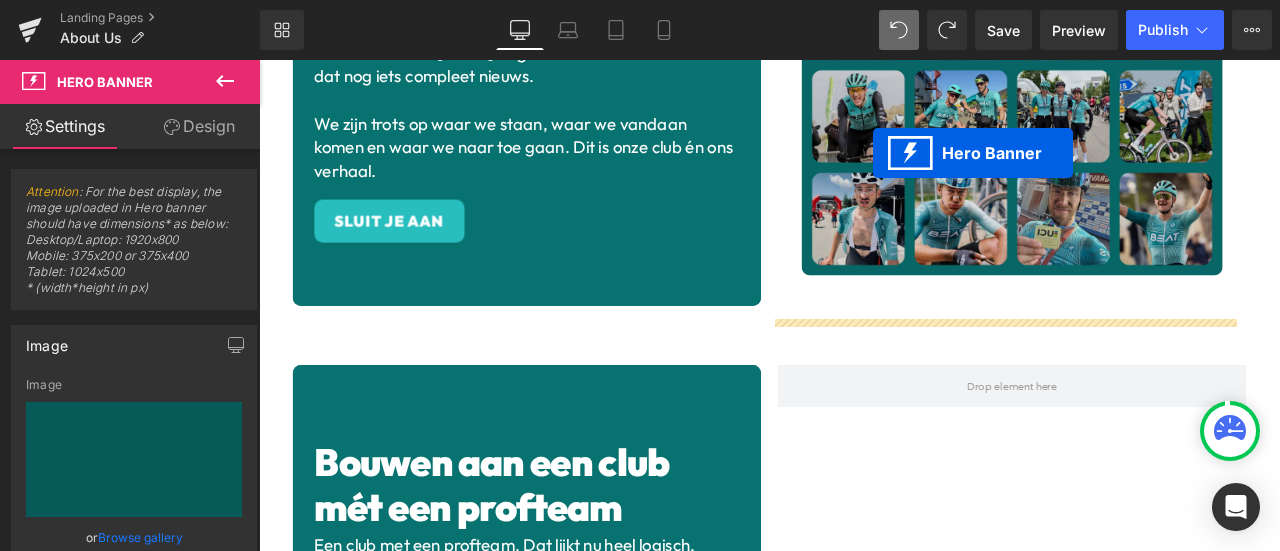 scroll, scrollTop: 308, scrollLeft: 0, axis: vertical 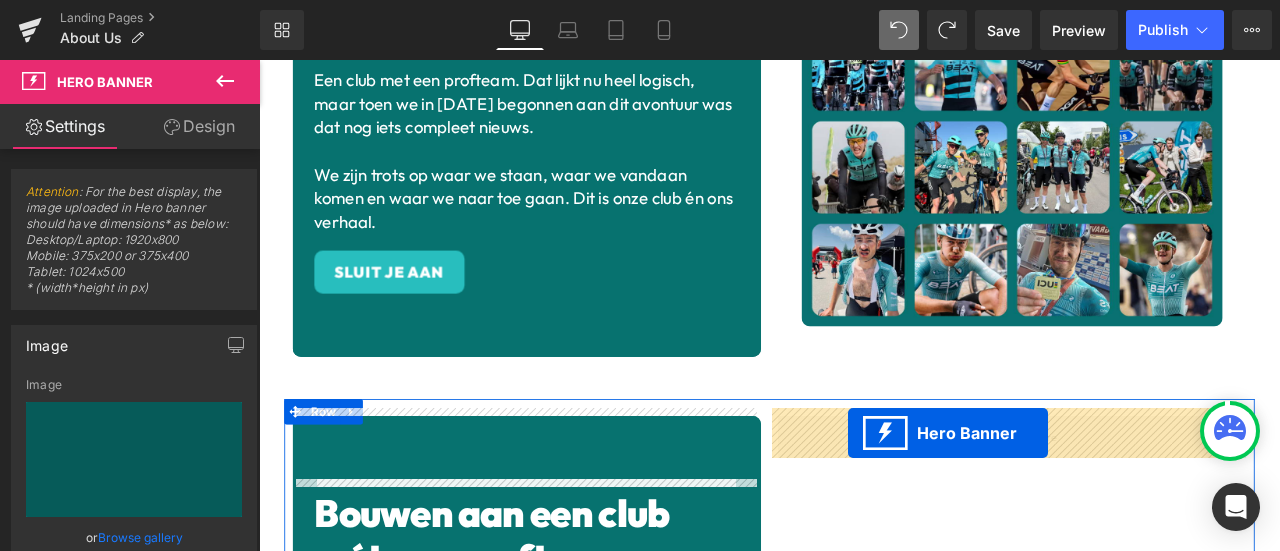 drag, startPoint x: 507, startPoint y: 320, endPoint x: 957, endPoint y: 502, distance: 485.41116 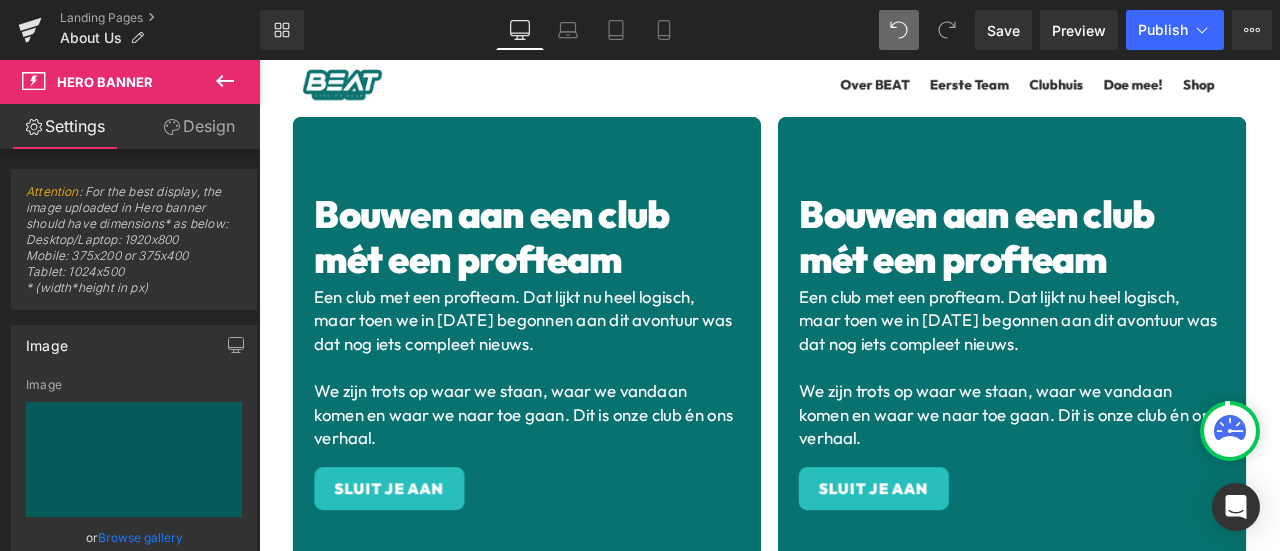 scroll, scrollTop: 641, scrollLeft: 0, axis: vertical 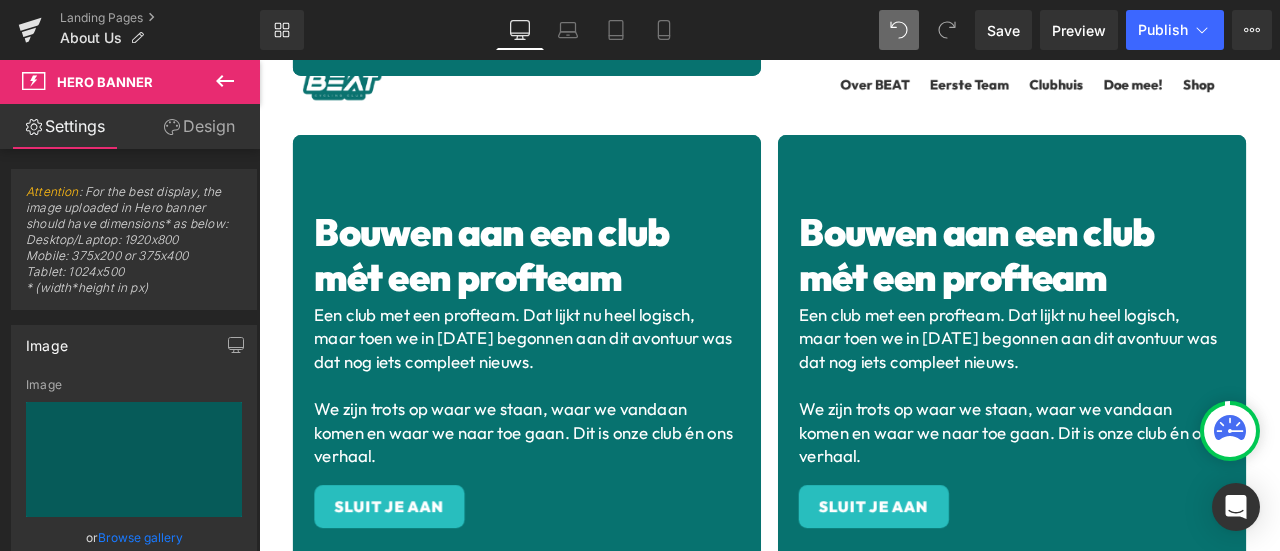 click on "Bouwen aan een club mét een profteam" at bounding box center [1109, 290] 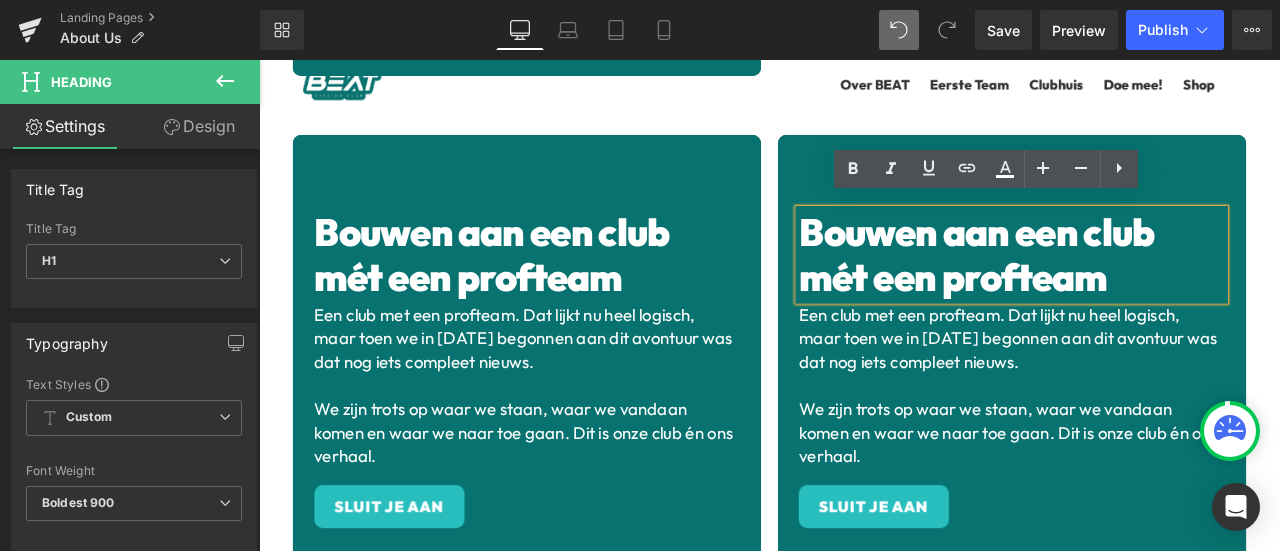 click on "Bouwen aan een club mét een profteam Heading         Een club met een profteam. Dat lijkt nu heel logisch, maar toen we in [DATE] begonnen aan dit avontuur was dat nog iets compleet nieuws.  We zijn trots op waar we staan, waar we vandaan komen en waar we naar toe gaan. Dit is onze club én ons verhaal.
Text Block         SLUIT JE AAN Button         Row" at bounding box center (1151, 426) 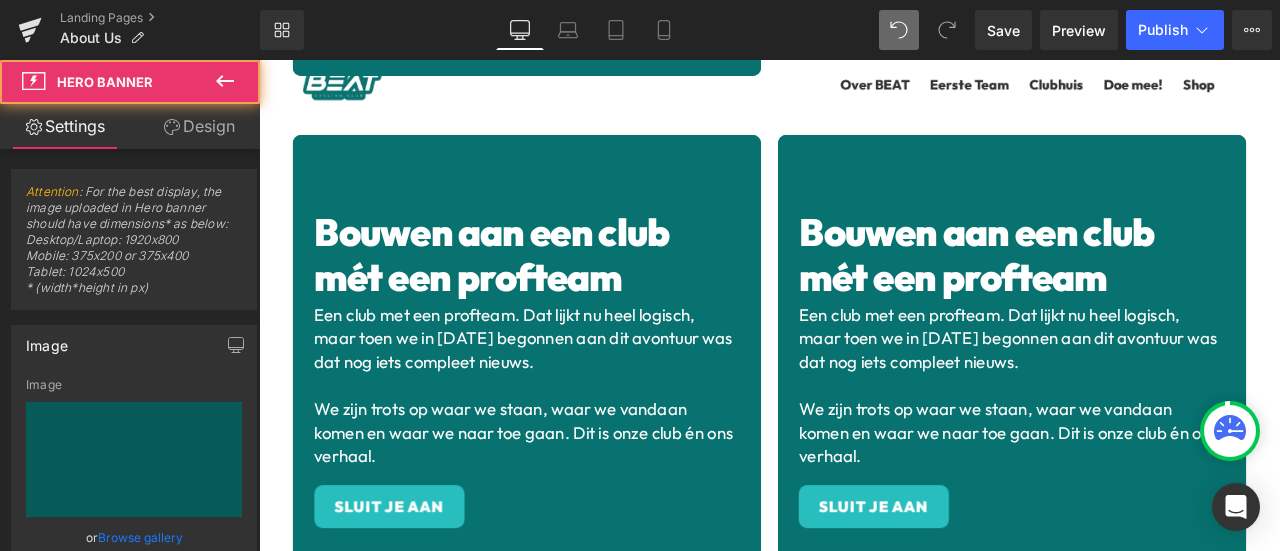 type on "[URL][DOMAIN_NAME]" 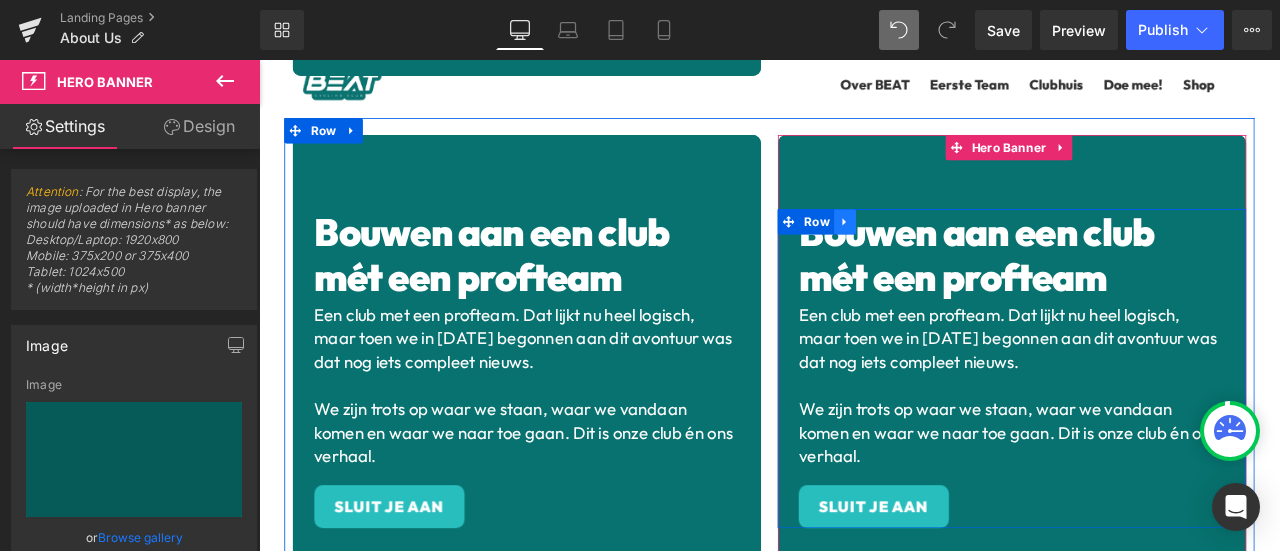click 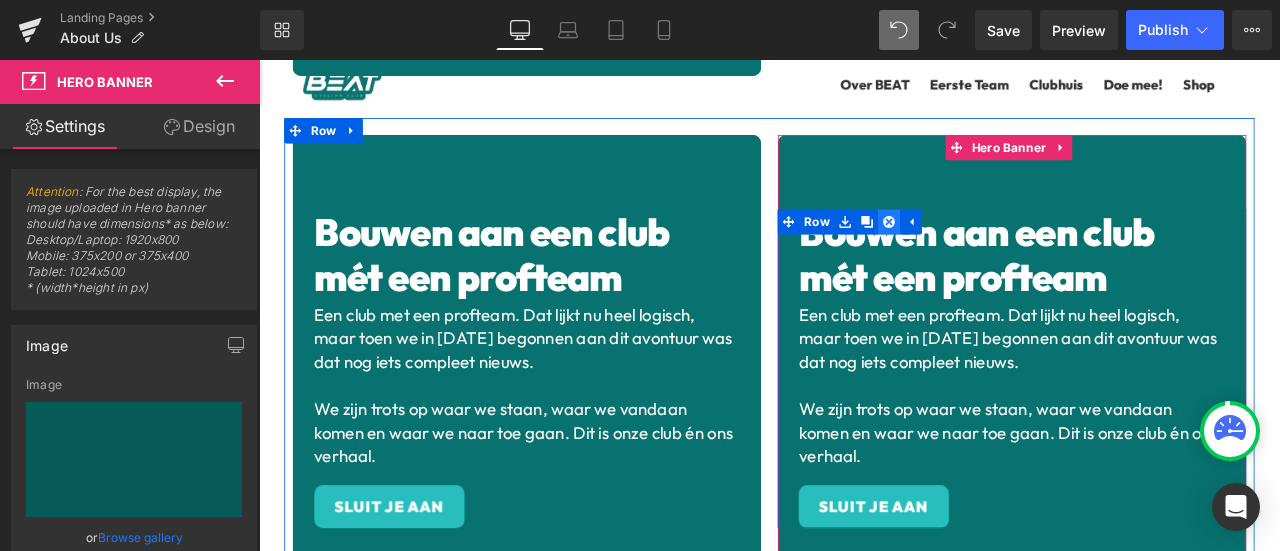 click 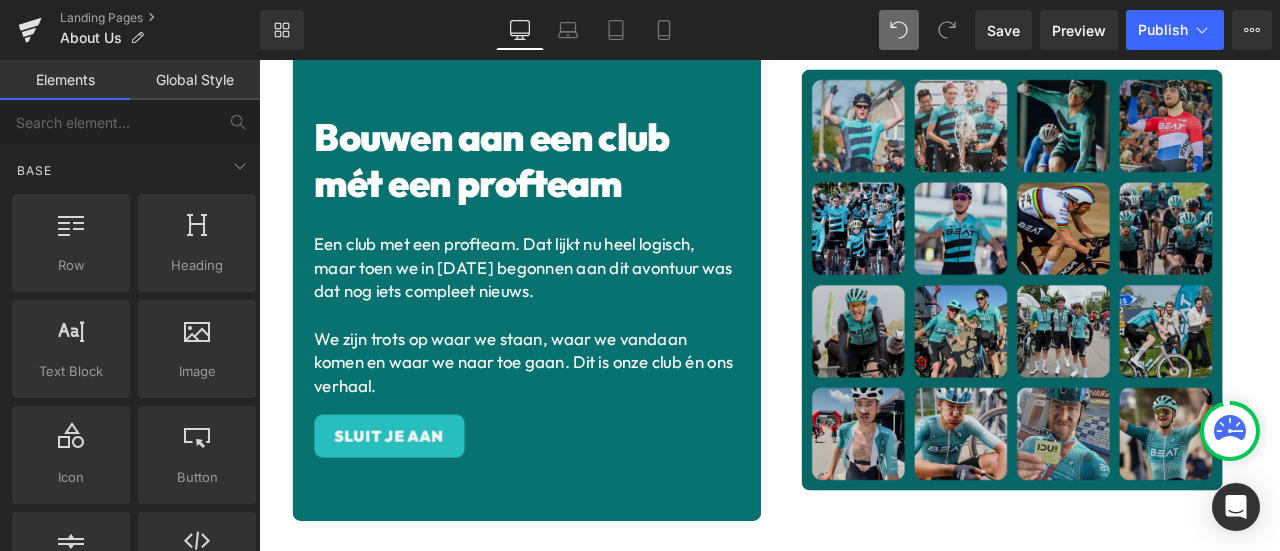 scroll, scrollTop: 0, scrollLeft: 0, axis: both 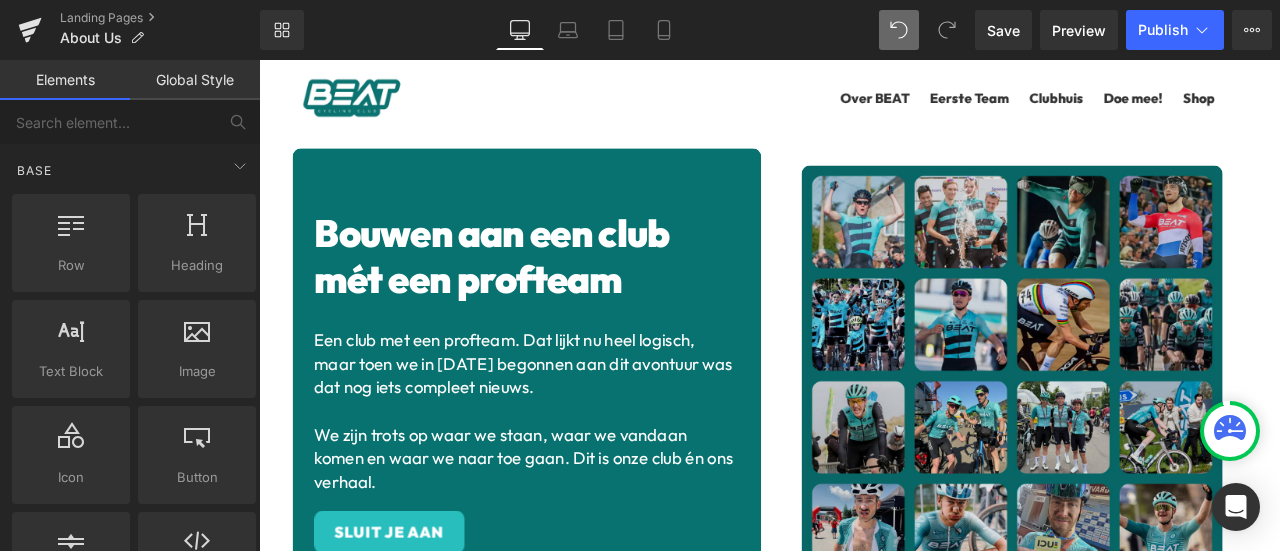 click at bounding box center [1151, 434] 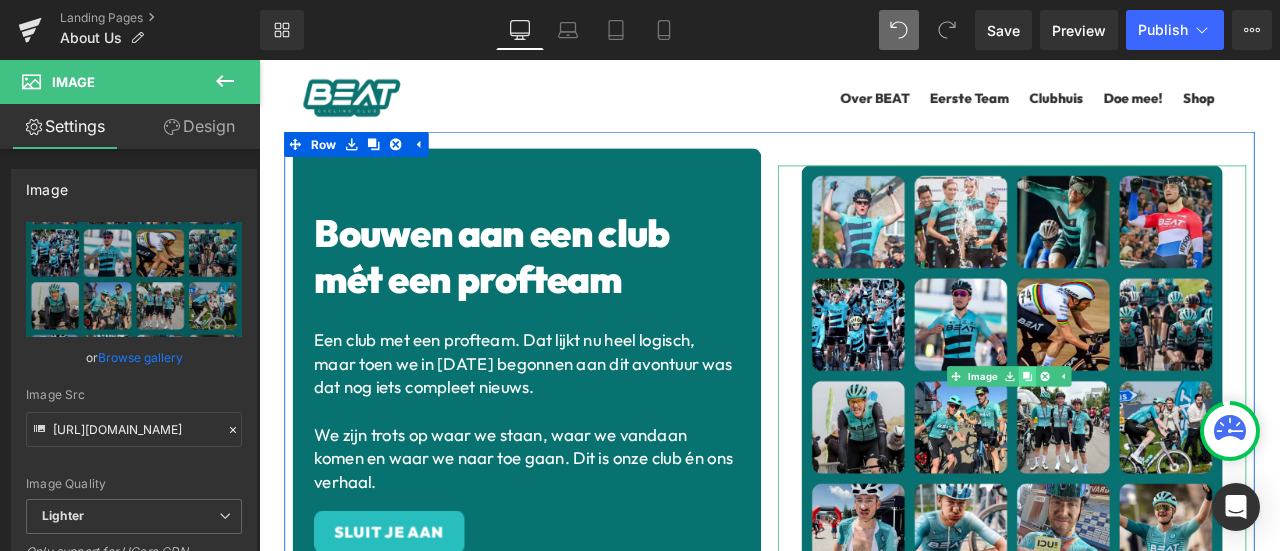 click 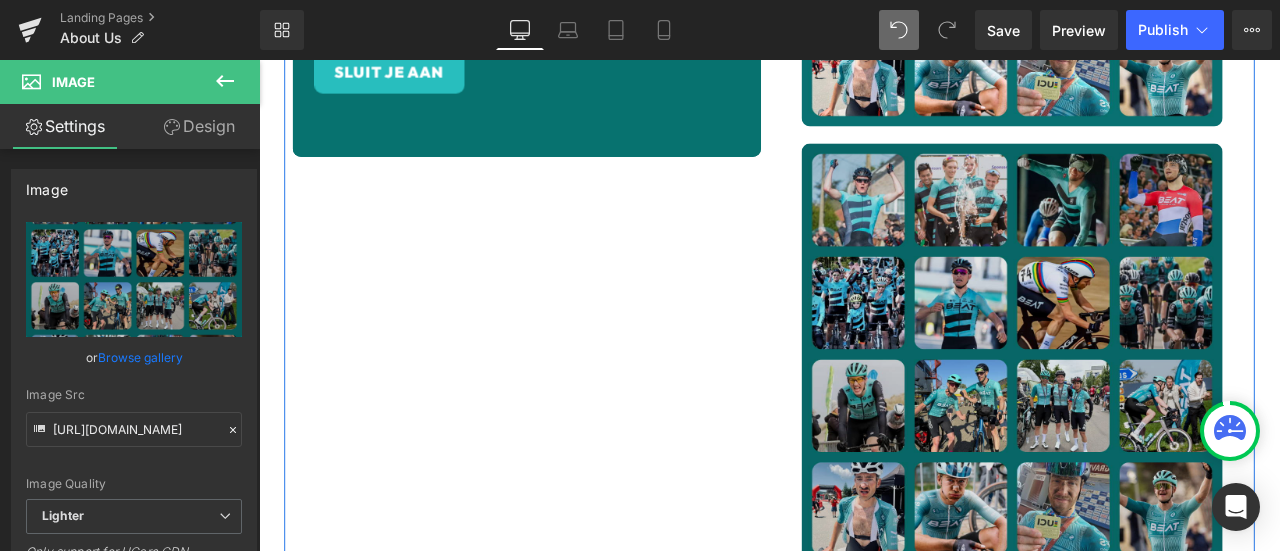 scroll, scrollTop: 556, scrollLeft: 0, axis: vertical 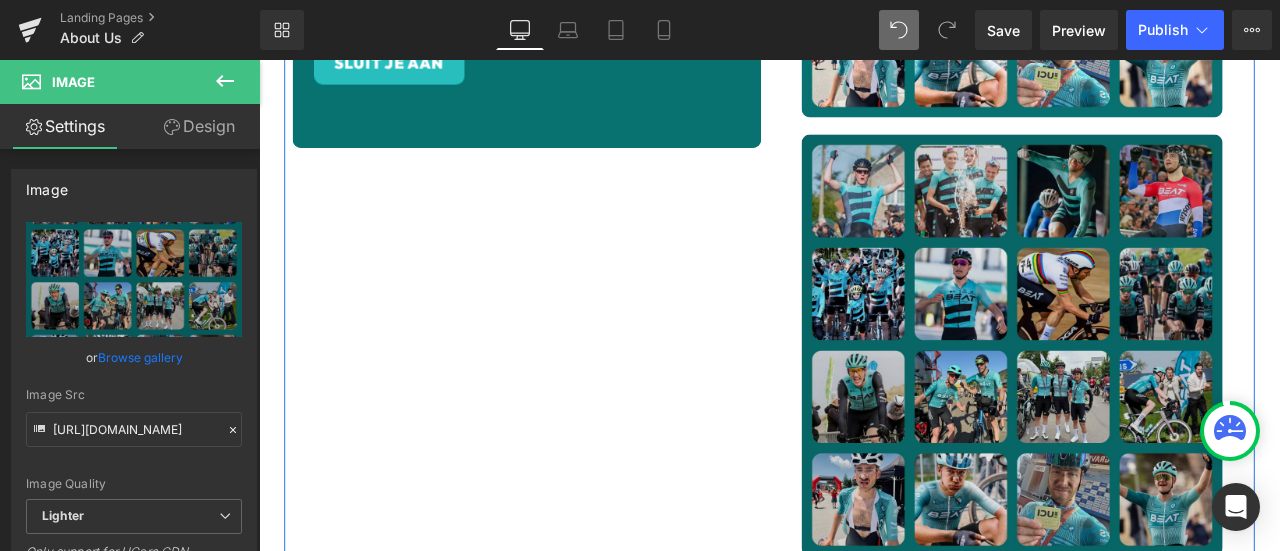 click at bounding box center (1151, 397) 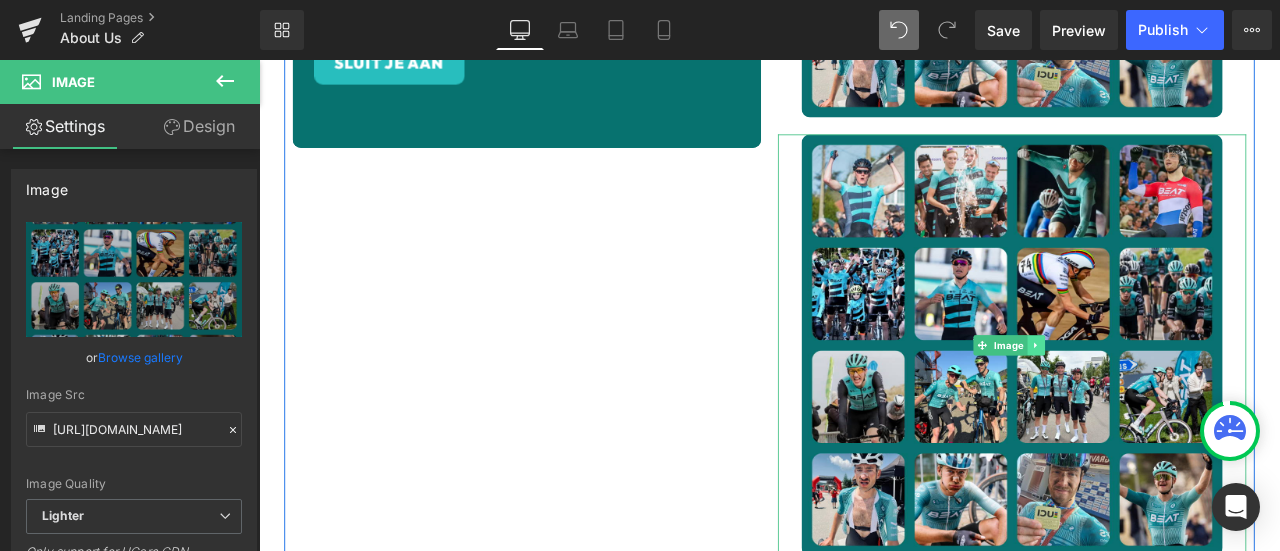click 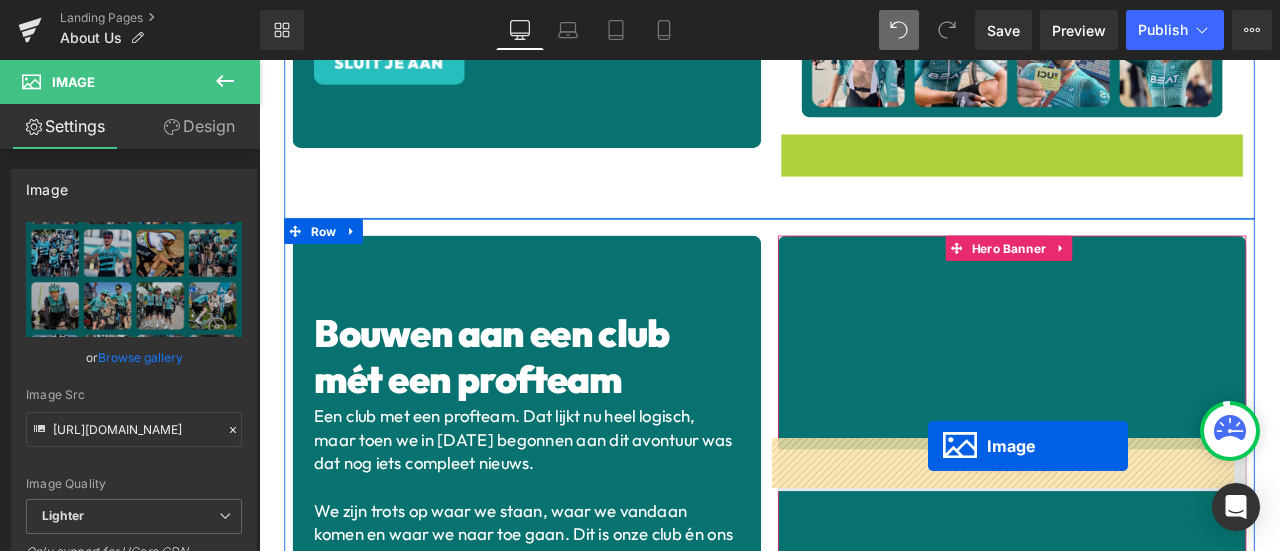 click at bounding box center [1151, 546] 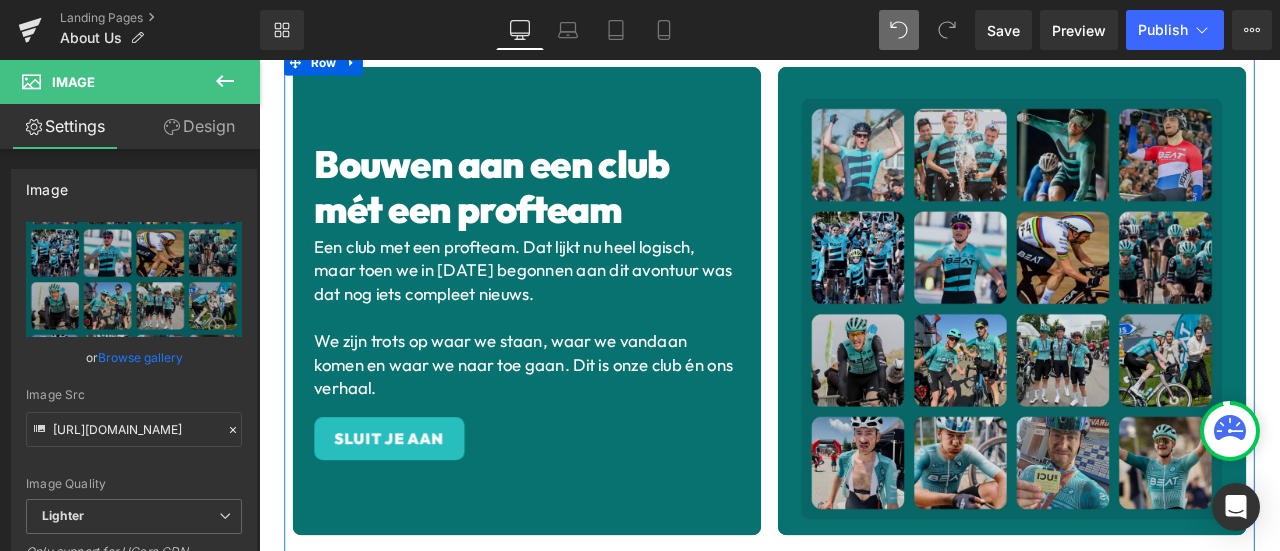 scroll, scrollTop: 556, scrollLeft: 0, axis: vertical 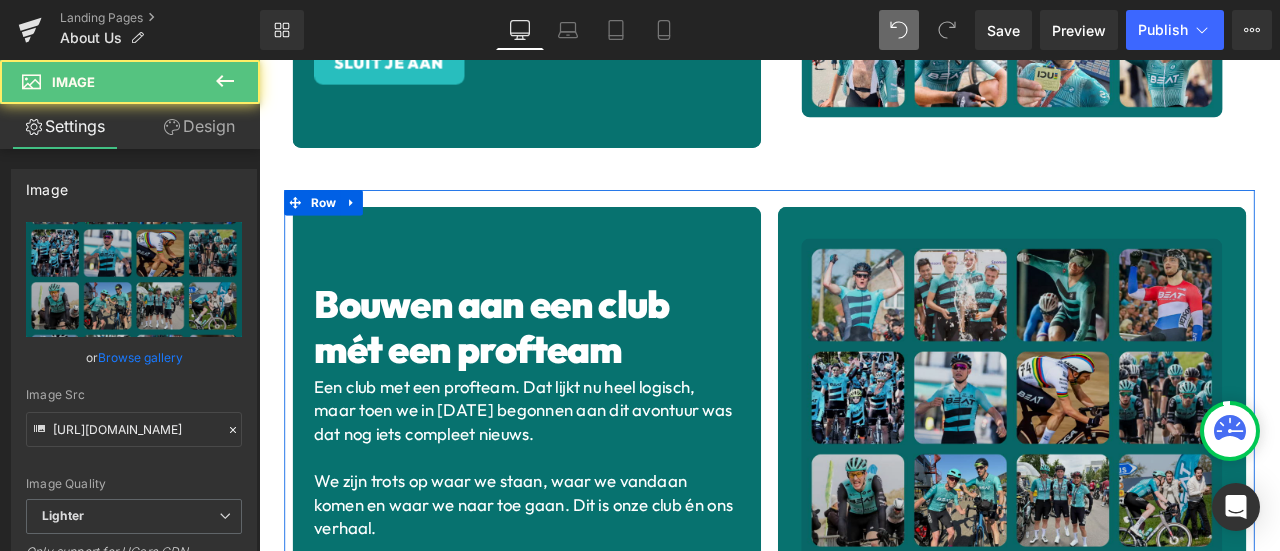 click at bounding box center [1151, 520] 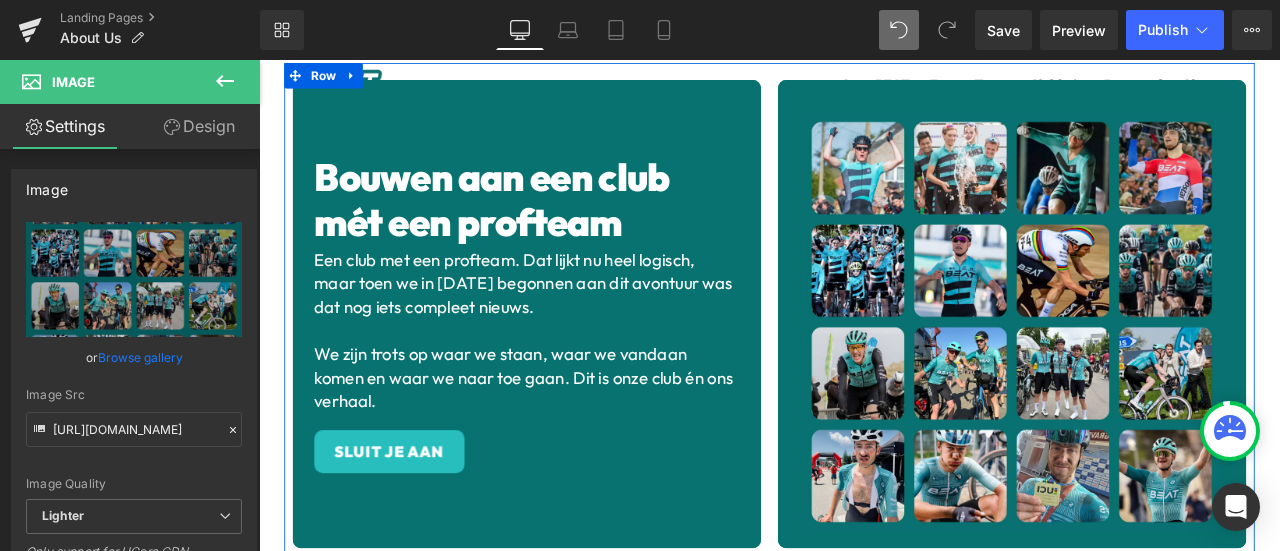 scroll, scrollTop: 556, scrollLeft: 0, axis: vertical 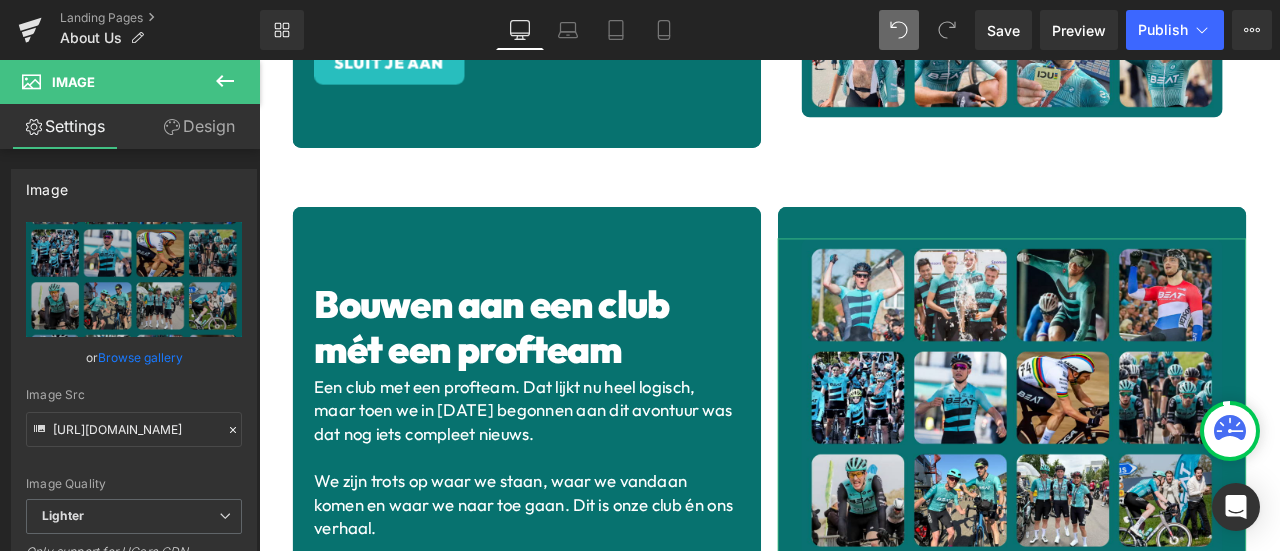 click on "Design" at bounding box center (199, 126) 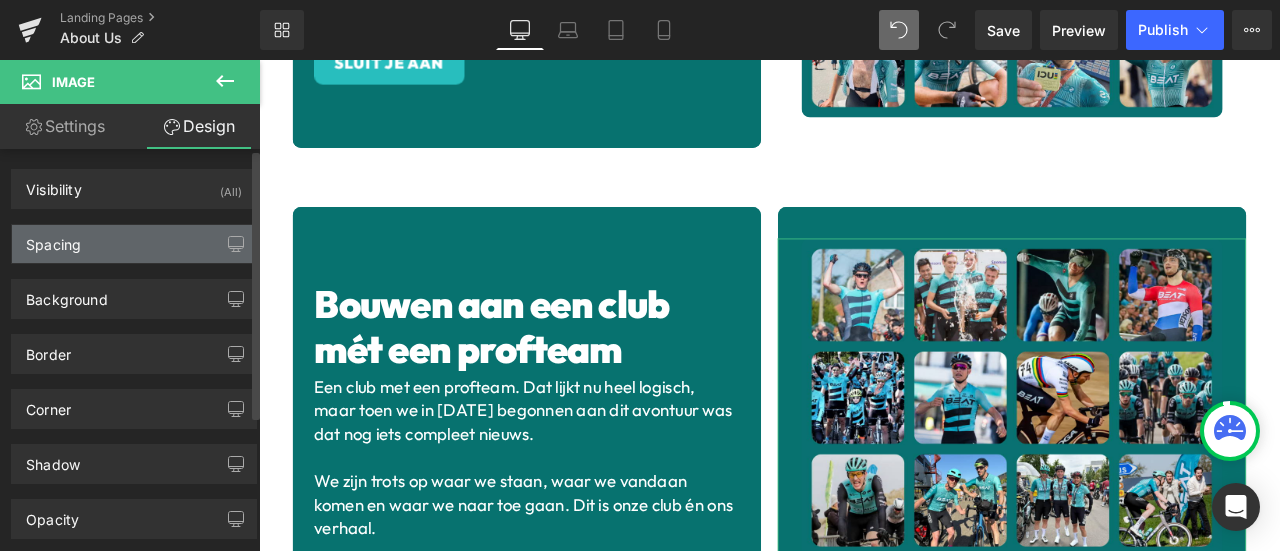 click on "Spacing" at bounding box center (134, 244) 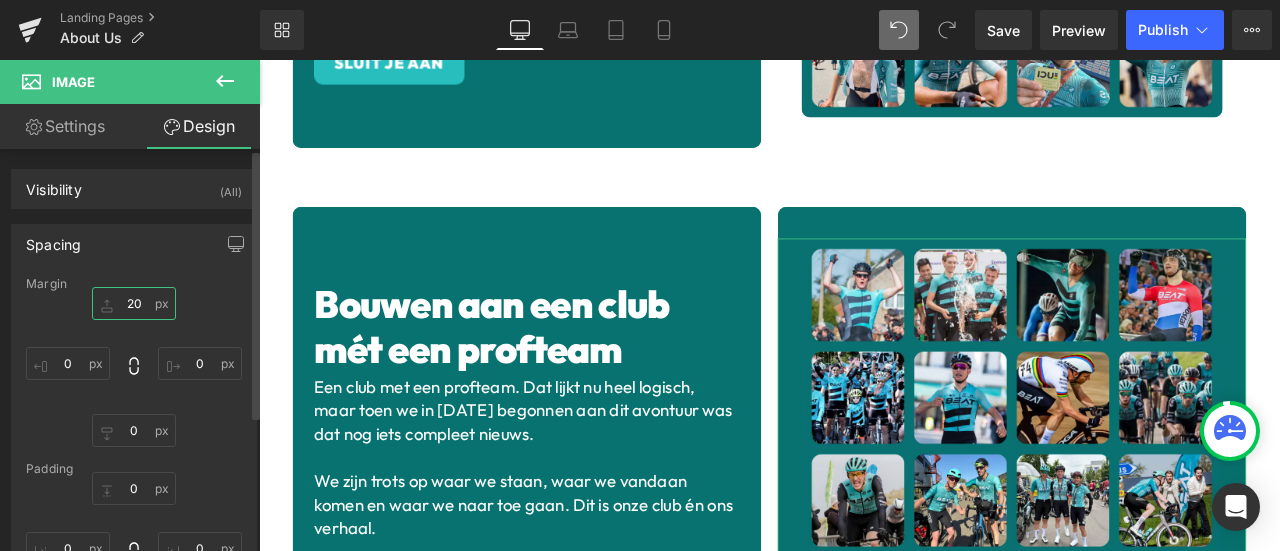 click on "20" at bounding box center [134, 303] 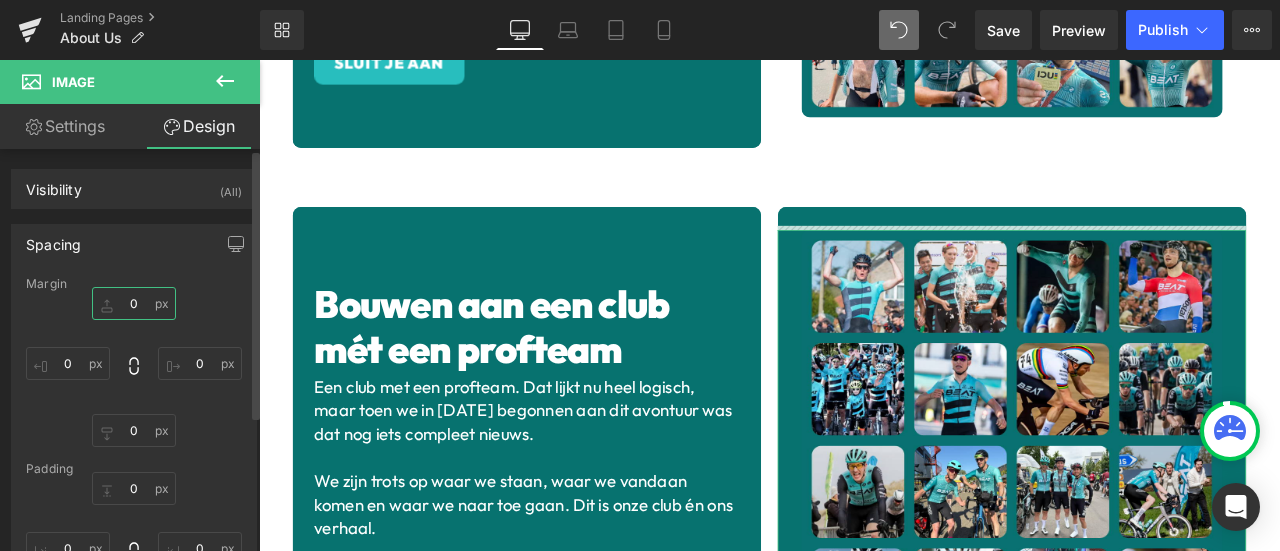 type on "0" 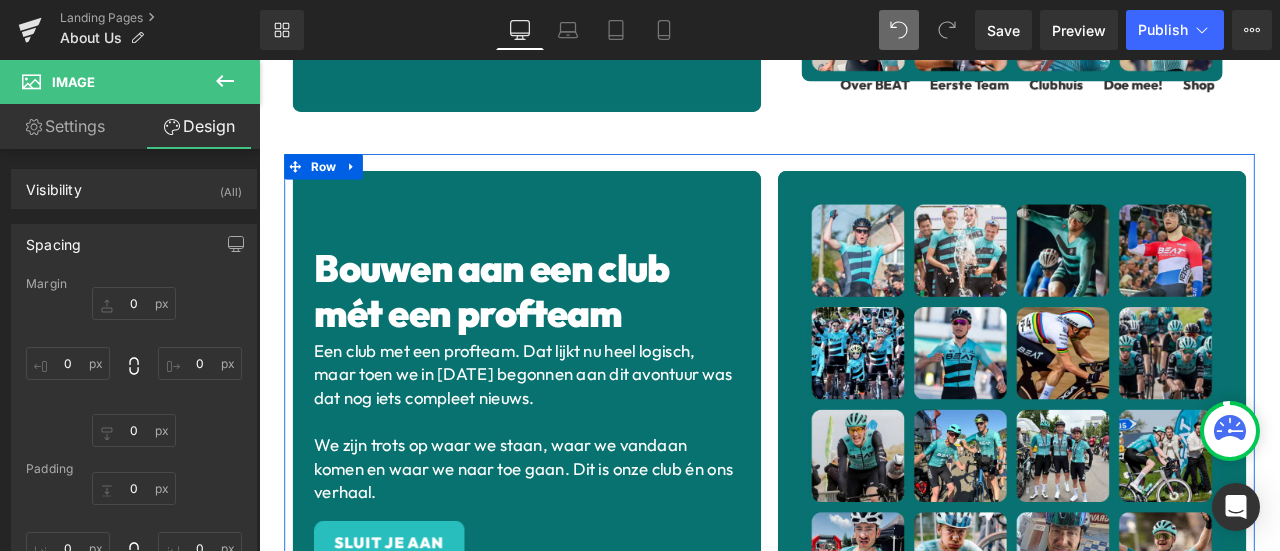 scroll, scrollTop: 556, scrollLeft: 0, axis: vertical 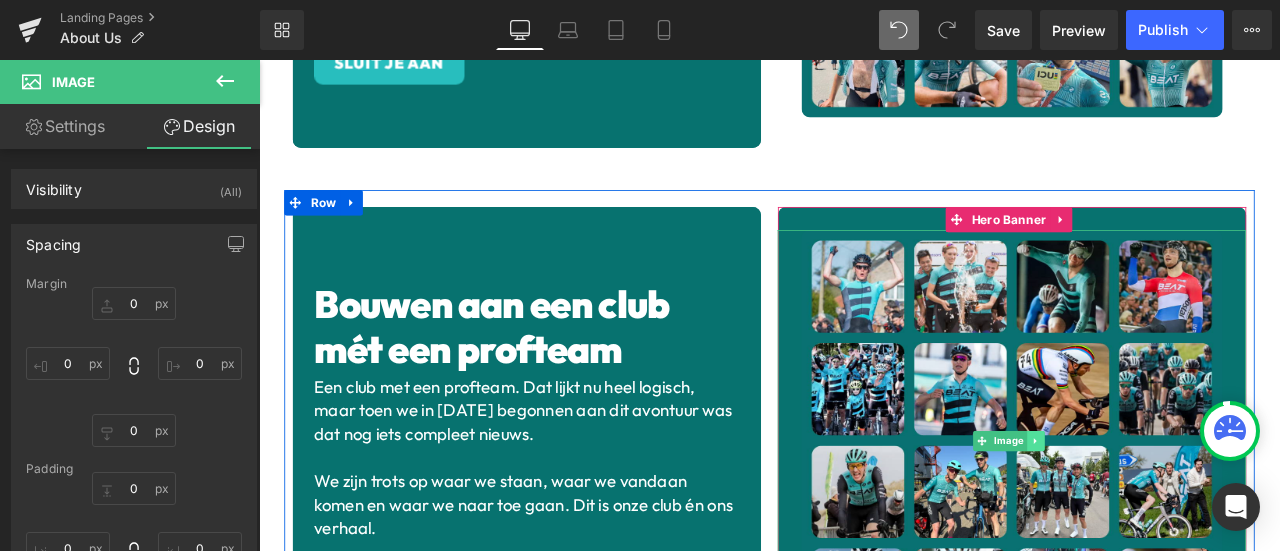 click 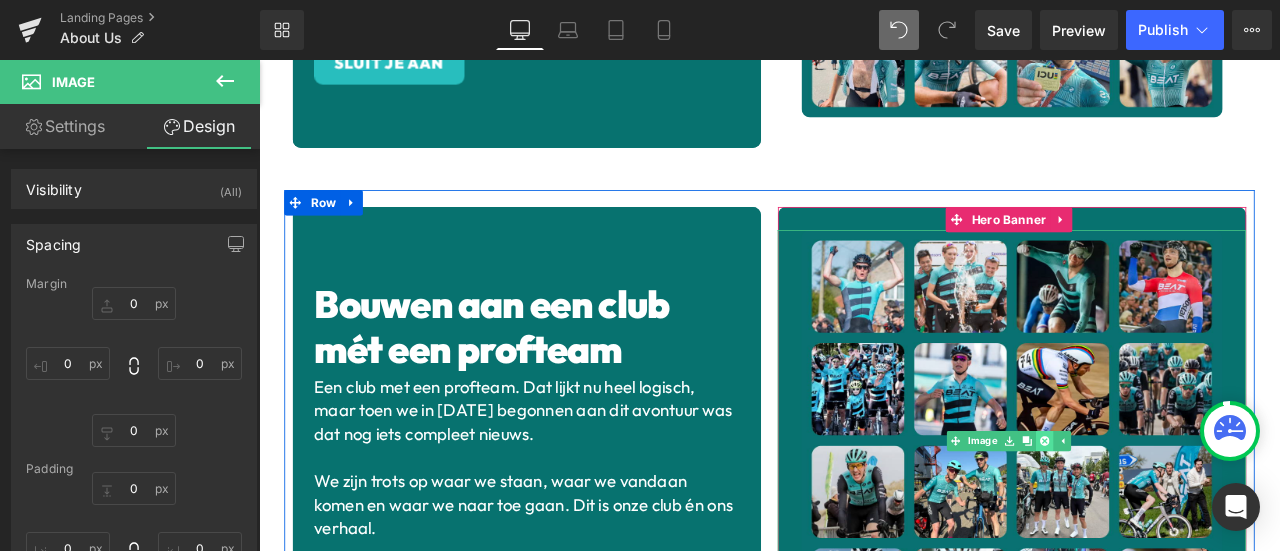 click at bounding box center (1190, 511) 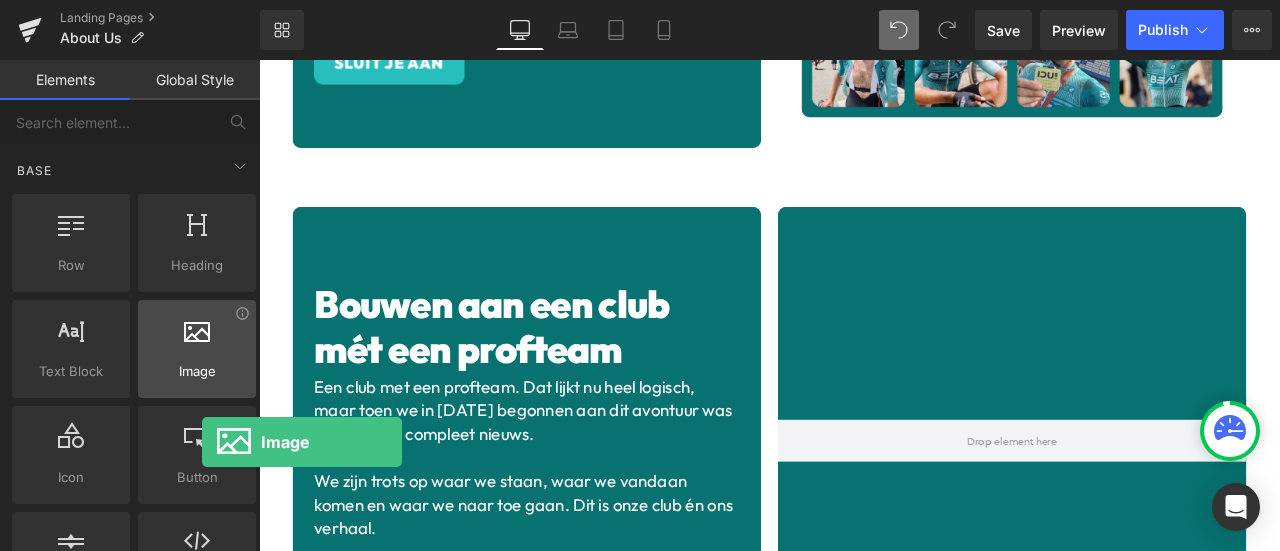 click at bounding box center [197, 338] 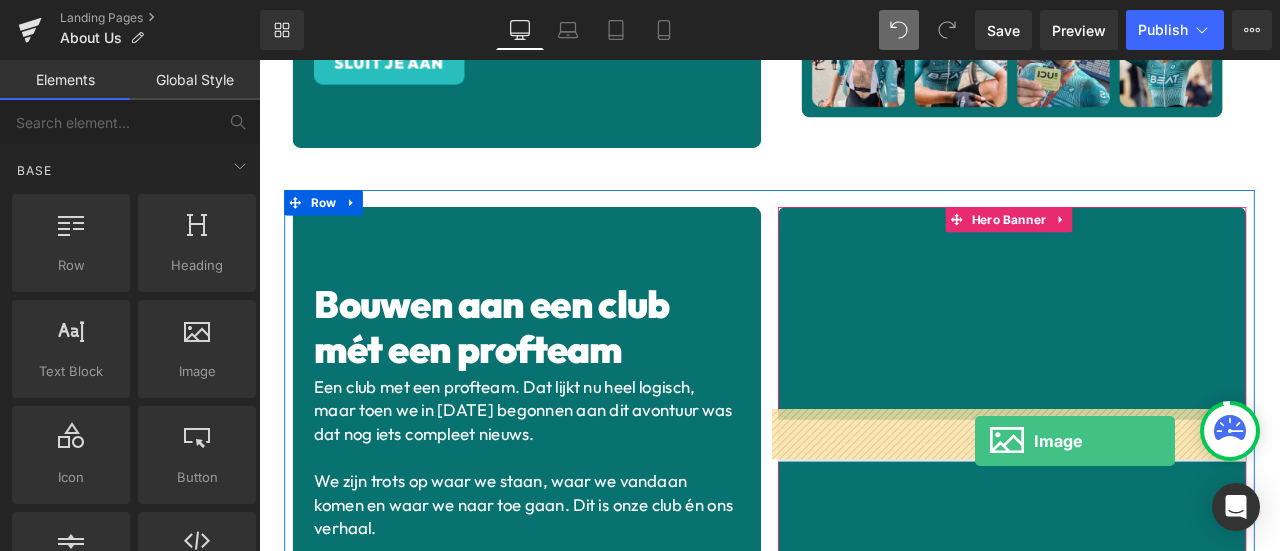 drag, startPoint x: 456, startPoint y: 411, endPoint x: 1108, endPoint y: 515, distance: 660.2424 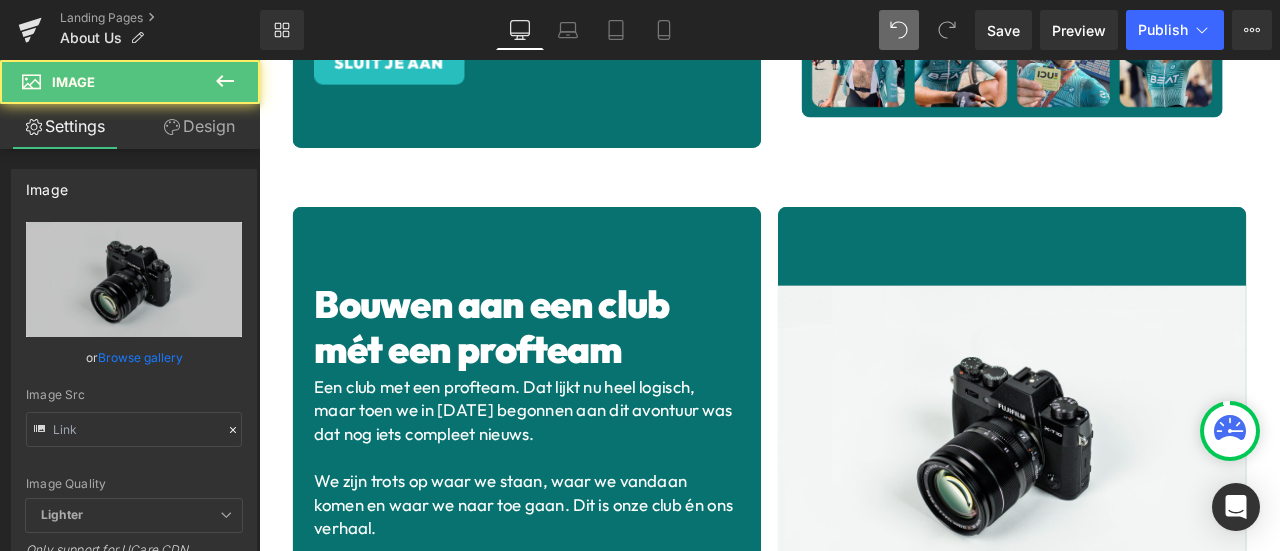 type on "//[DOMAIN_NAME][URL]" 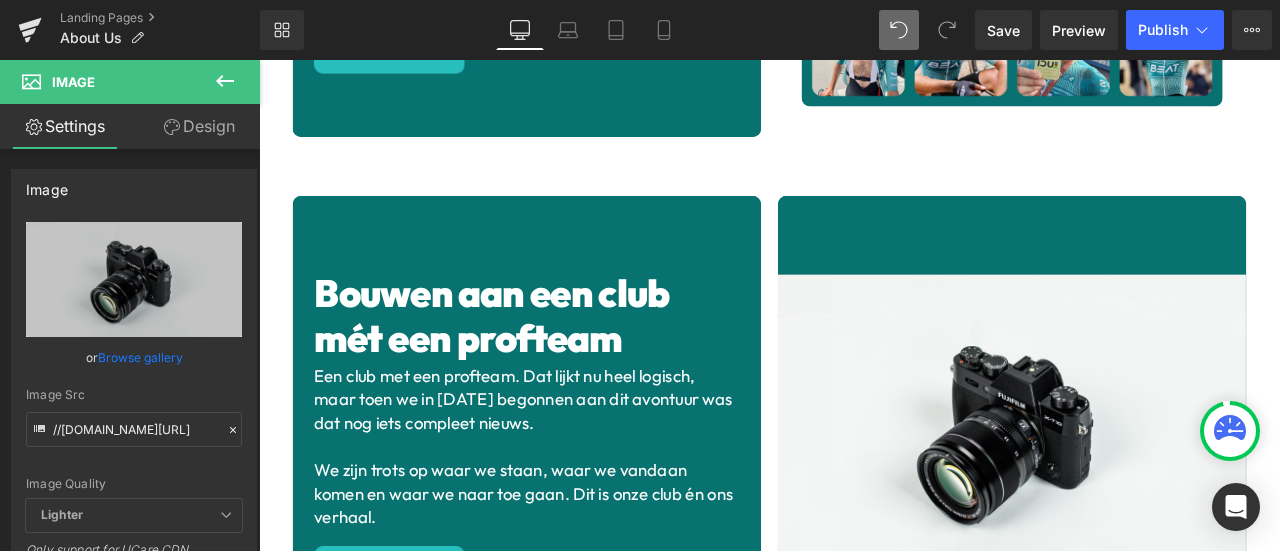 scroll, scrollTop: 556, scrollLeft: 0, axis: vertical 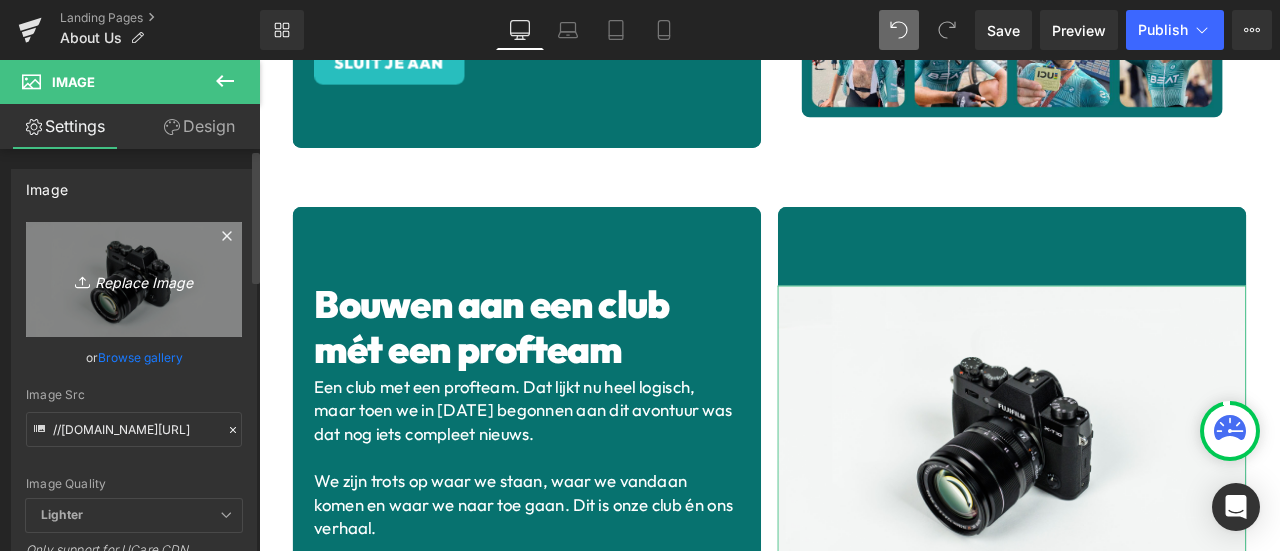 click on "Replace Image" at bounding box center [134, 279] 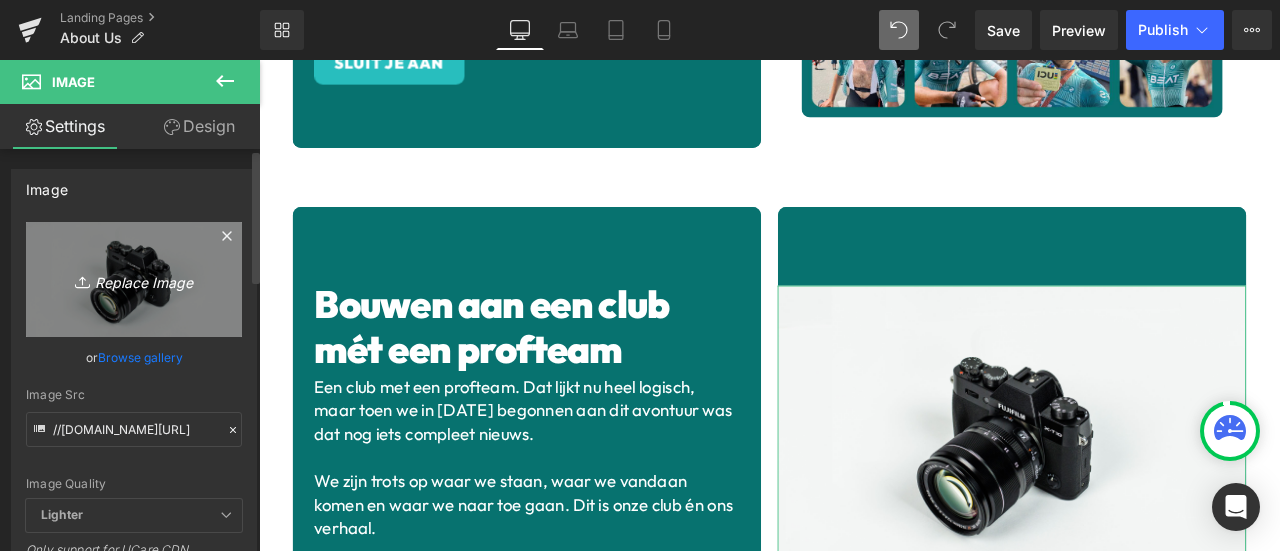 type on "C:\fakepath\Social Ride (1).png" 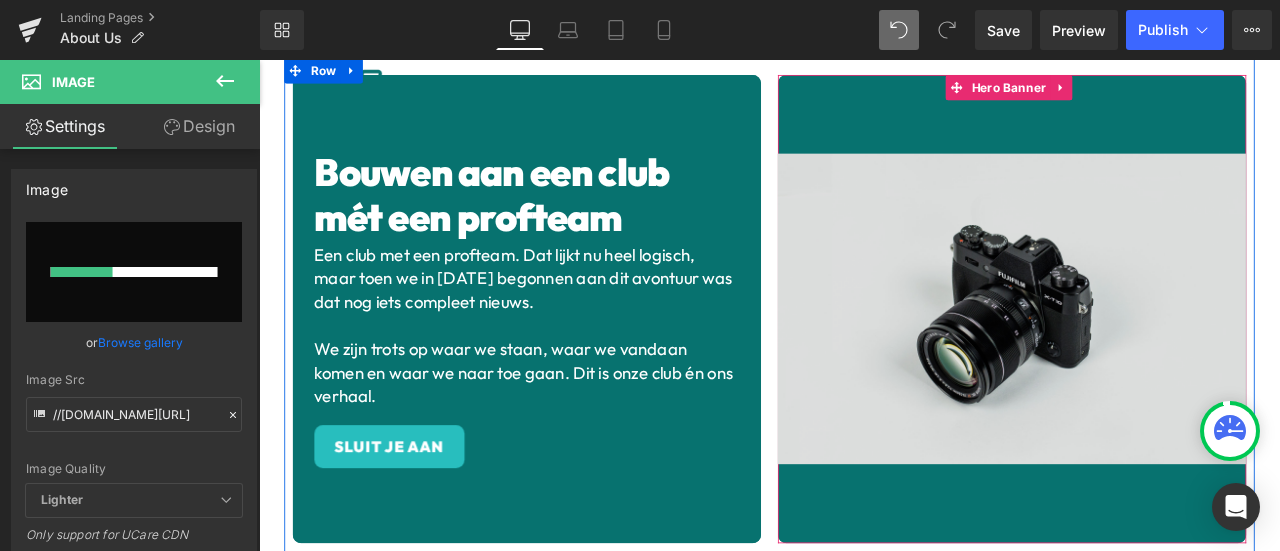 scroll, scrollTop: 722, scrollLeft: 0, axis: vertical 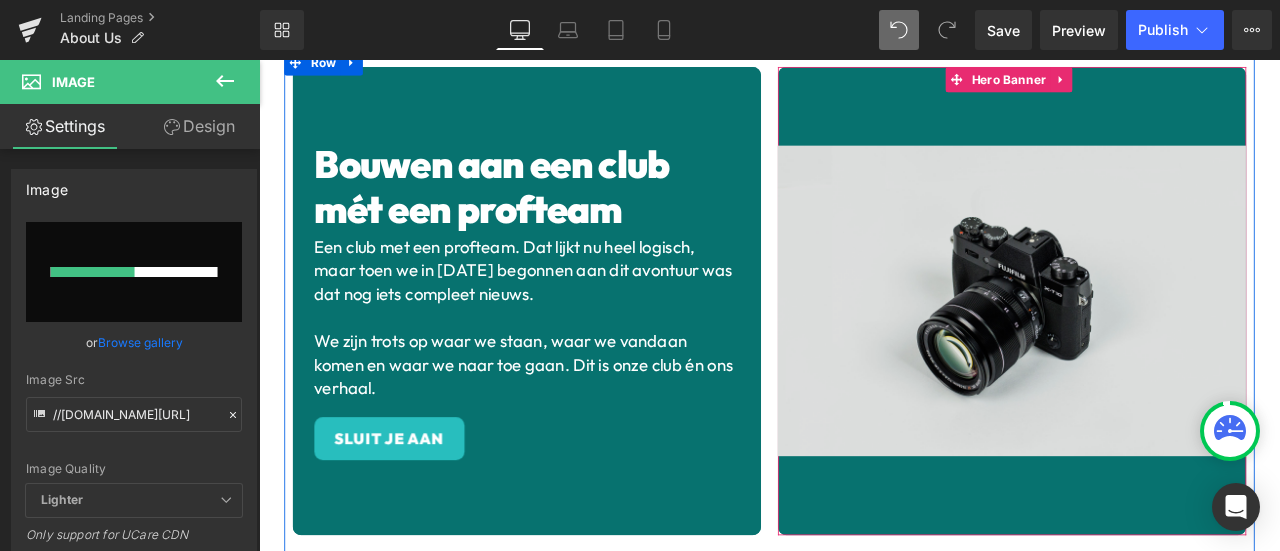 type 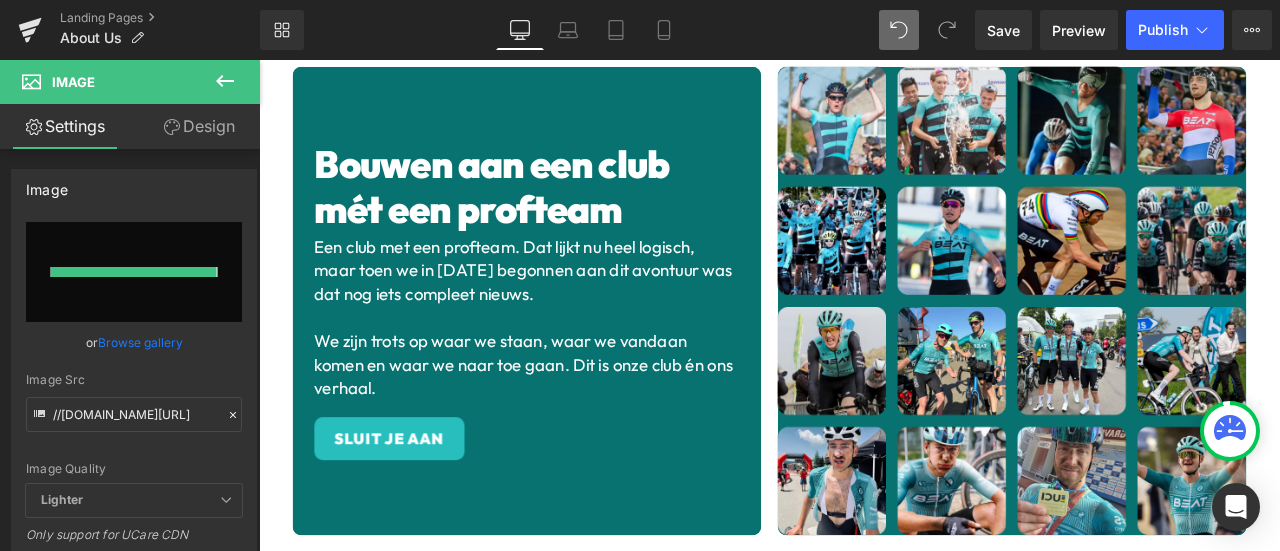 type on "[URL][DOMAIN_NAME]" 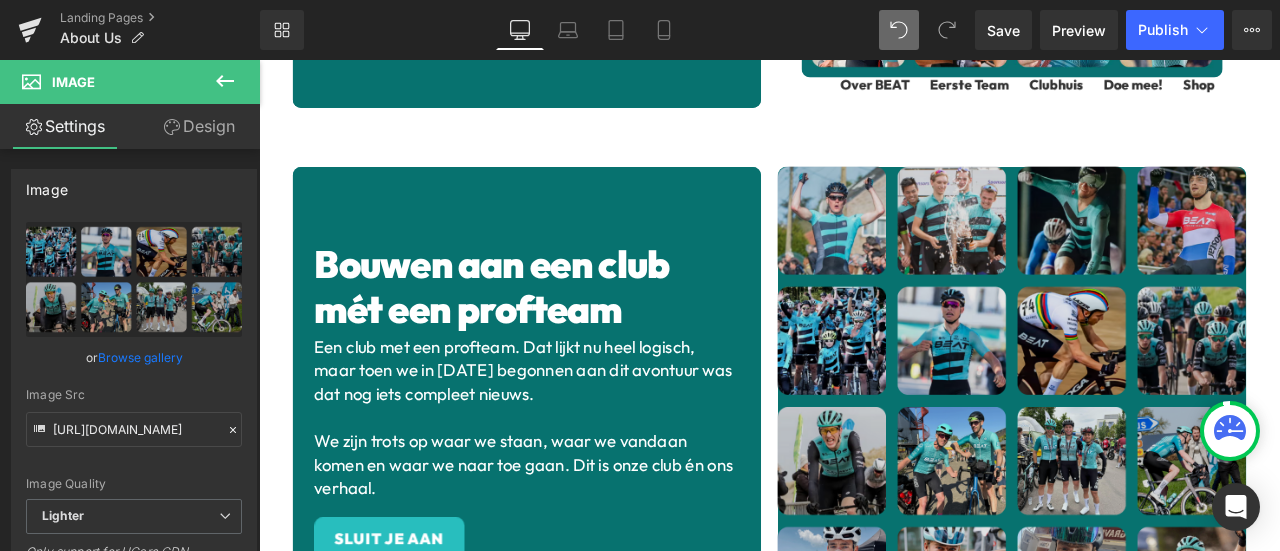 scroll, scrollTop: 630, scrollLeft: 0, axis: vertical 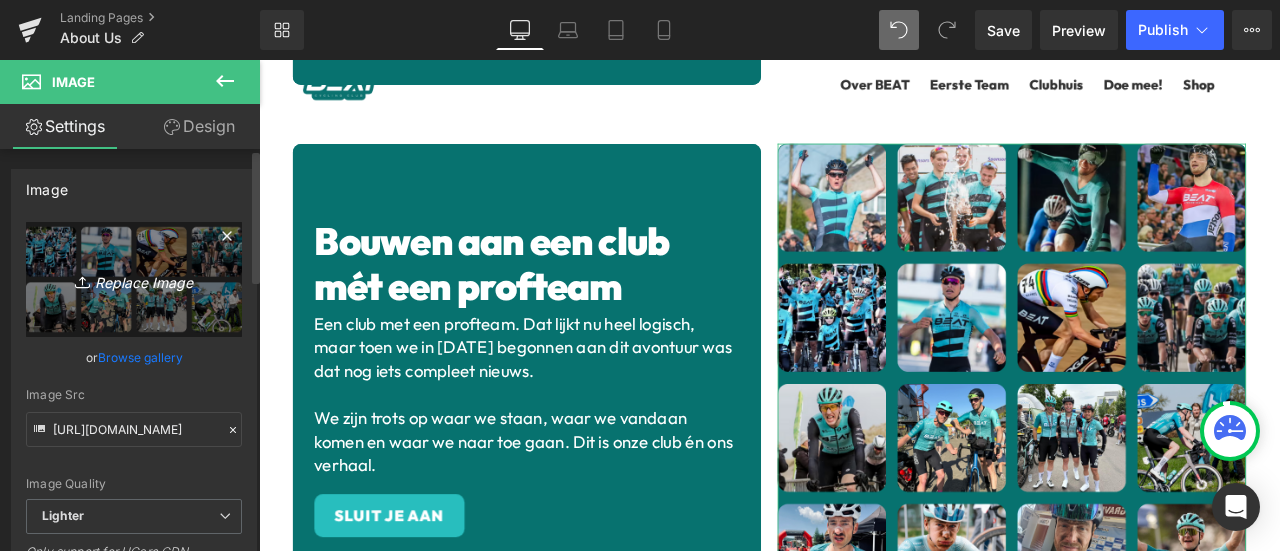 click on "Replace Image" at bounding box center (134, 279) 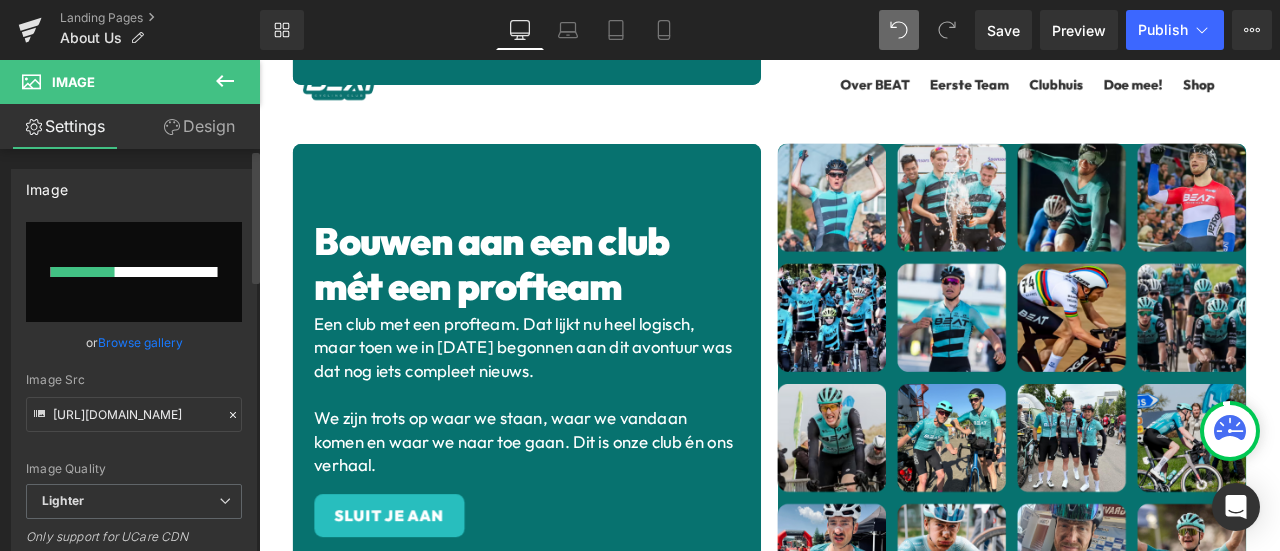 type 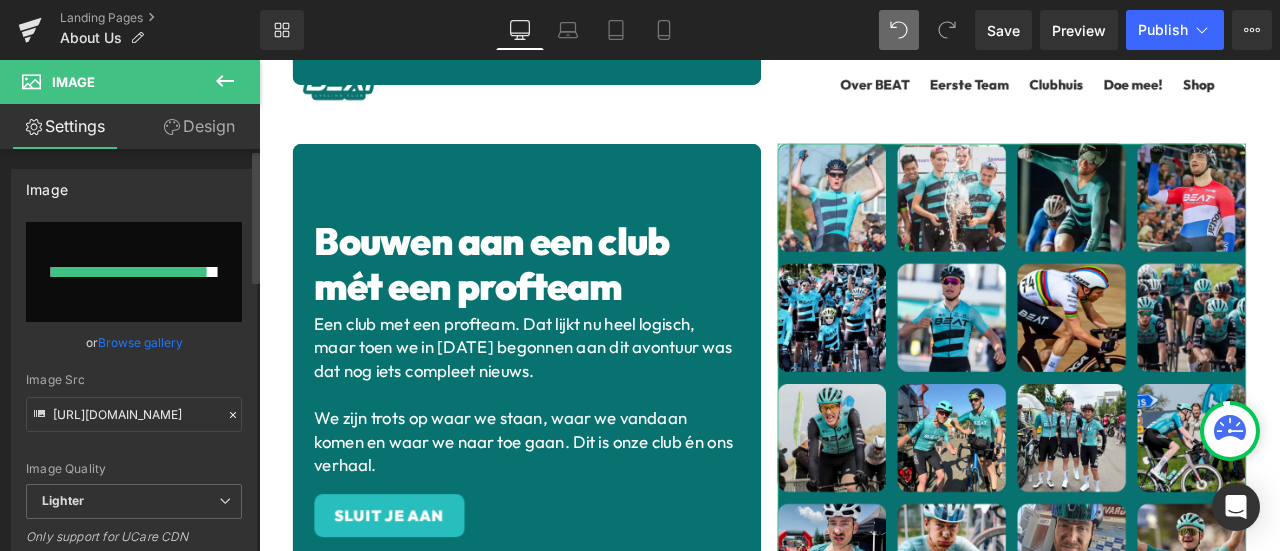 type on "[URL][DOMAIN_NAME]" 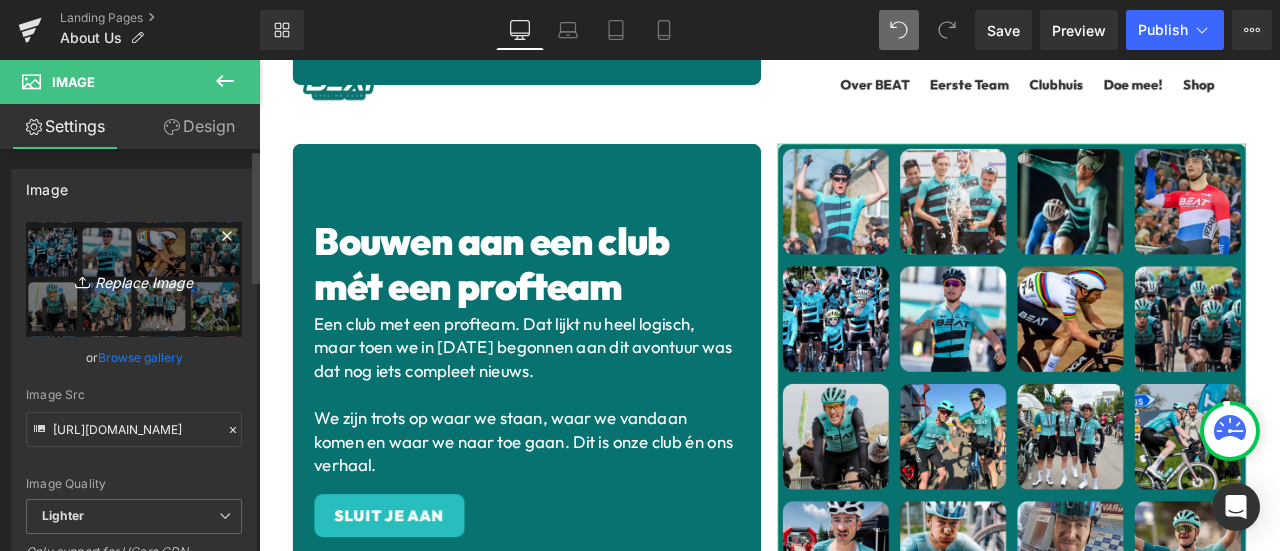 click on "Replace Image" at bounding box center (134, 279) 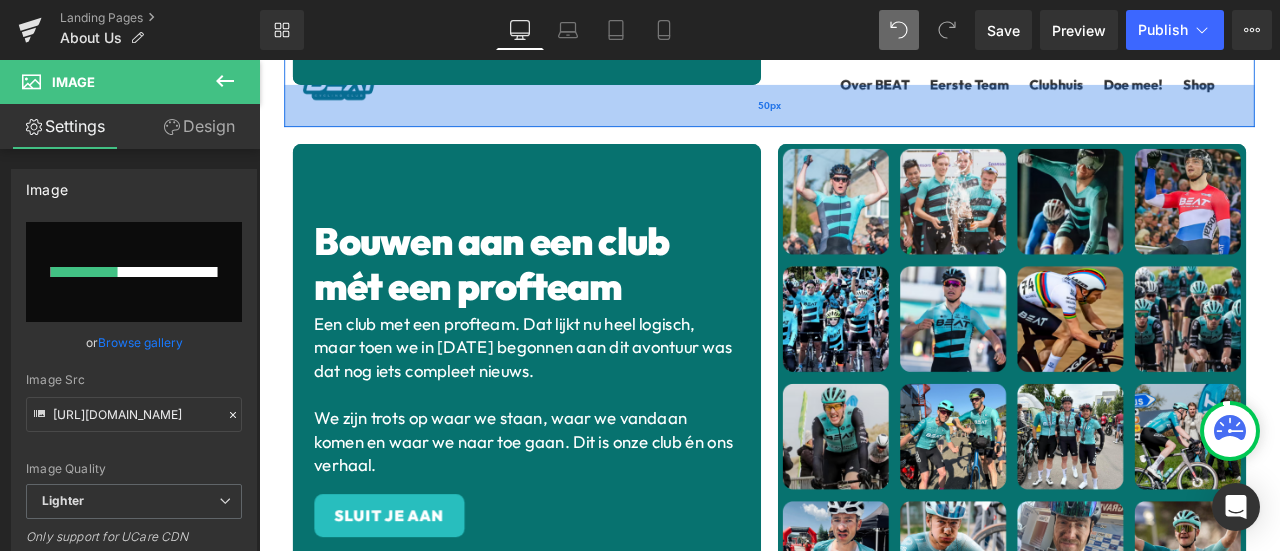 type 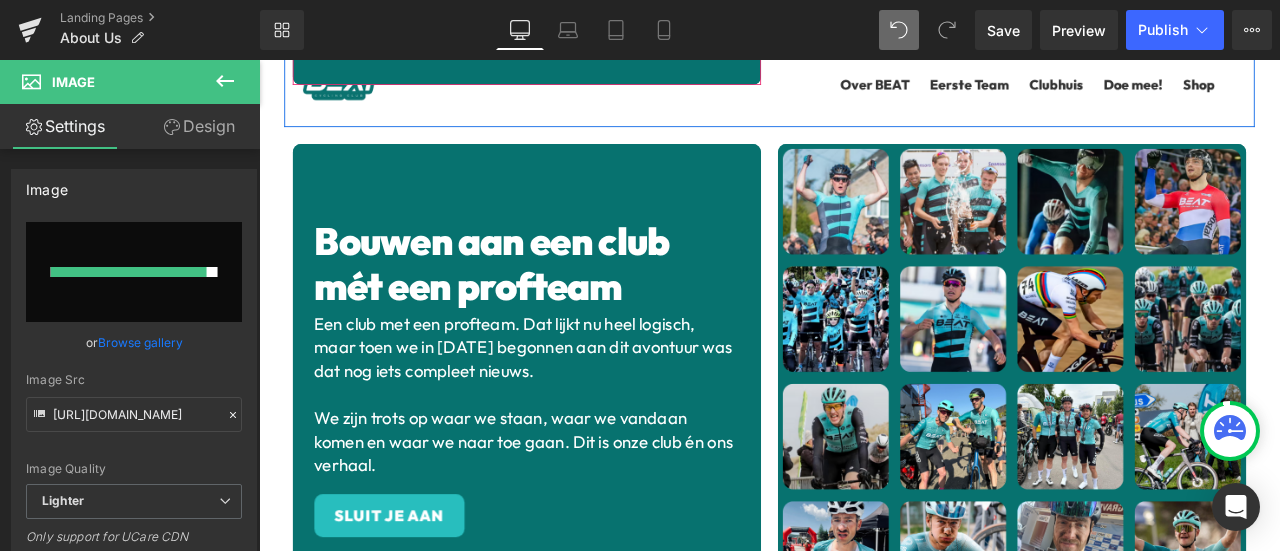 type on "[URL][DOMAIN_NAME]" 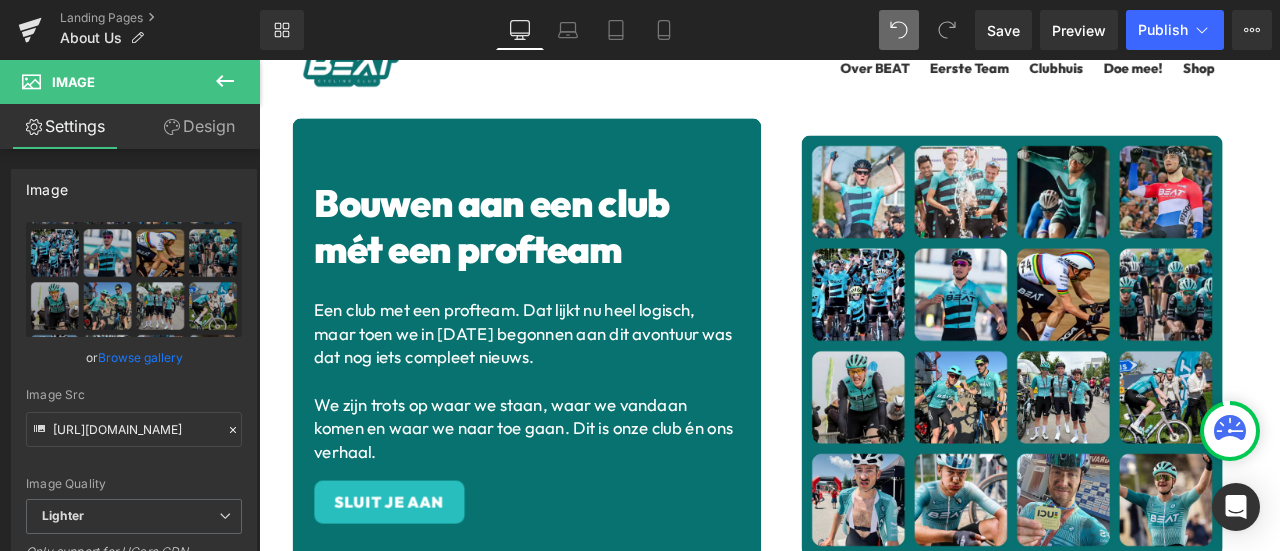 scroll, scrollTop: 0, scrollLeft: 0, axis: both 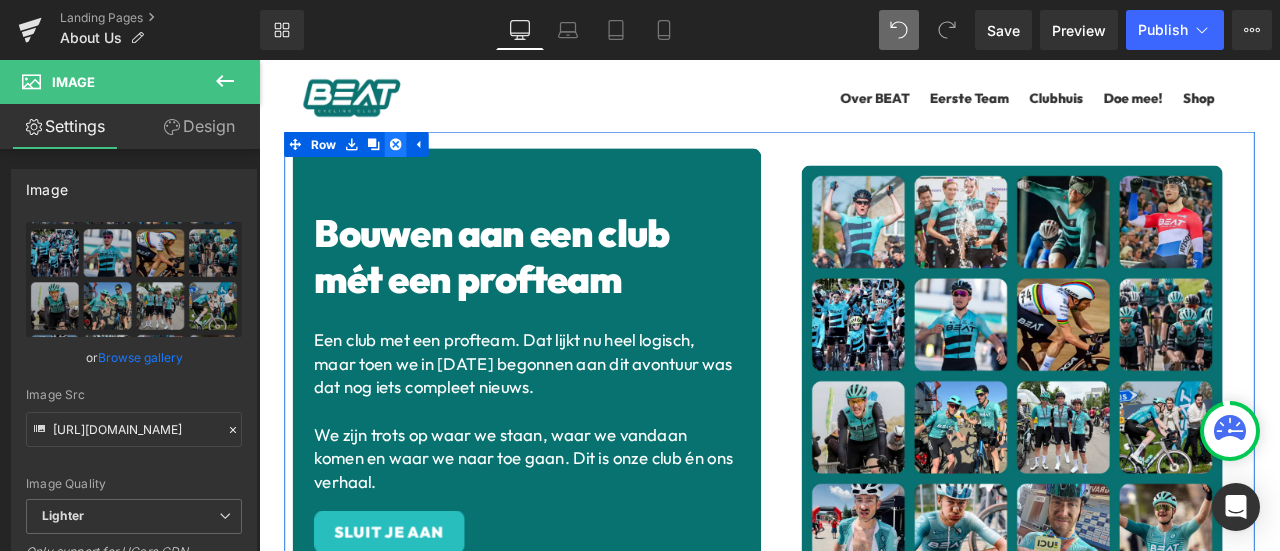 click 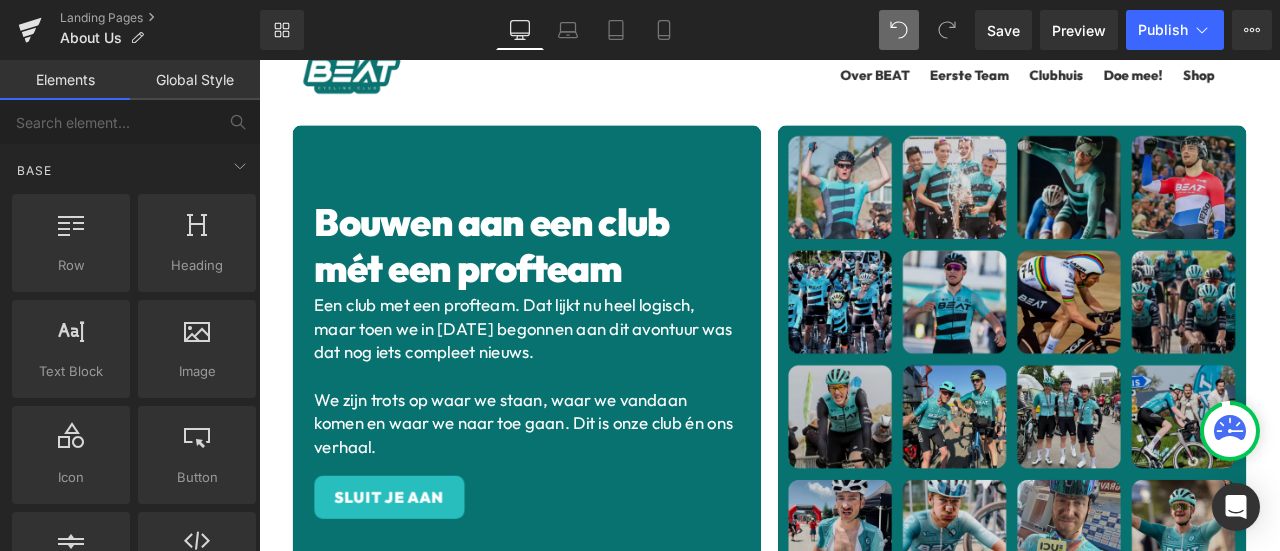 scroll, scrollTop: 0, scrollLeft: 0, axis: both 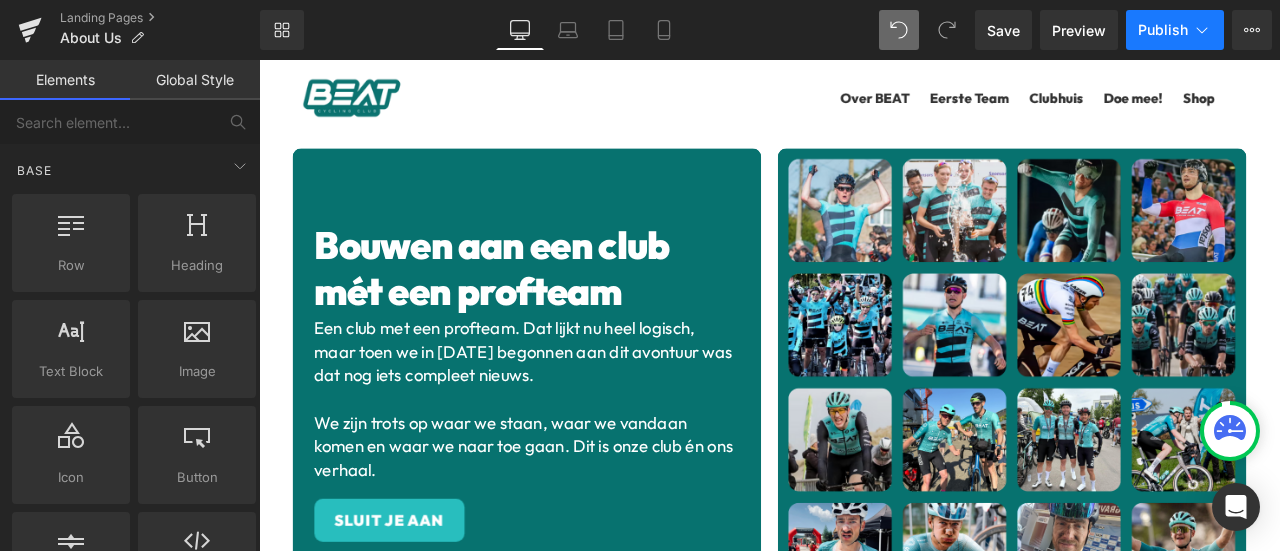 click on "Publish" at bounding box center (1175, 30) 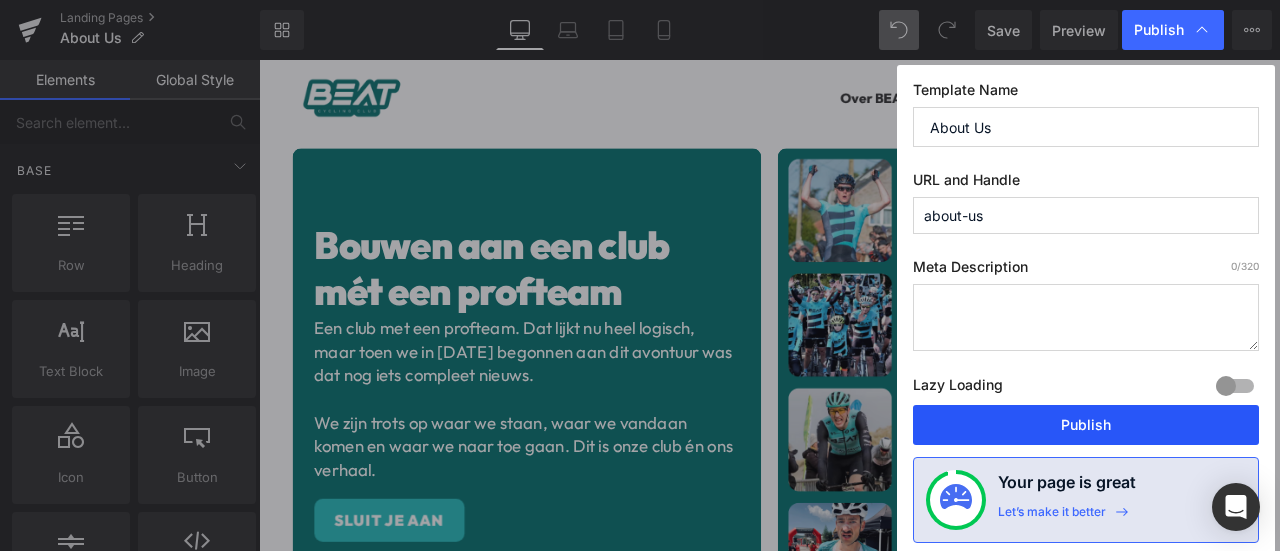 click on "Publish" at bounding box center [1086, 425] 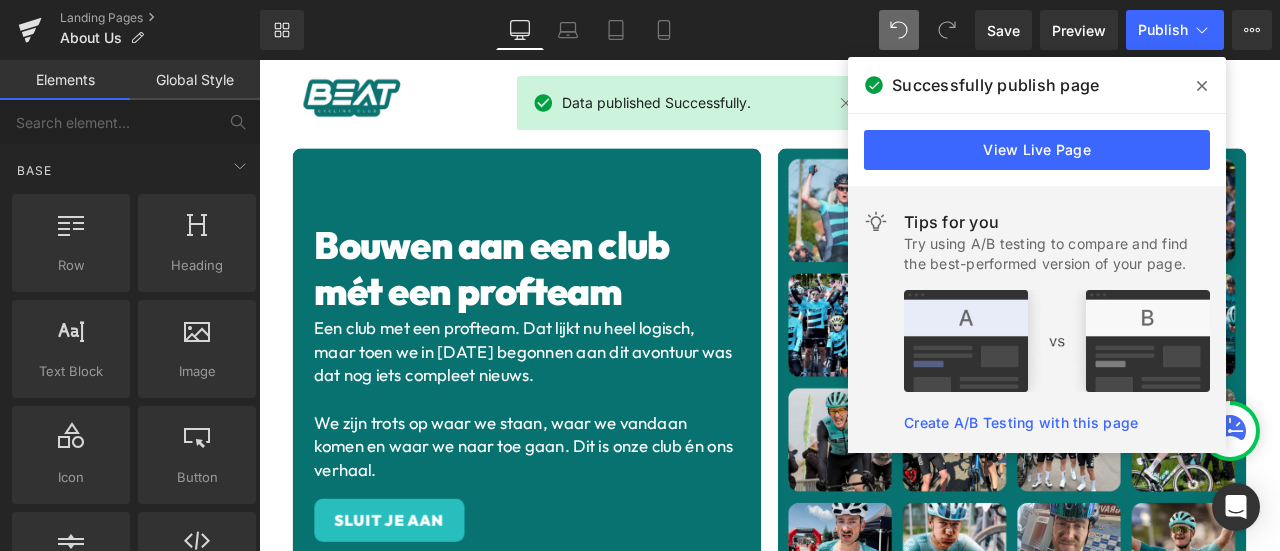 click 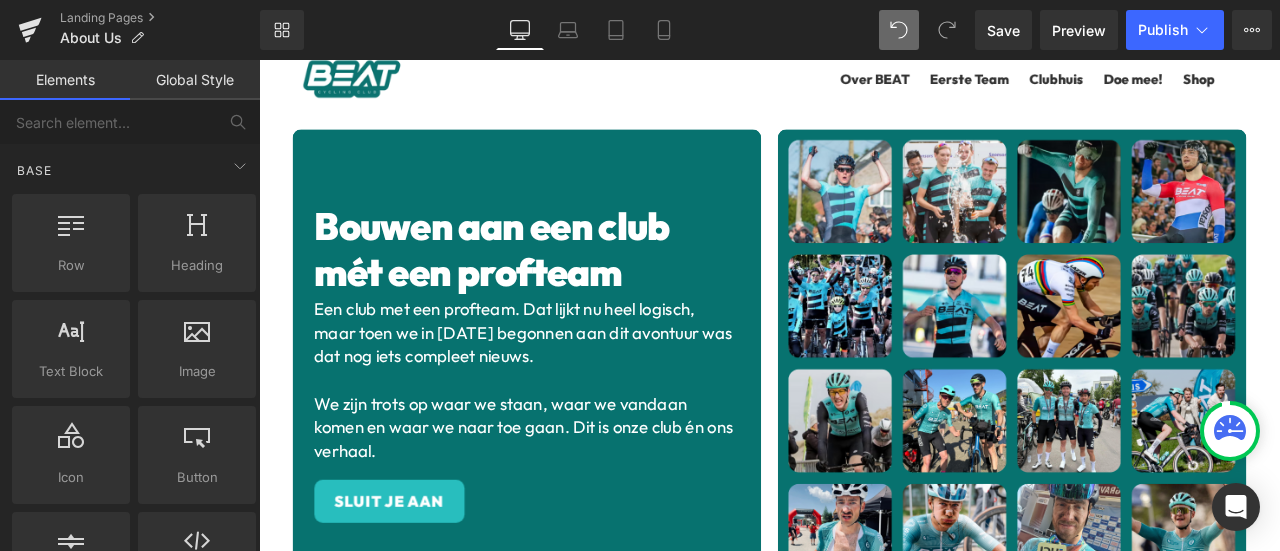 scroll, scrollTop: 0, scrollLeft: 0, axis: both 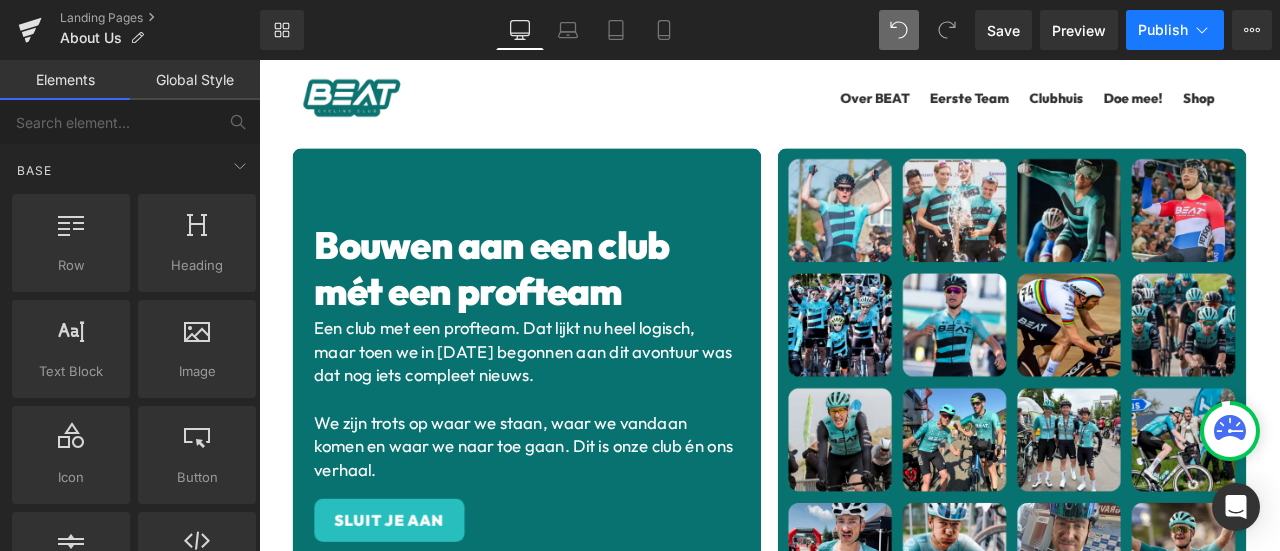 click on "Publish" at bounding box center [1163, 30] 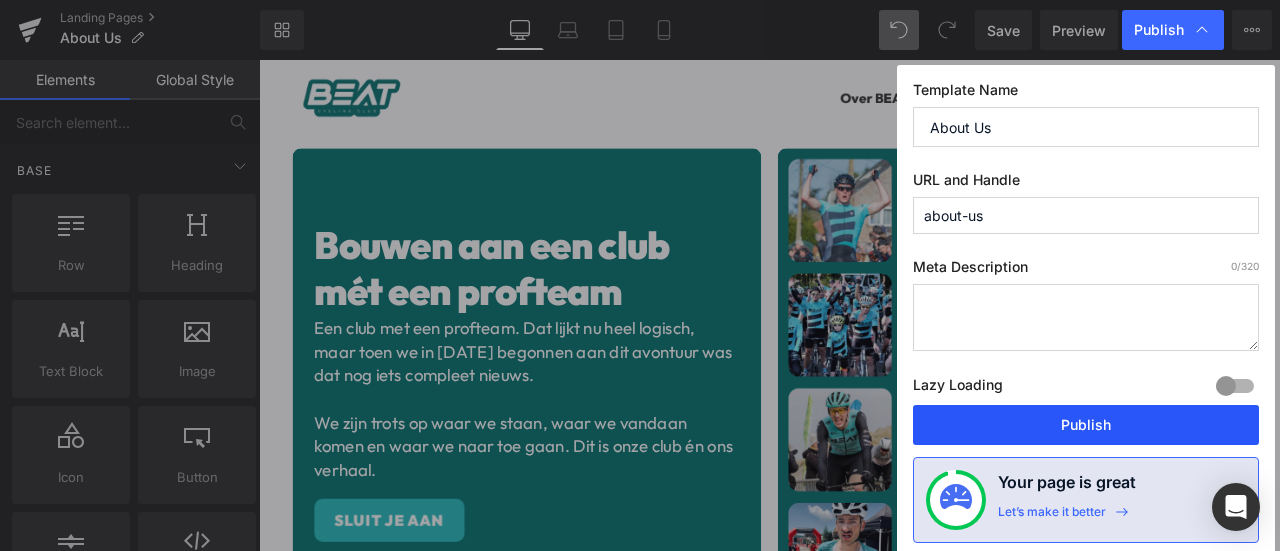 click on "Publish" at bounding box center (1086, 425) 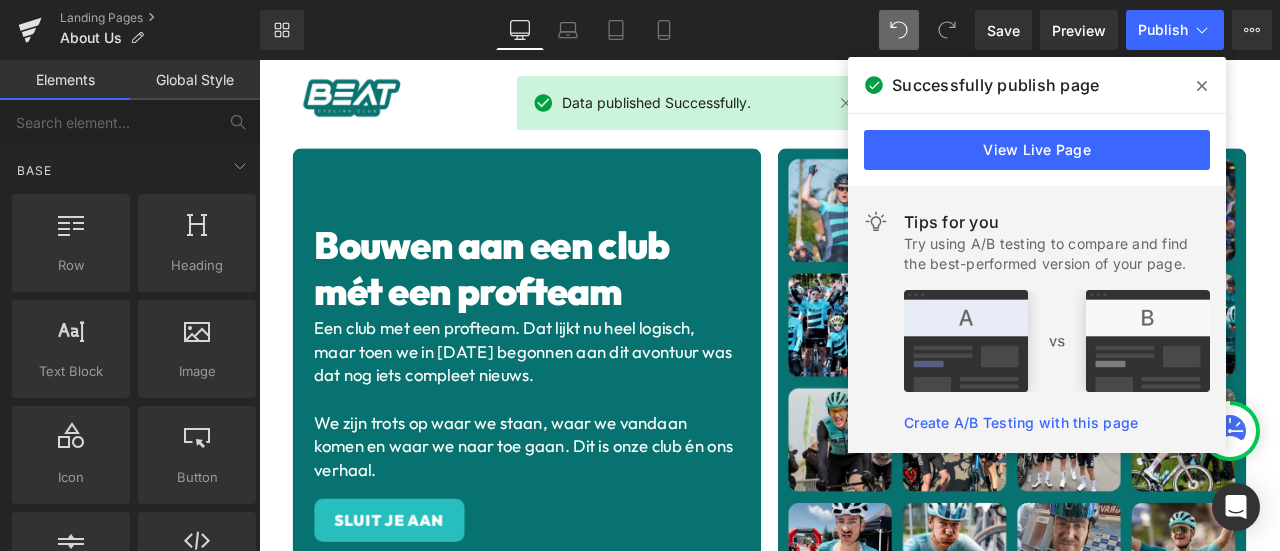 click 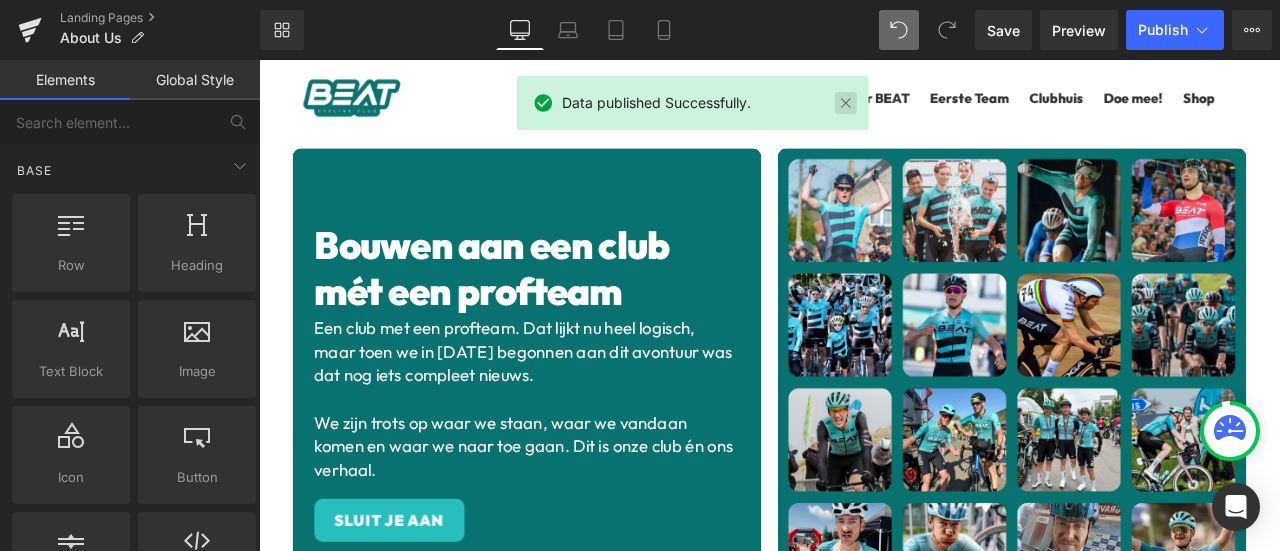 click at bounding box center (846, 103) 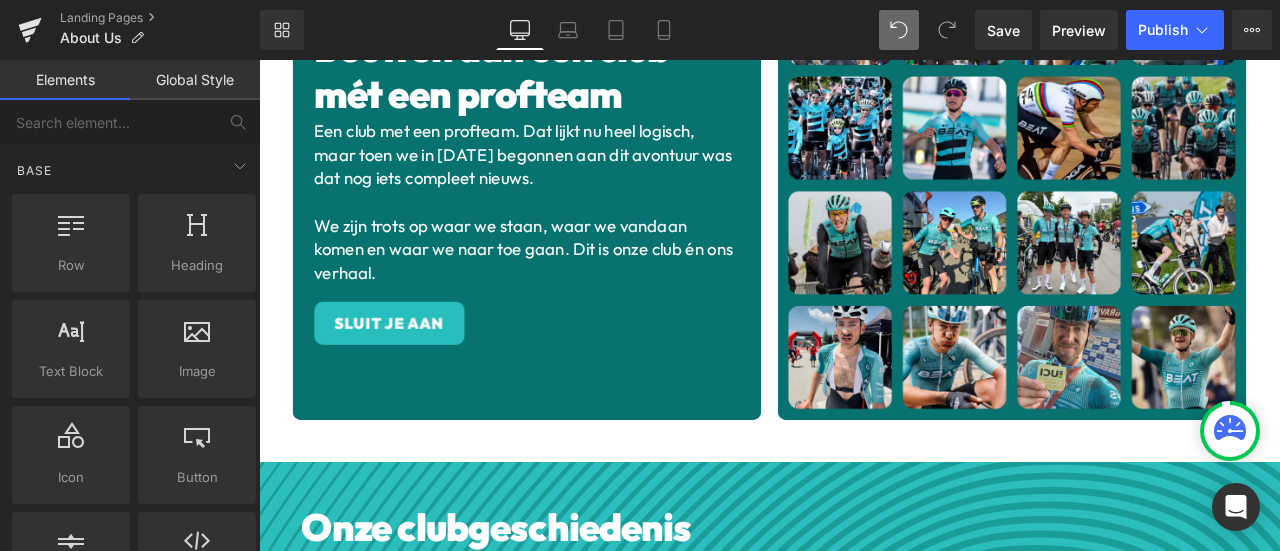 scroll, scrollTop: 0, scrollLeft: 0, axis: both 